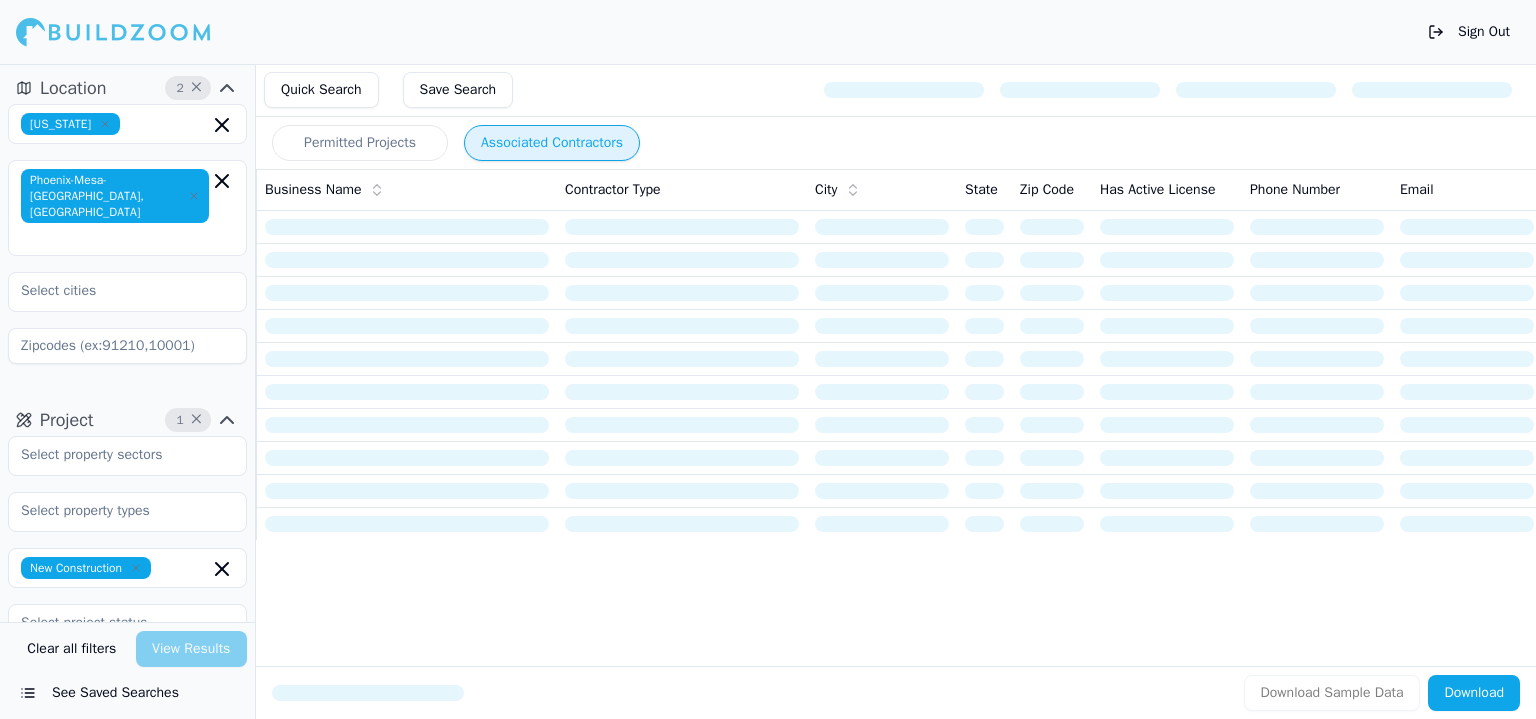 scroll, scrollTop: 0, scrollLeft: 0, axis: both 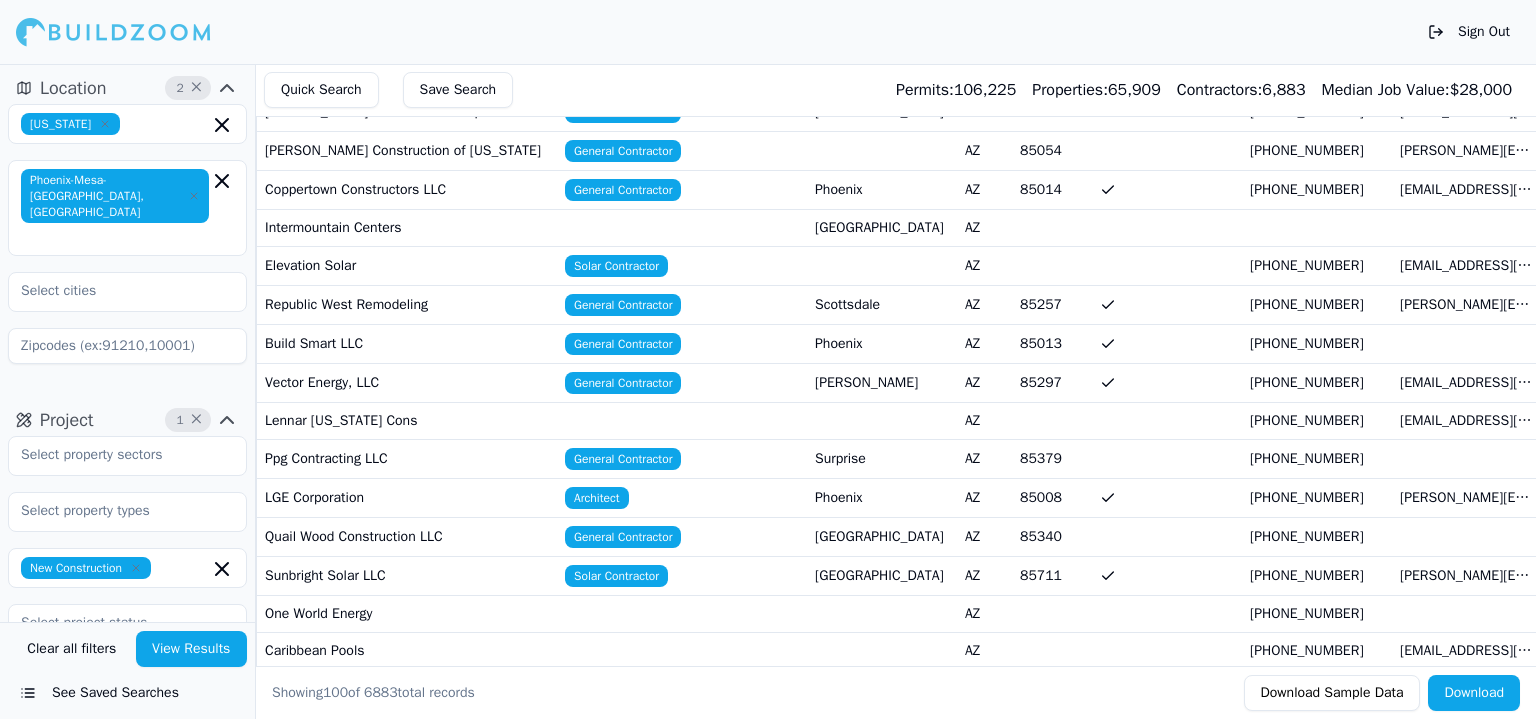 click on "Vector Energy, LLC" at bounding box center (407, 382) 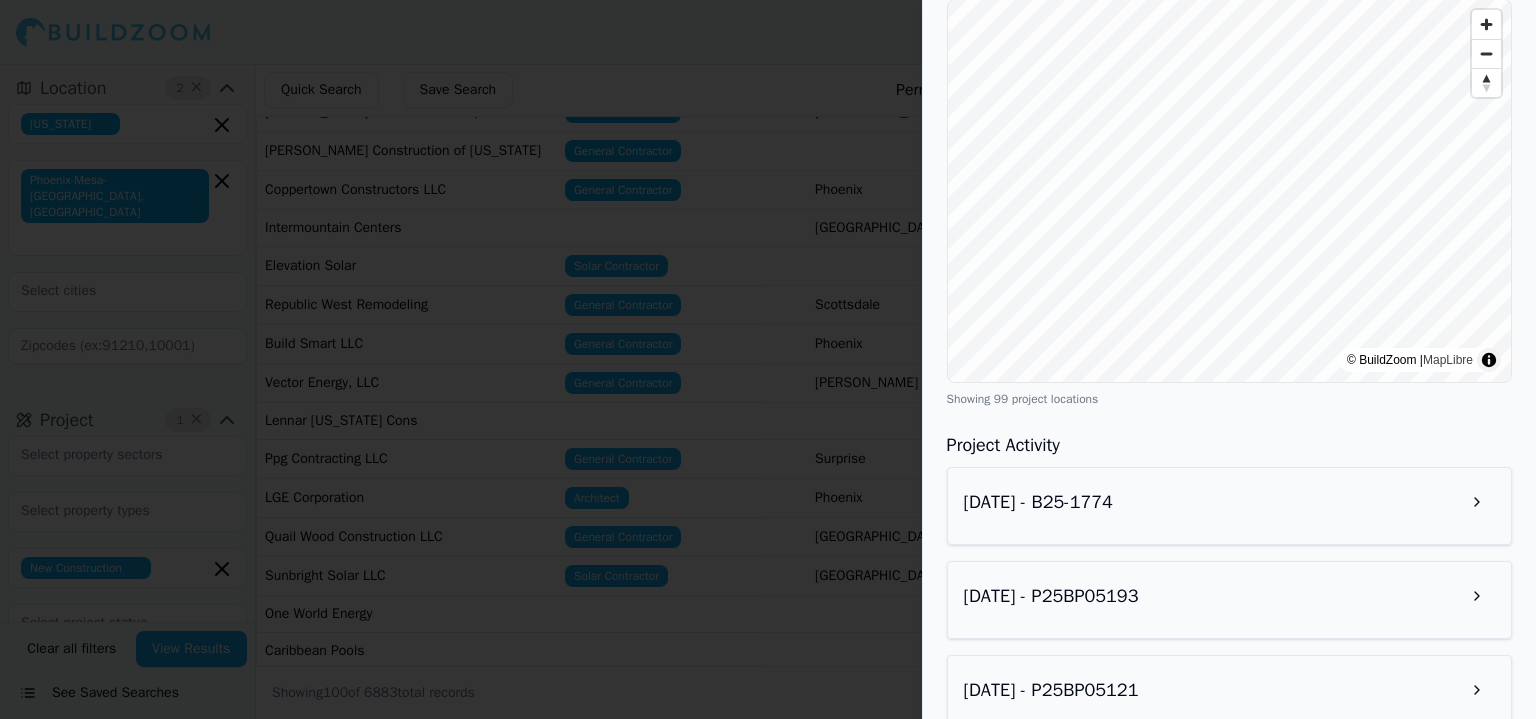 scroll, scrollTop: 900, scrollLeft: 0, axis: vertical 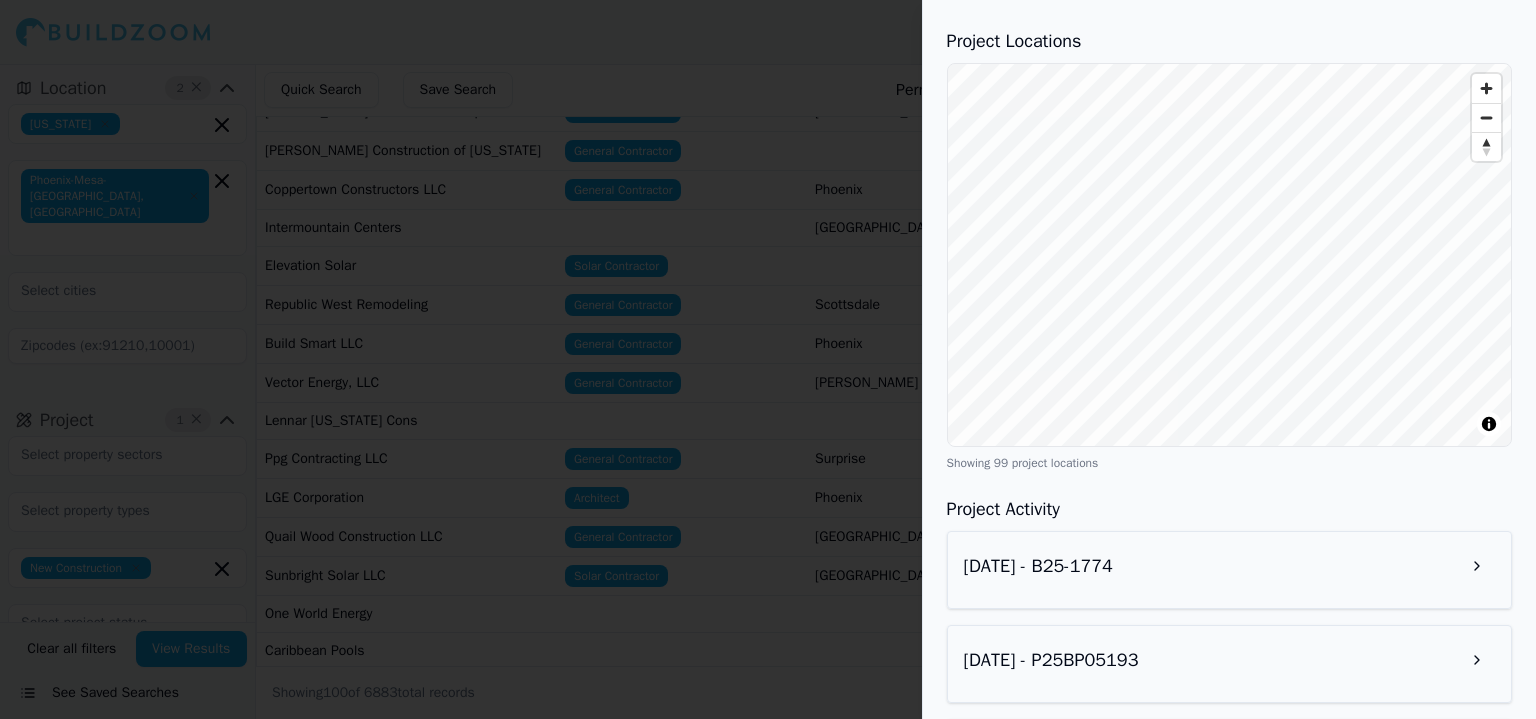 click on "License Number 346289 Trade General Contractor Phone [PHONE_NUMBER] Email [EMAIL_ADDRESS][DOMAIN_NAME] BuildZoom Profile View Profile HQ Address Street address not available[GEOGRAPHIC_DATA] Project History Projects by Type Solar Installation HVAC Electrical Work Mechanical Work Plumbing Commercial Renovation Home Addition Signage New Construction Roofing Pool and Spa Construction Sewer Laterals 3856 1428 1383 338 214 123 15 11 10 4 2 1 Projects by Year [DATE] 2024 2023 2022 2021 2020 -1 492 1139 1455 849 441 54 3 Project Locations © BuildZoom |  MapLibre Showing 99 project locations Project Activity [DATE] - B25-1774 [DATE] - P25BP05193 [DATE] - P25BP05121 [DATE] - RVSN-102412913-02 [DATE] - PMT25-12029 [DATE] - PMT25-12031 [DATE] - BLD25-1706 [DATE] - RPV-25011315 [DATE] - 317389 [DATE] - RPV25-0133 [DATE] - RPV-25011088 [DATE] - PMT25-11666 [DATE] - PMT25-11659 [DATE] - P25BP04917 [DATE] - RPV-25010977 [DATE] - 2502518" at bounding box center (1229, 821) 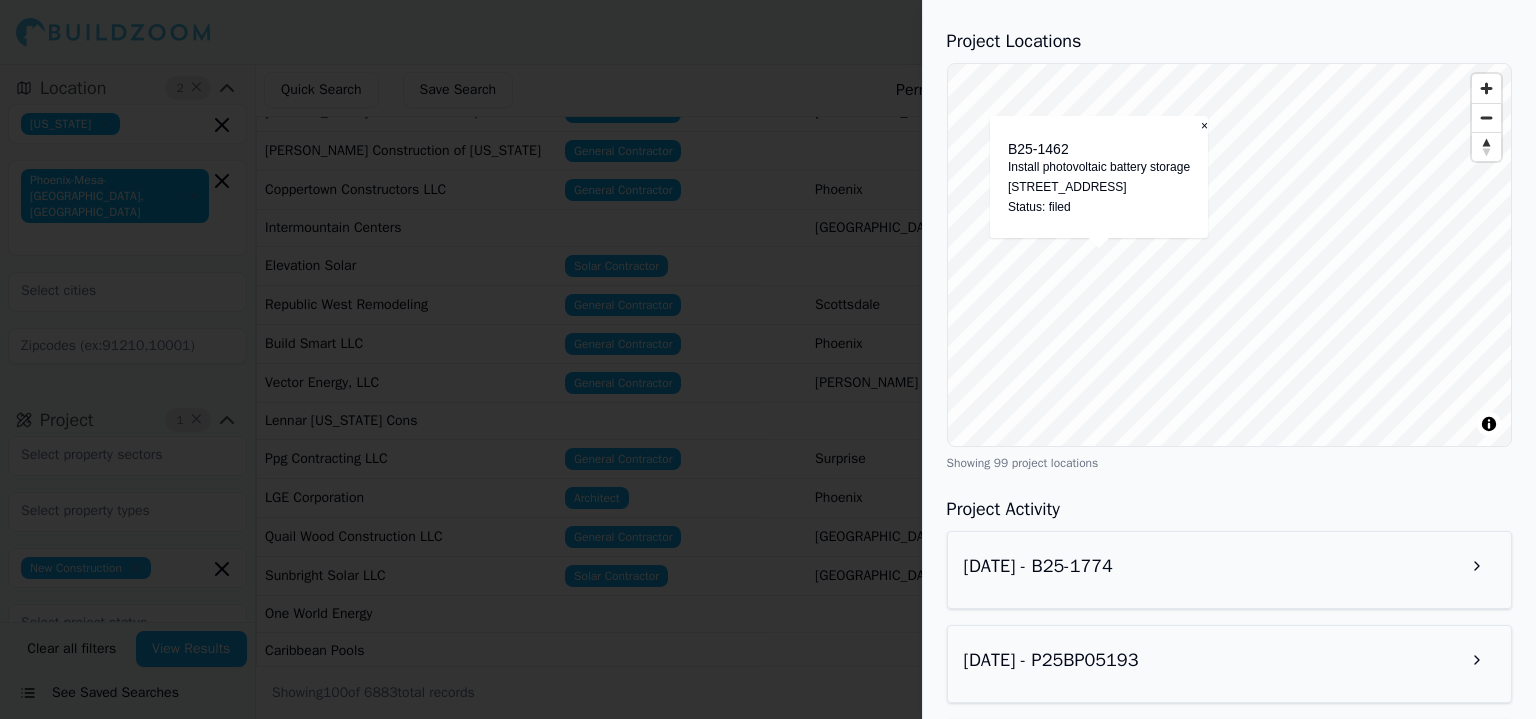 click at bounding box center [768, 359] 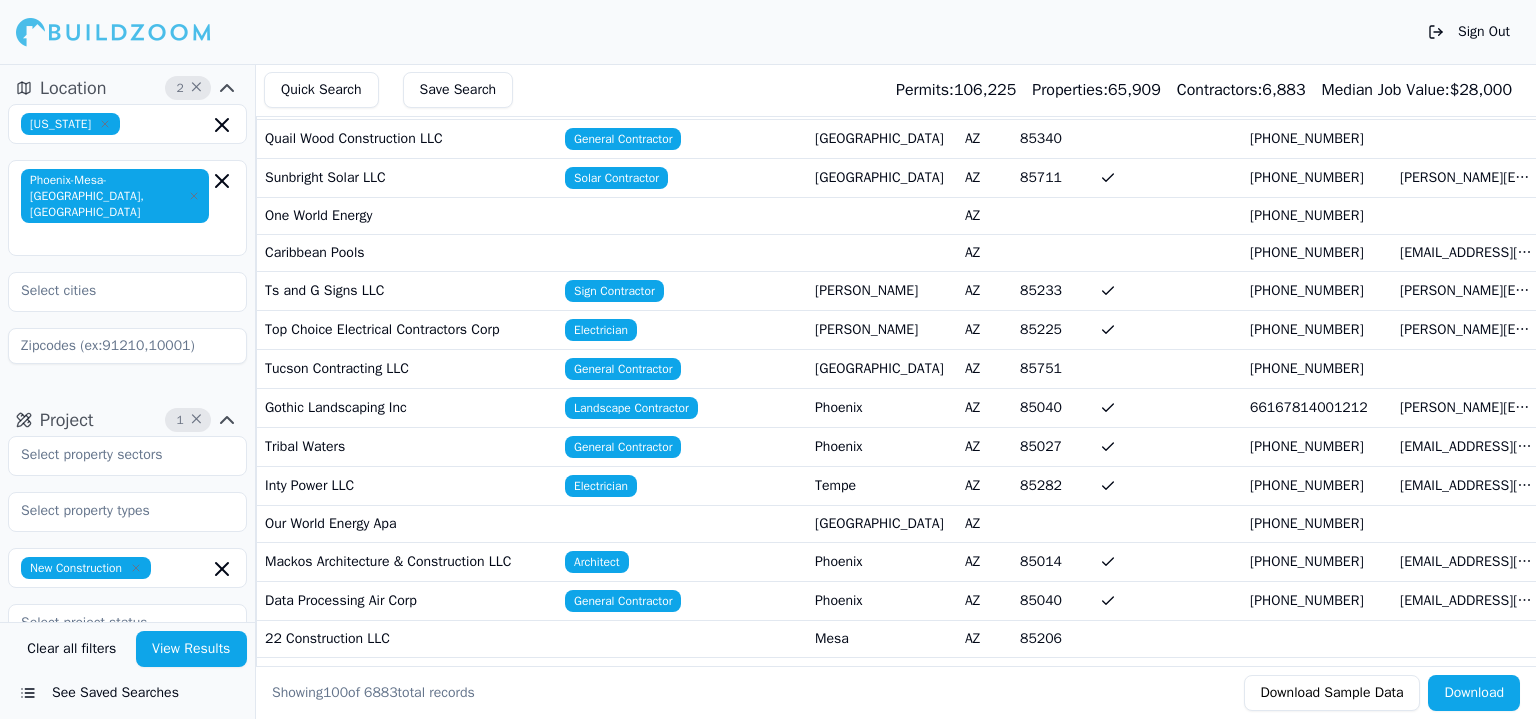 scroll, scrollTop: 900, scrollLeft: 0, axis: vertical 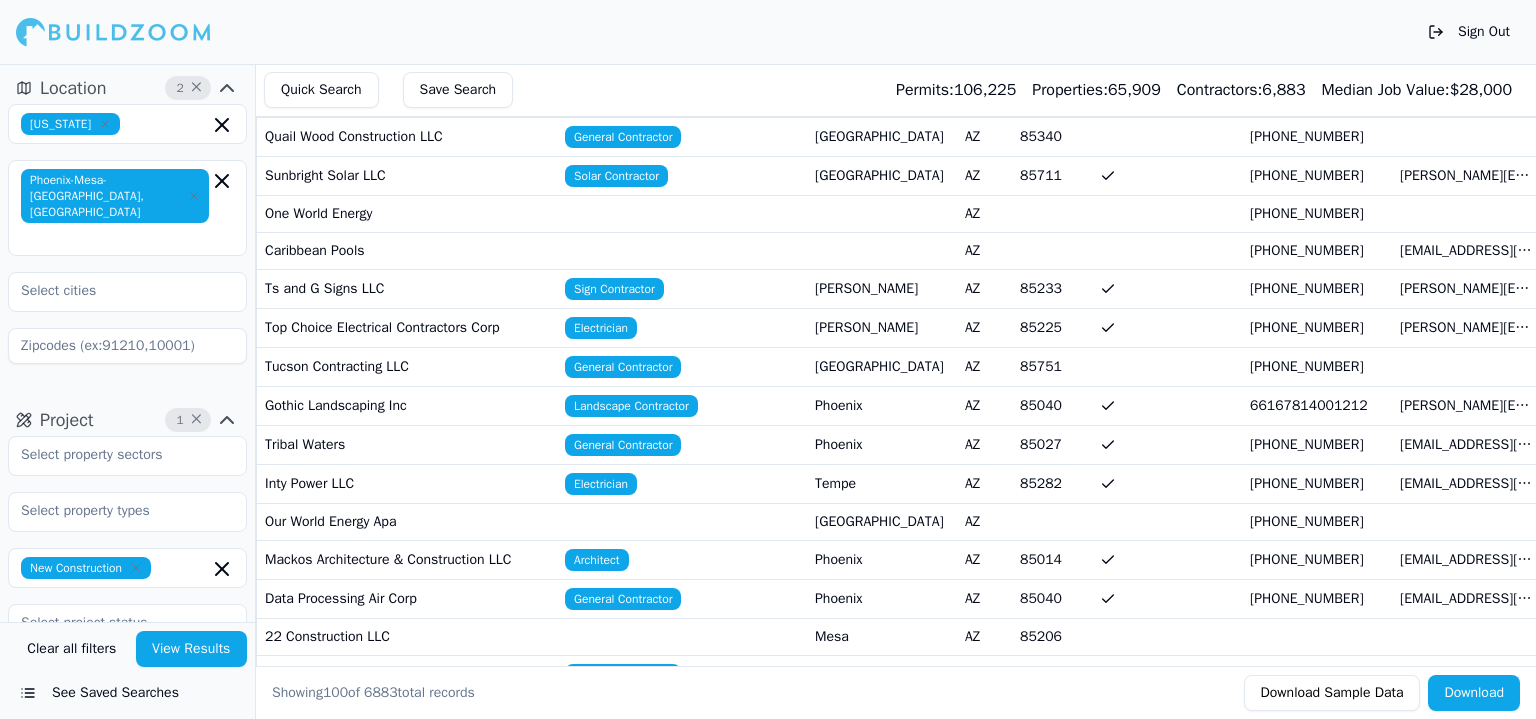 click on "[PERSON_NAME]" at bounding box center [882, 288] 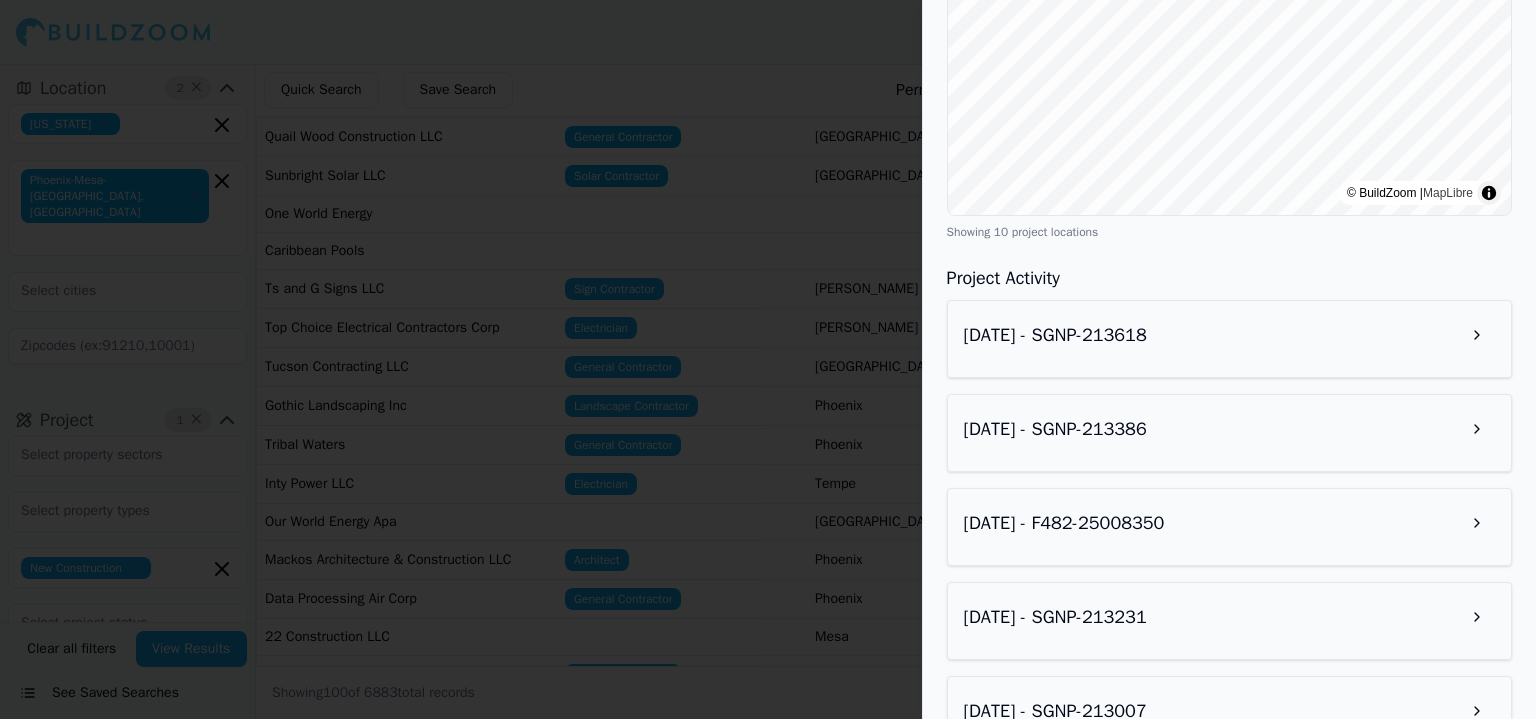 scroll, scrollTop: 1200, scrollLeft: 0, axis: vertical 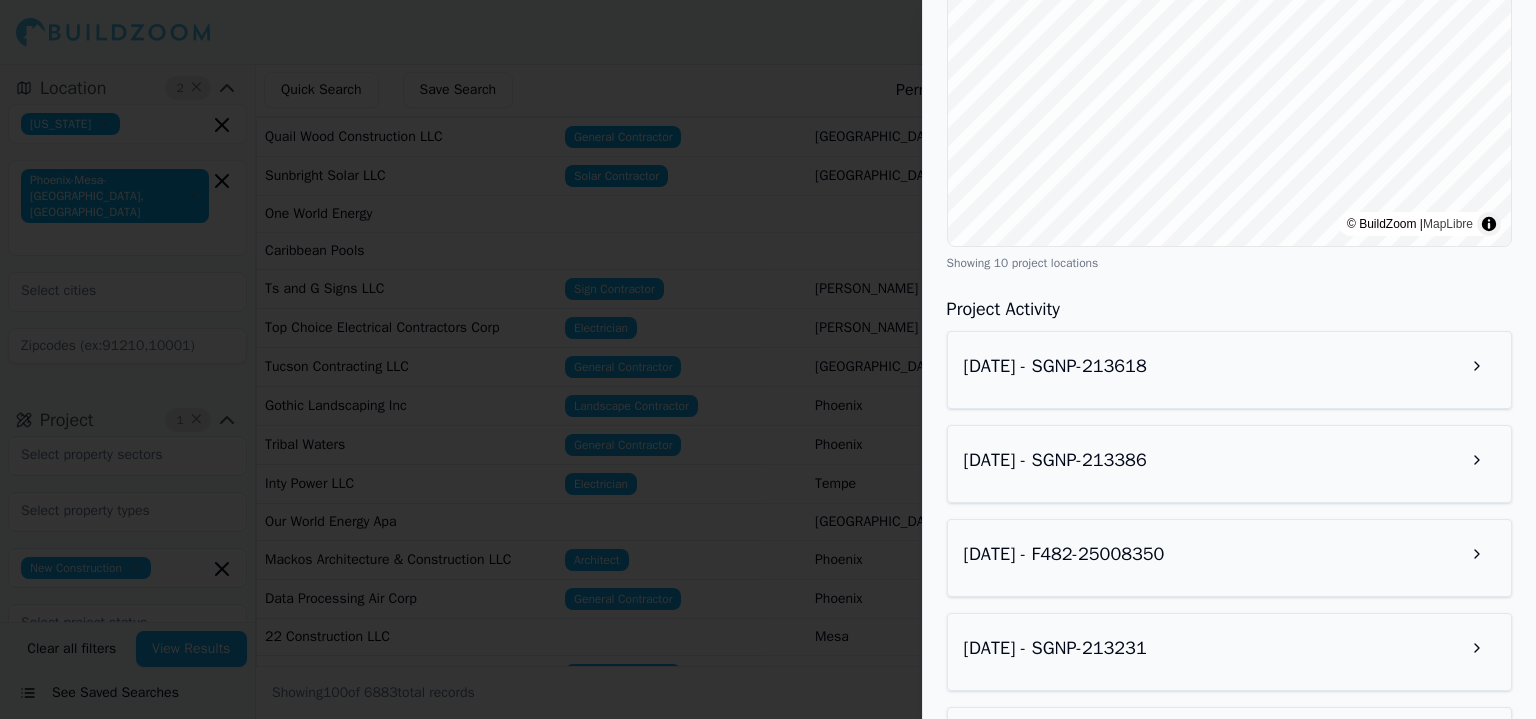 click on "[DATE] - SGNP-213618" at bounding box center (1229, 366) 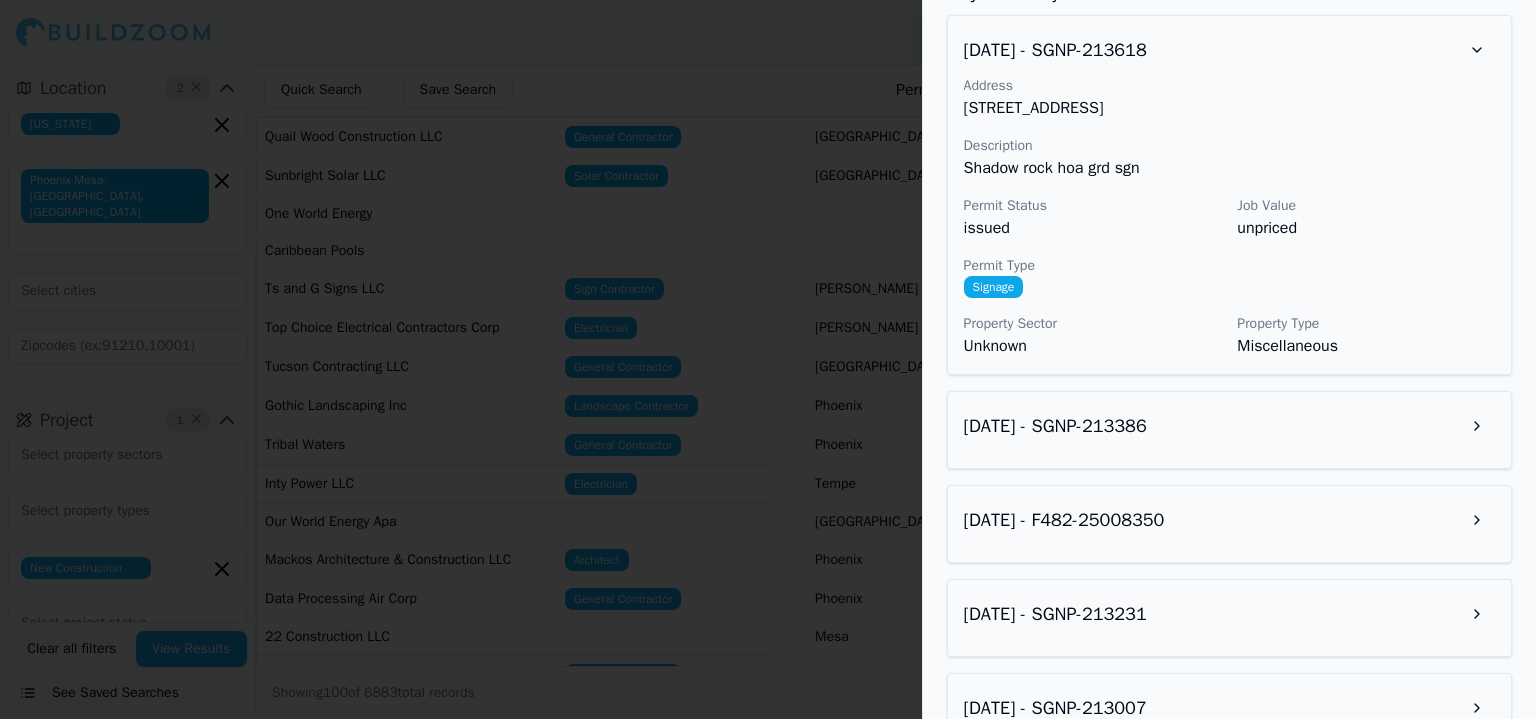 scroll, scrollTop: 1600, scrollLeft: 0, axis: vertical 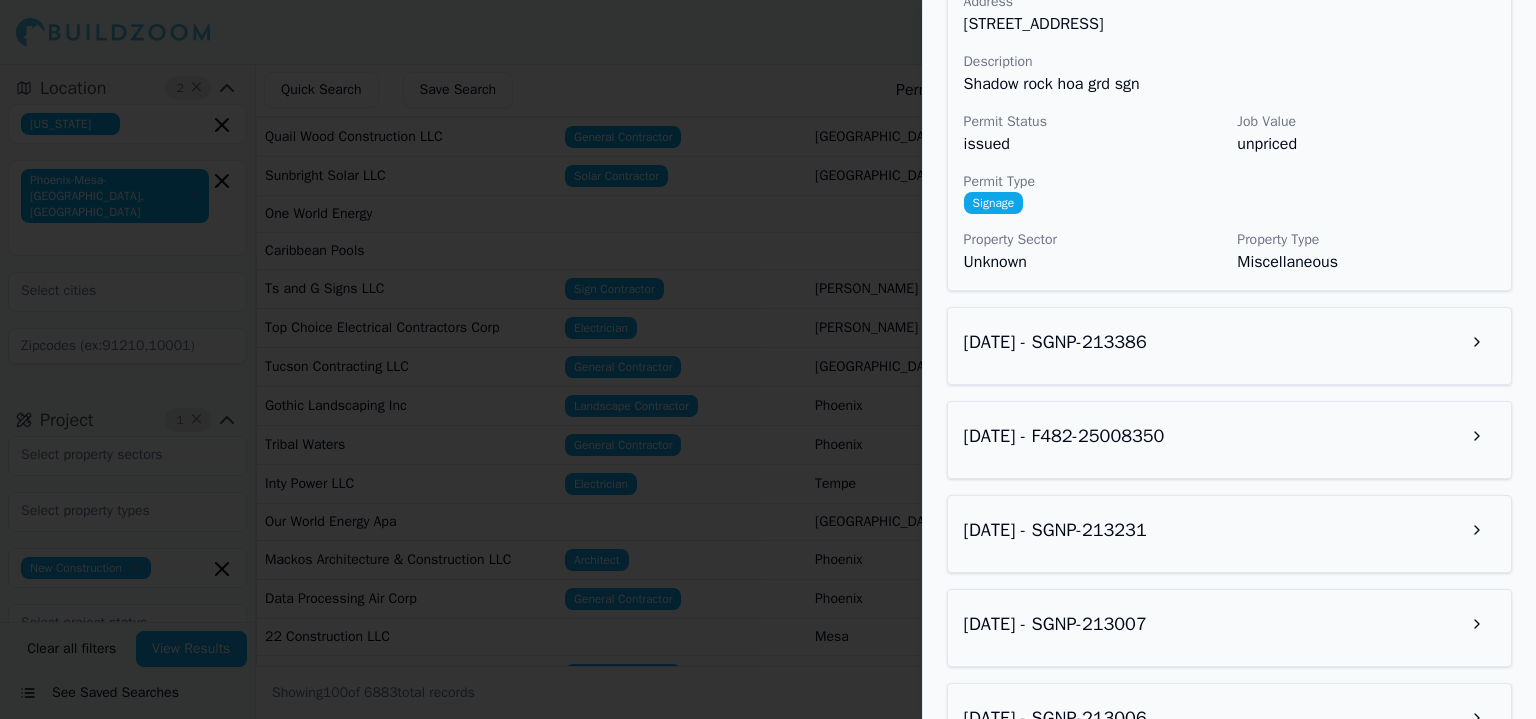click on "[DATE] - SGNP-213386" at bounding box center [1229, 346] 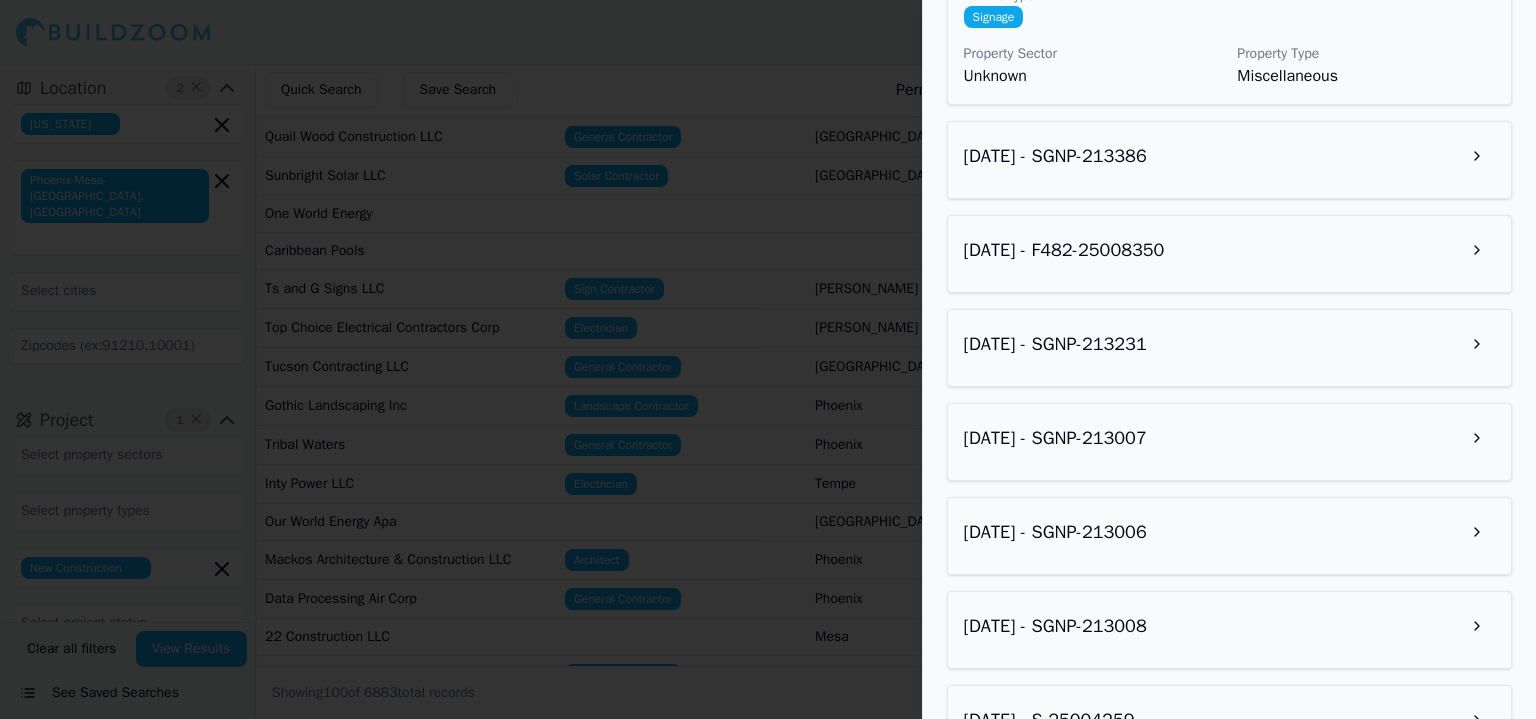 scroll, scrollTop: 1800, scrollLeft: 0, axis: vertical 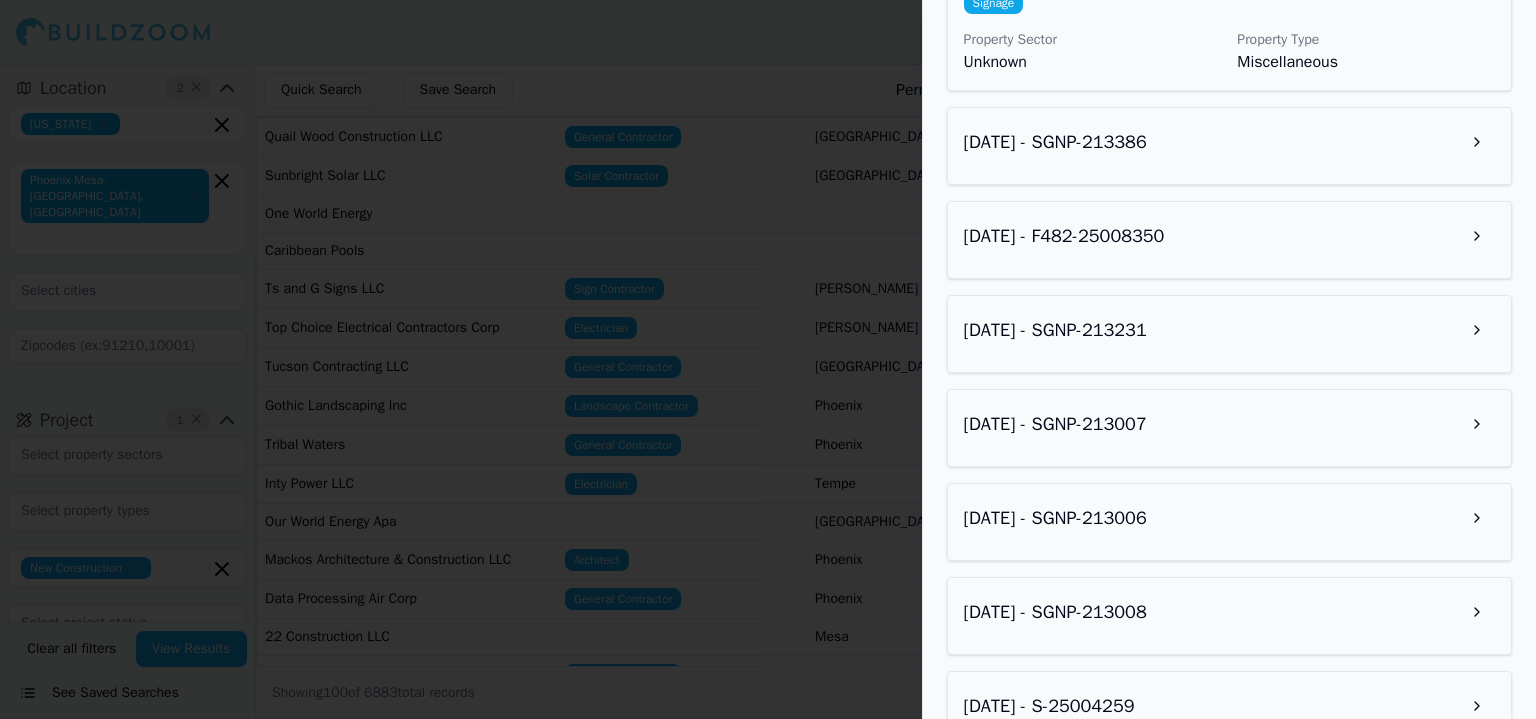 click on "[DATE] - SGNP-213386" at bounding box center [1229, 142] 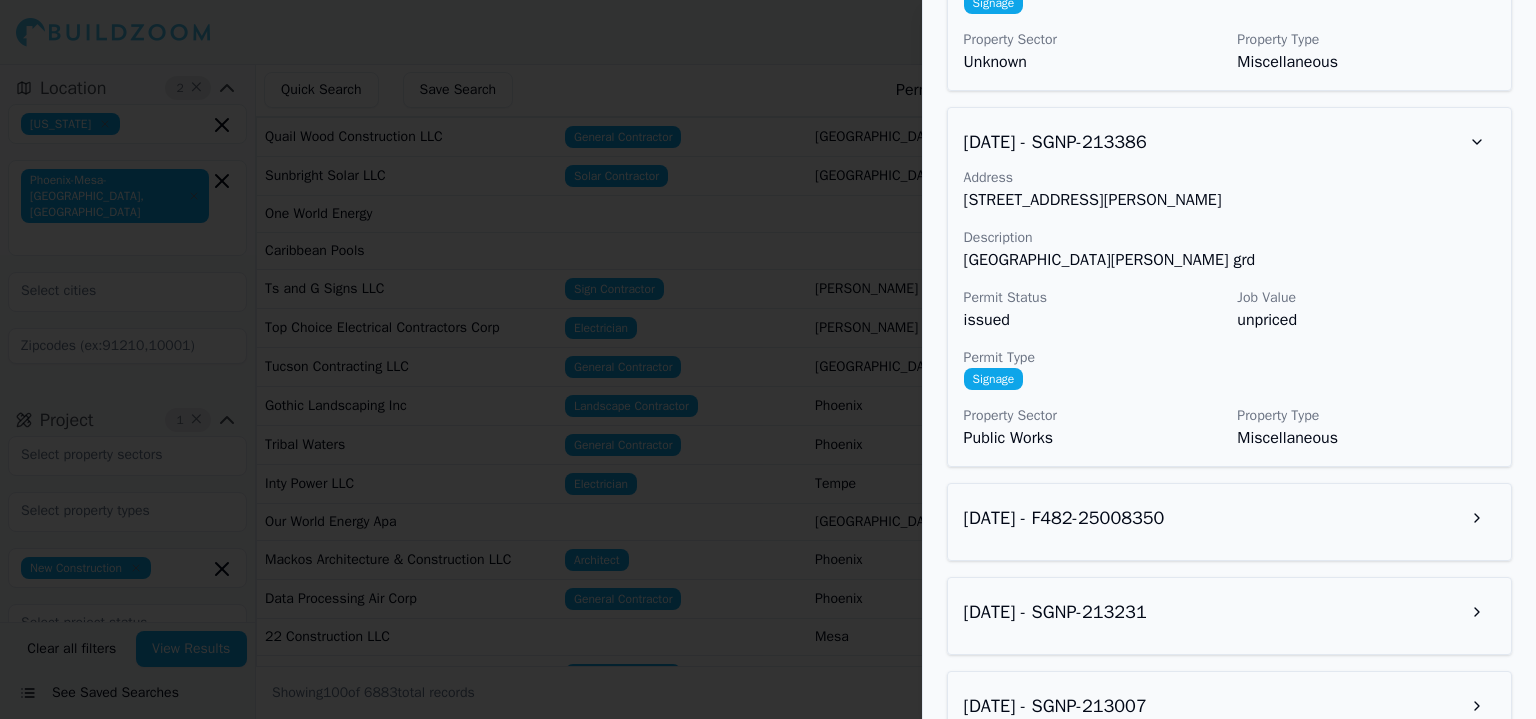 click on "[DATE] - F482-25008350" at bounding box center [1229, 522] 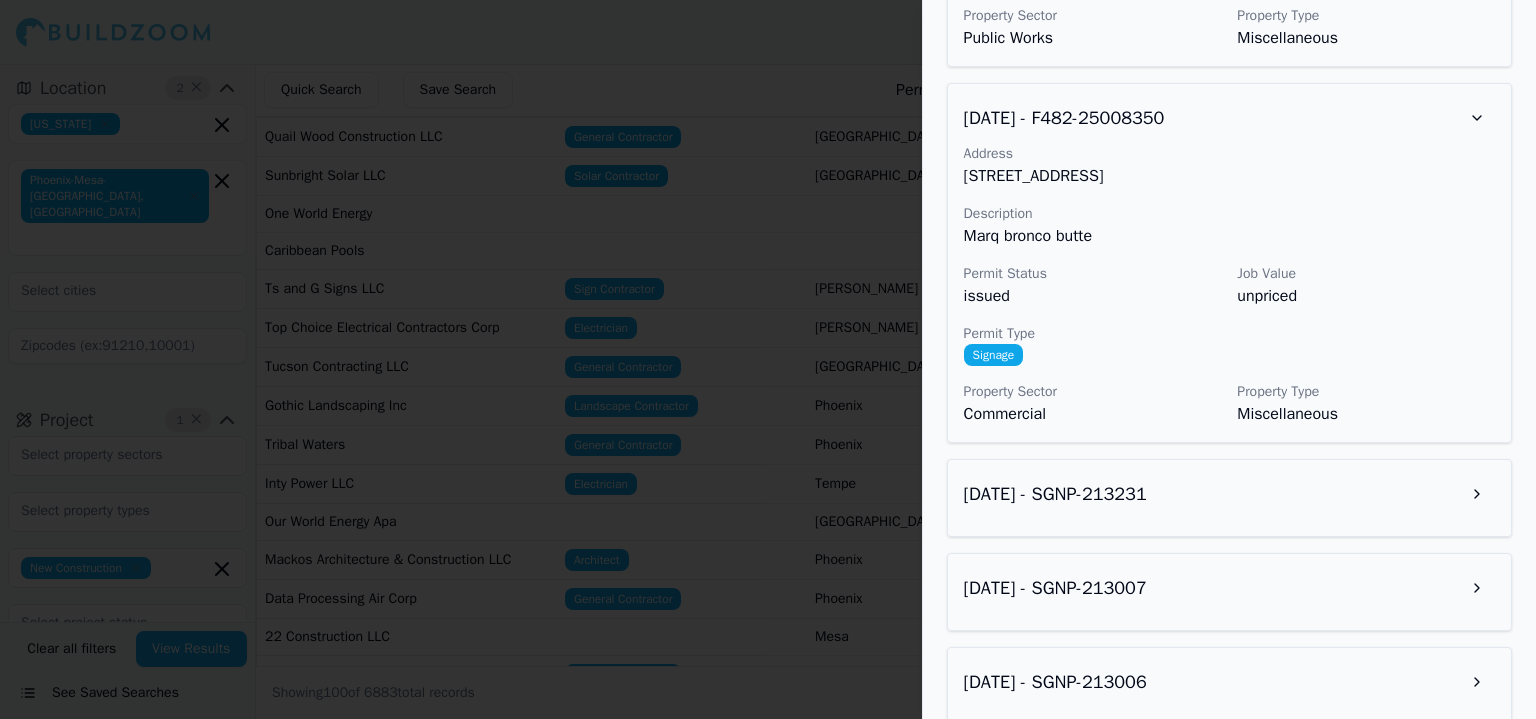click on "[DATE] - SGNP-213231" at bounding box center [1229, 494] 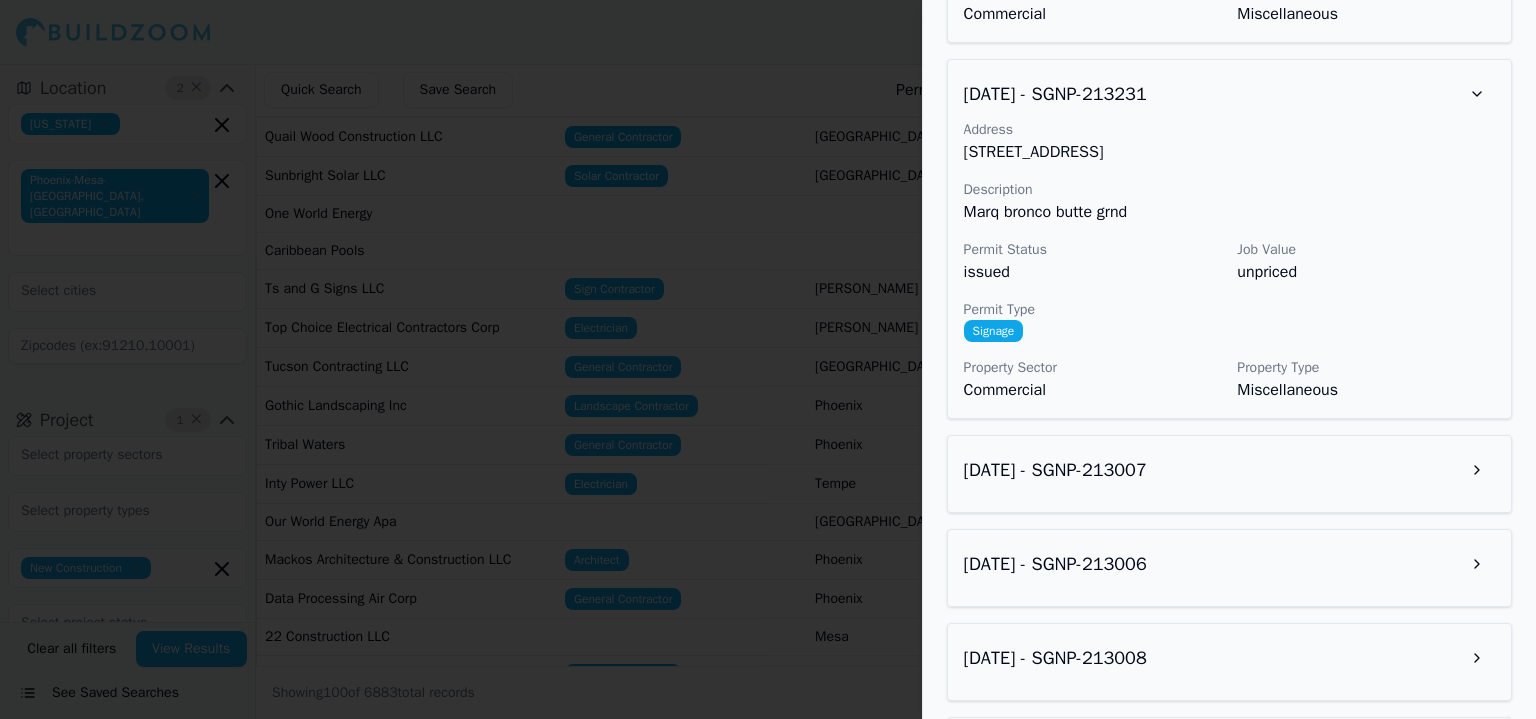 click on "[DATE] - SGNP-213007" at bounding box center [1229, 470] 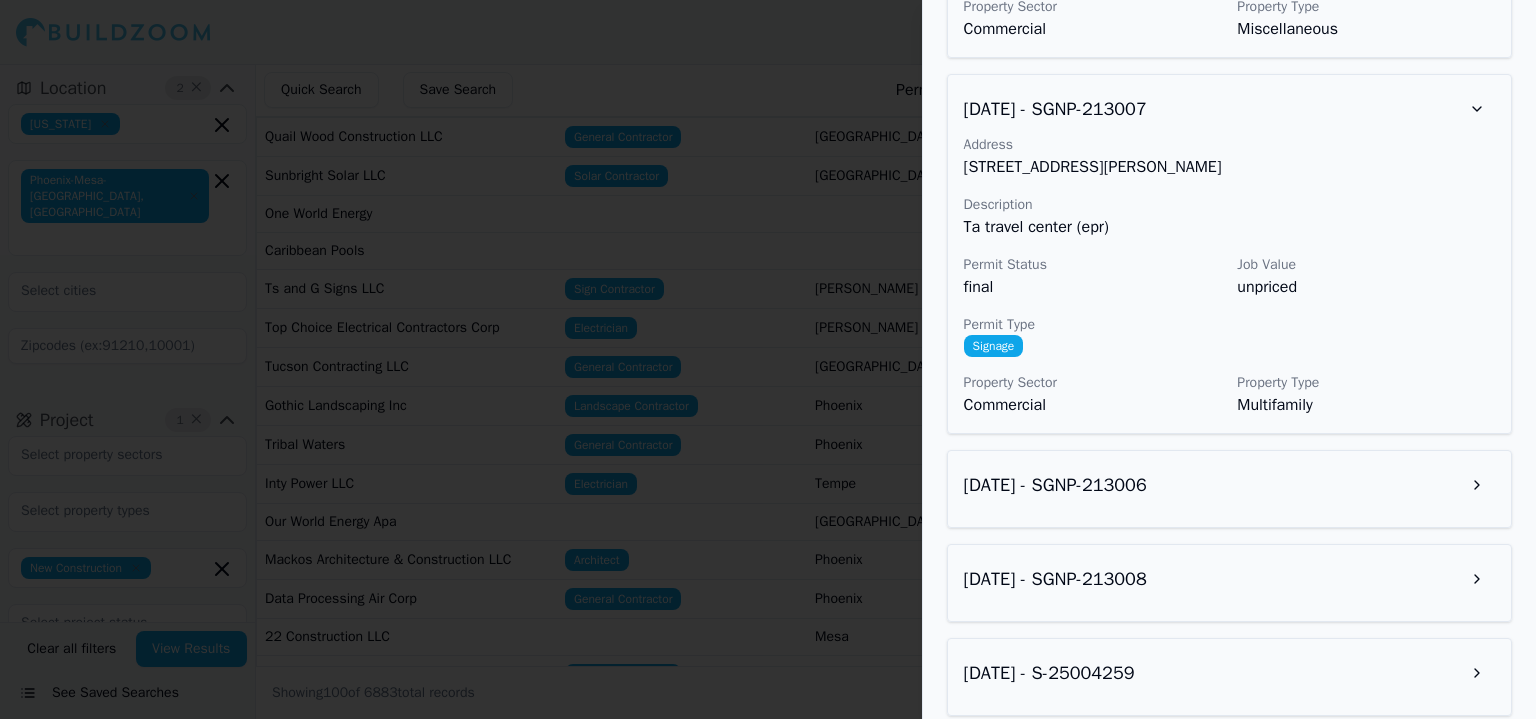 scroll, scrollTop: 3000, scrollLeft: 0, axis: vertical 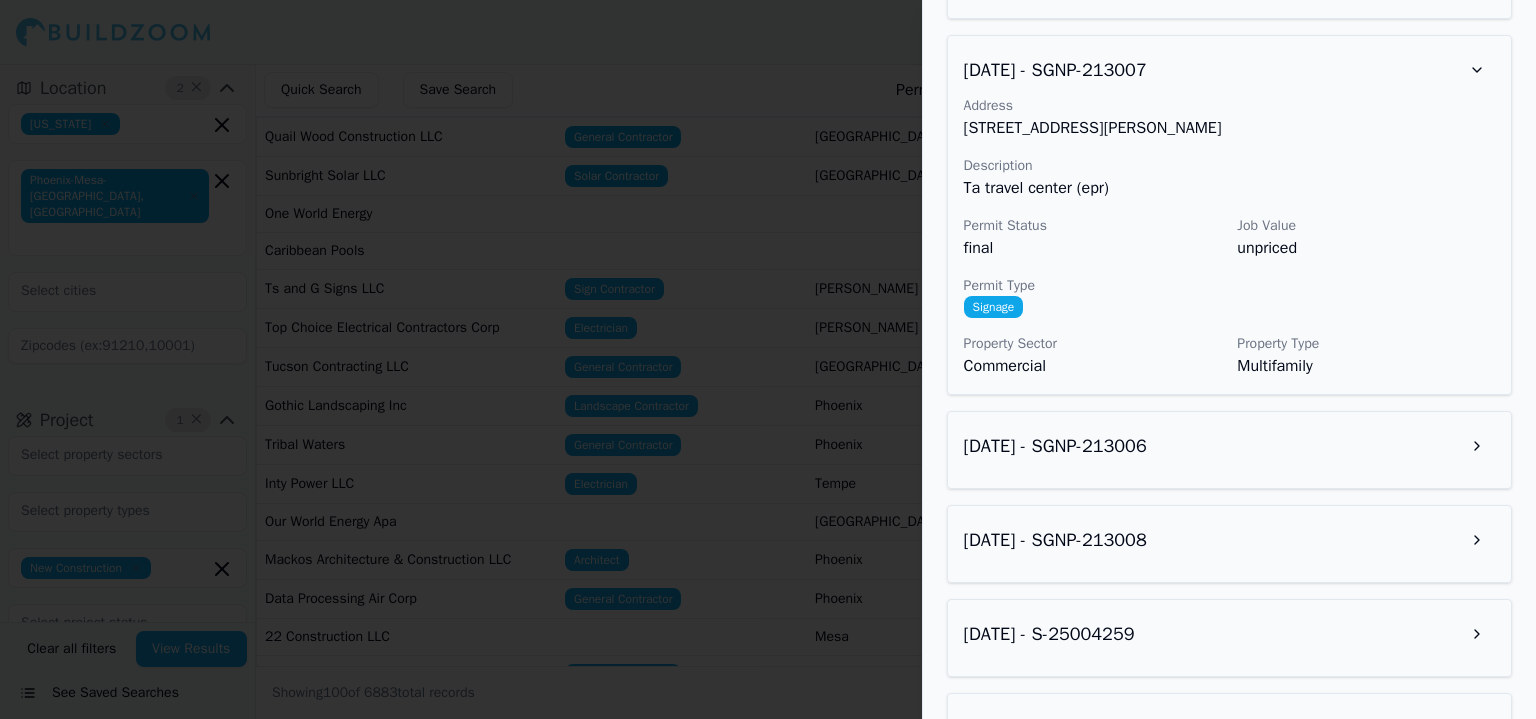 click on "[DATE] - SGNP-213008" at bounding box center [1229, 544] 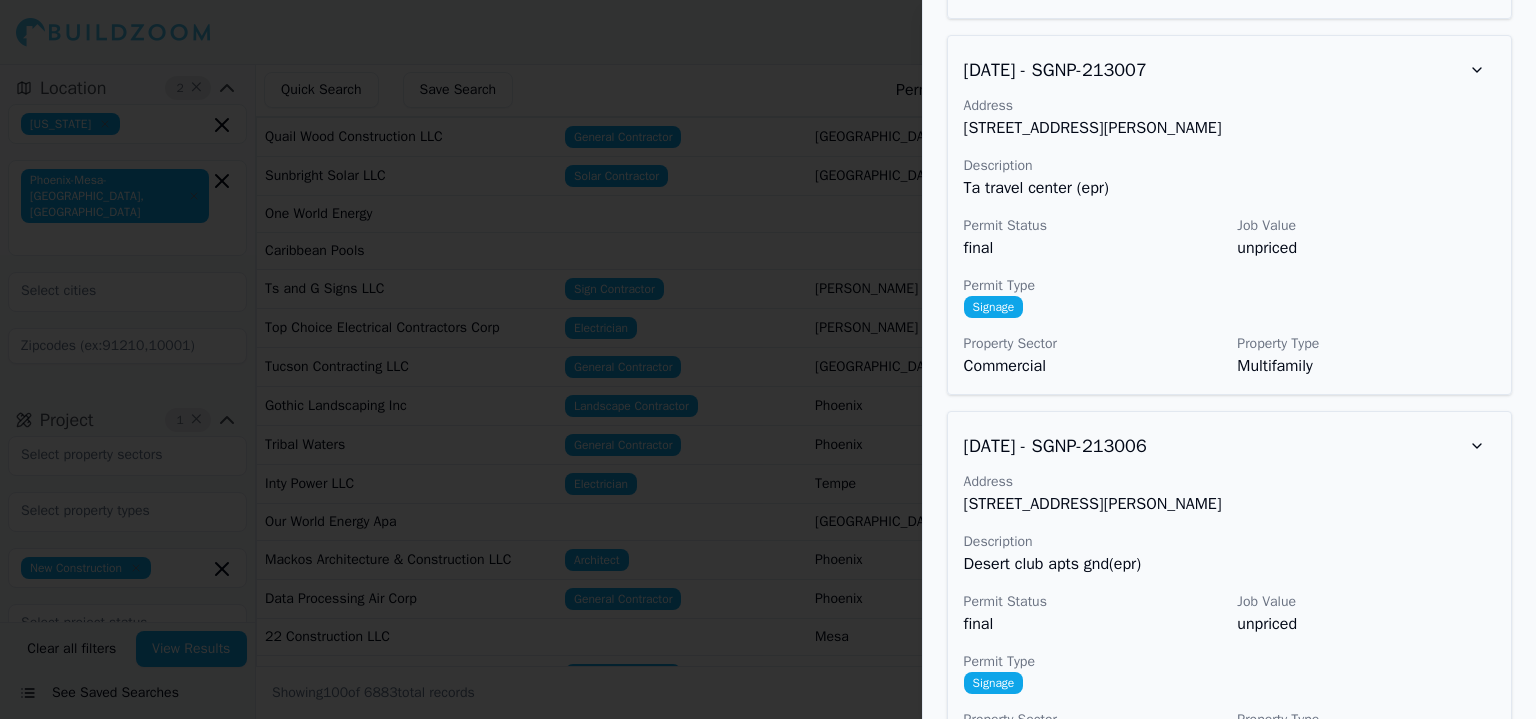scroll, scrollTop: 3420, scrollLeft: 0, axis: vertical 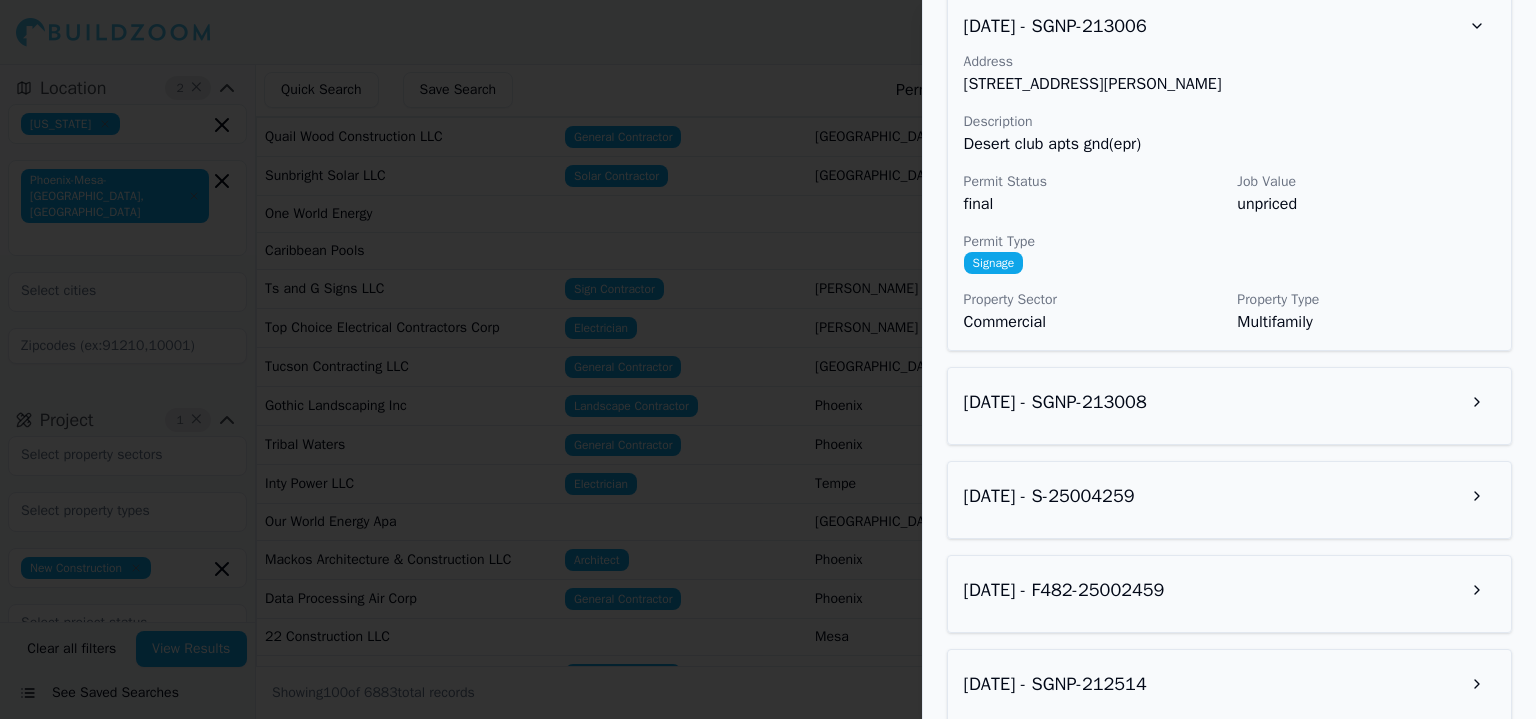 drag, startPoint x: 1292, startPoint y: 323, endPoint x: 1291, endPoint y: 334, distance: 11.045361 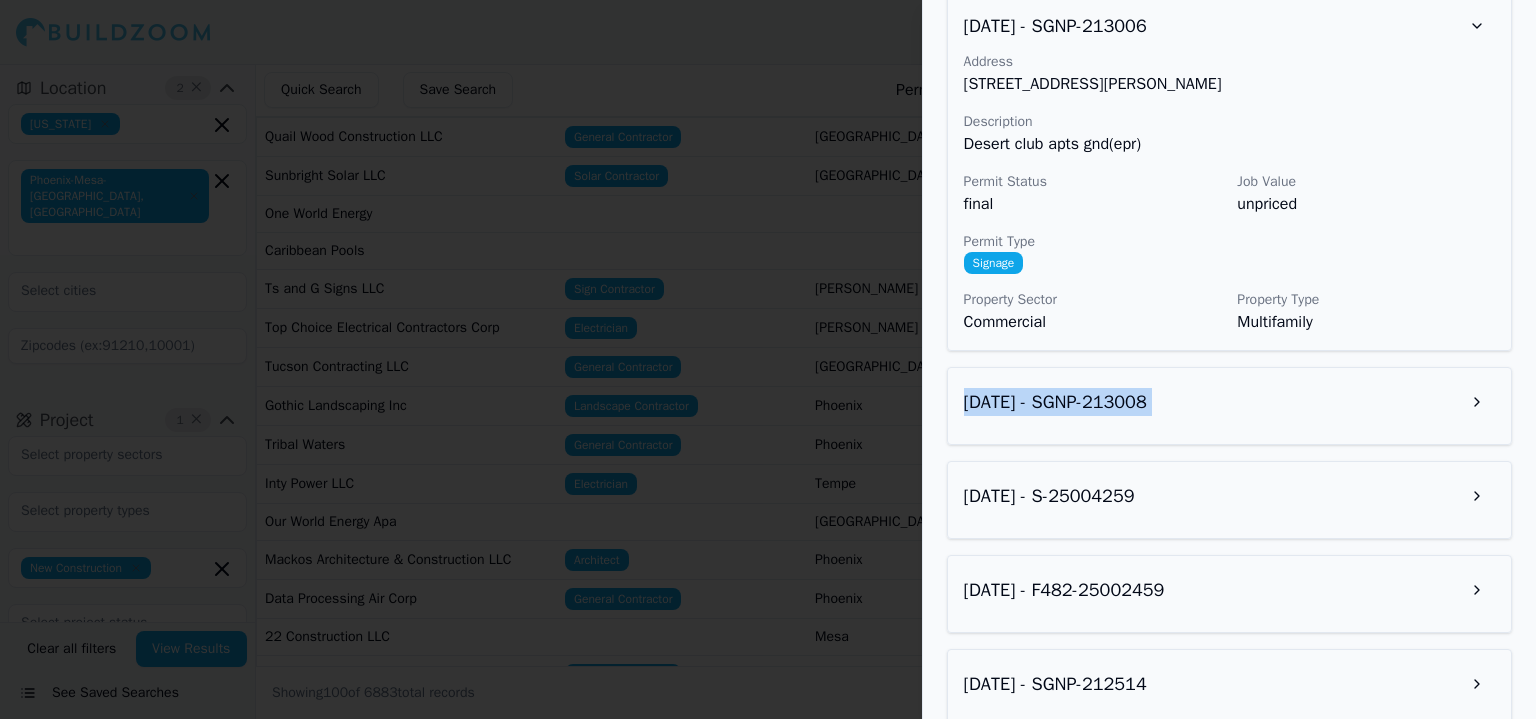 click on "[DATE] - SGNP-213008" at bounding box center [1229, 406] 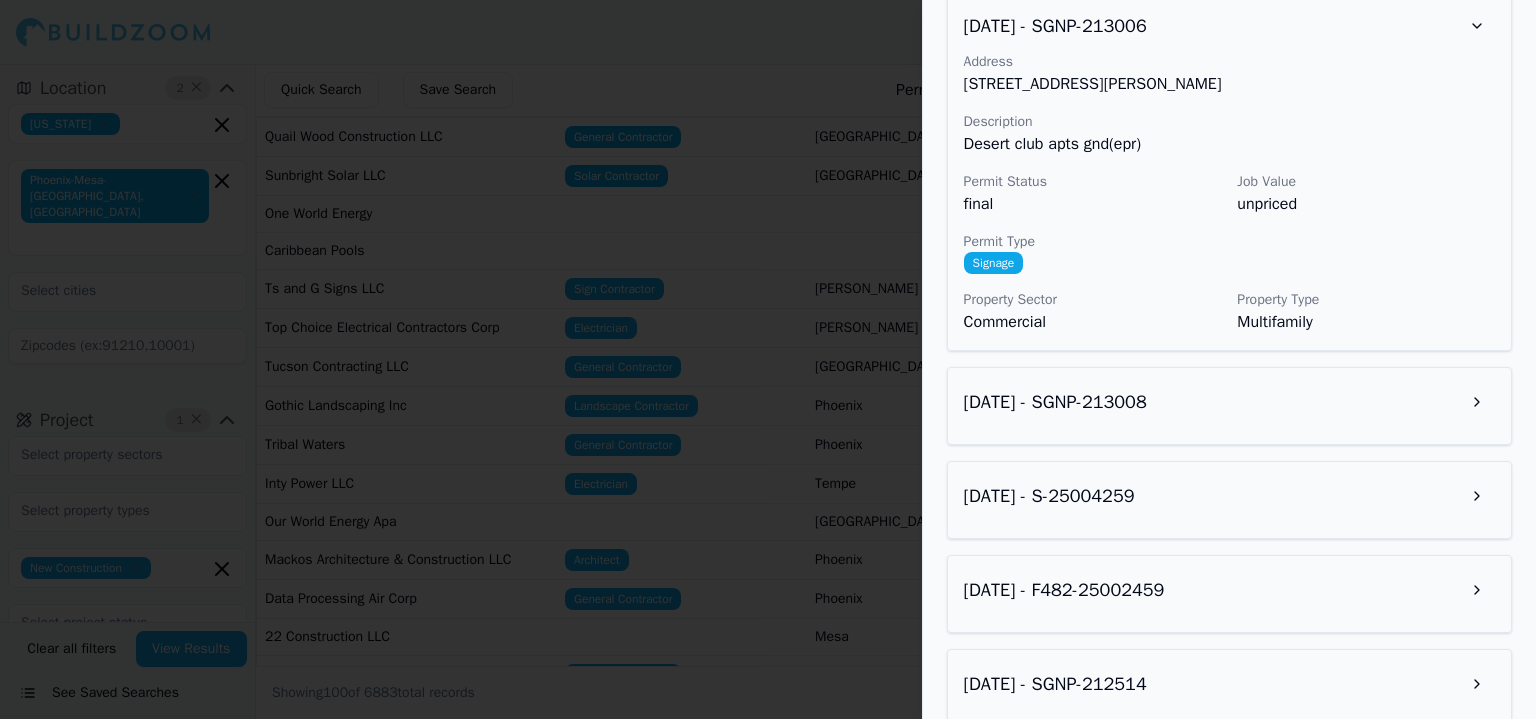 click on "[DATE] - SGNP-213008" at bounding box center (1229, 402) 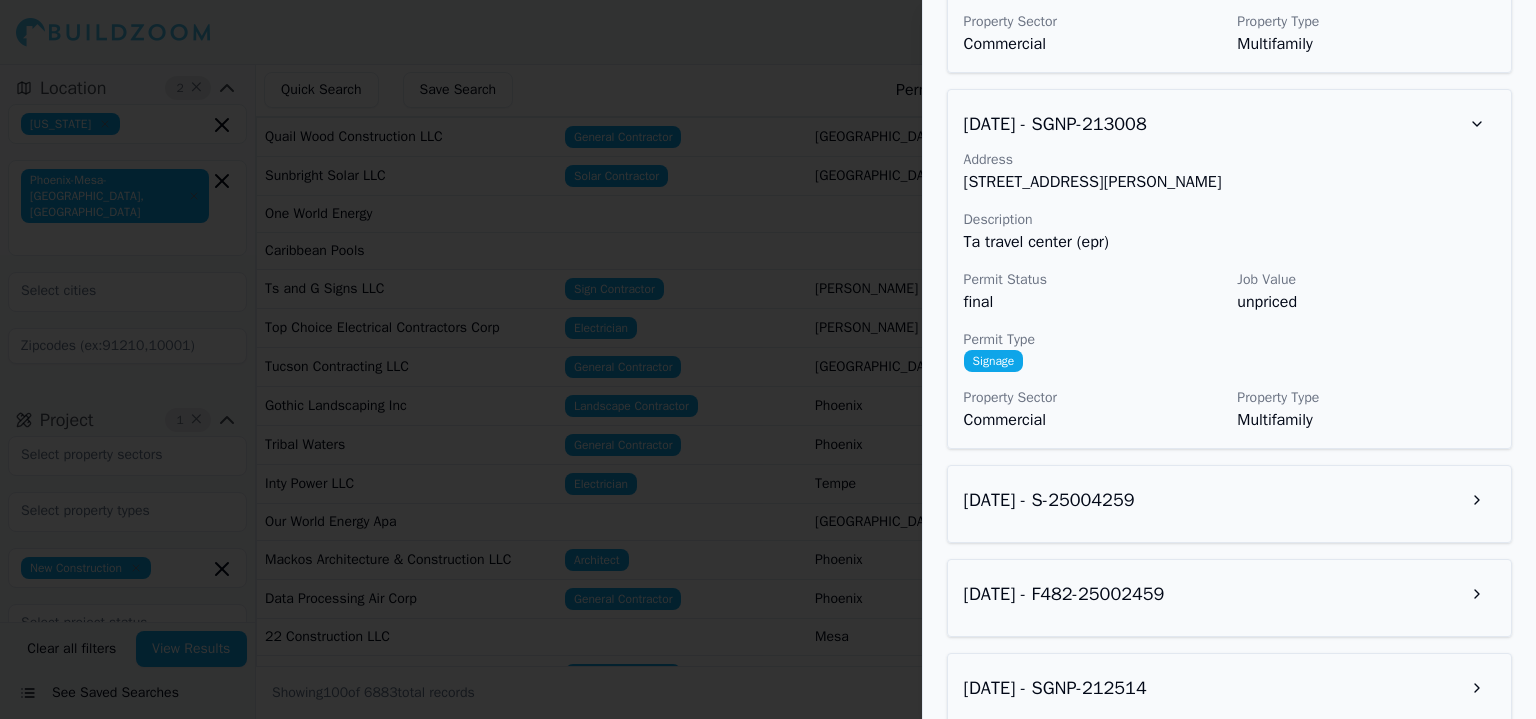 scroll, scrollTop: 3702, scrollLeft: 0, axis: vertical 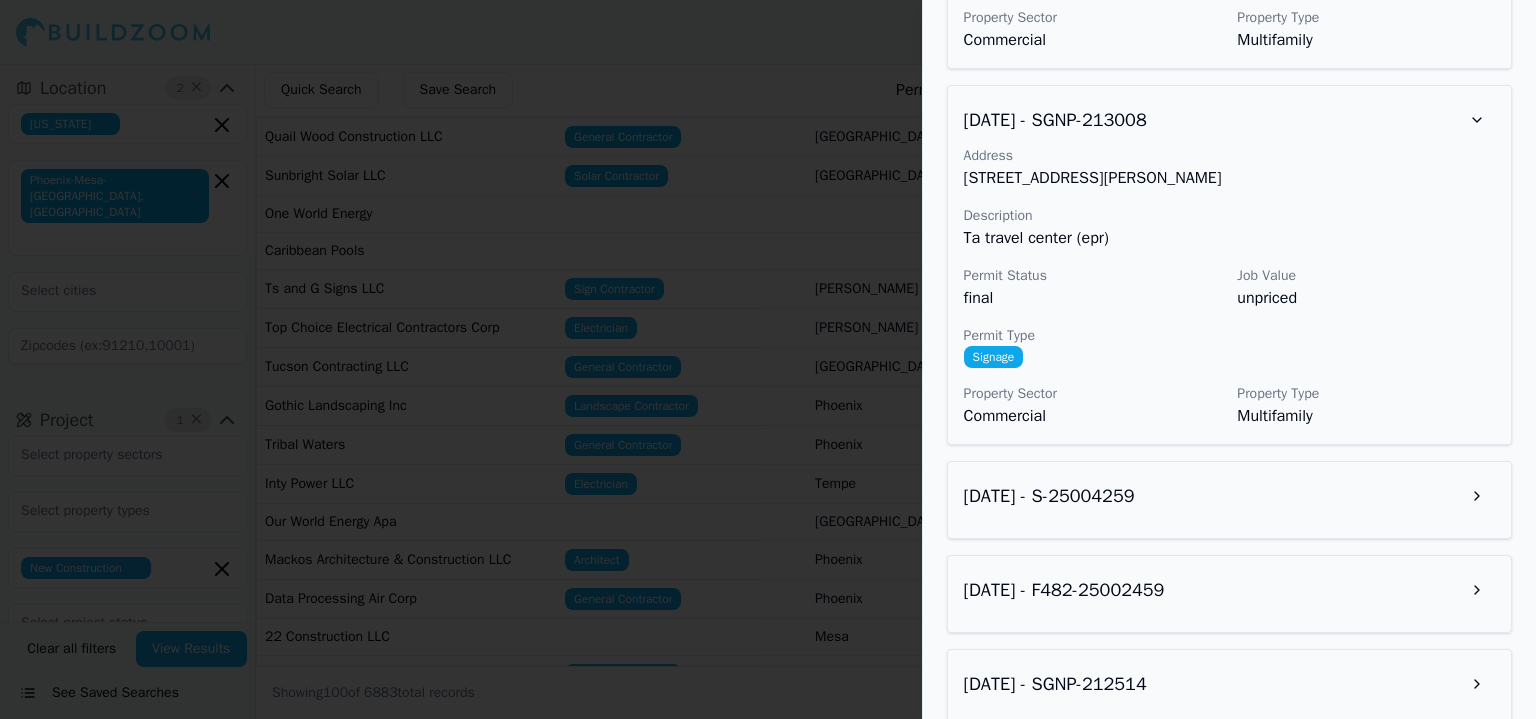 drag, startPoint x: 1439, startPoint y: 514, endPoint x: 1439, endPoint y: 498, distance: 16 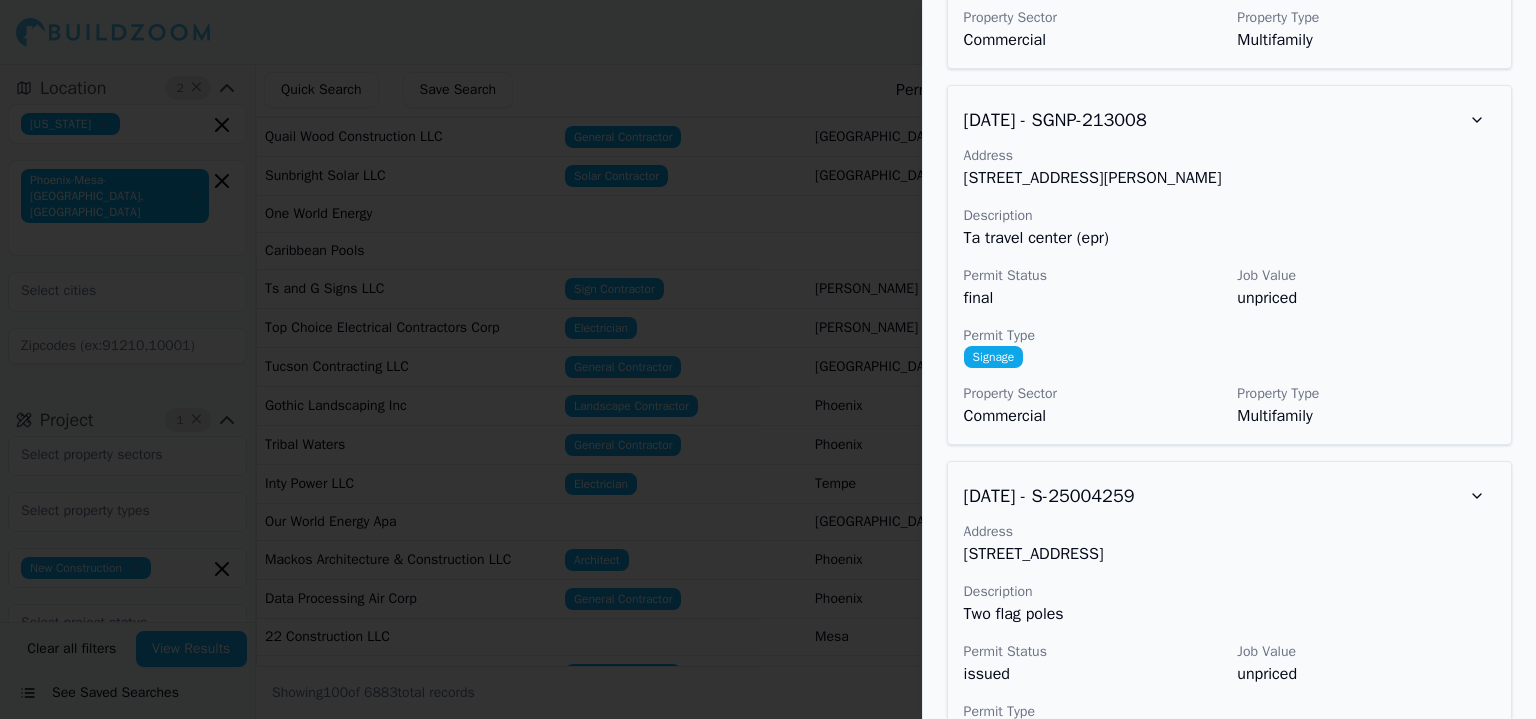 scroll, scrollTop: 3984, scrollLeft: 0, axis: vertical 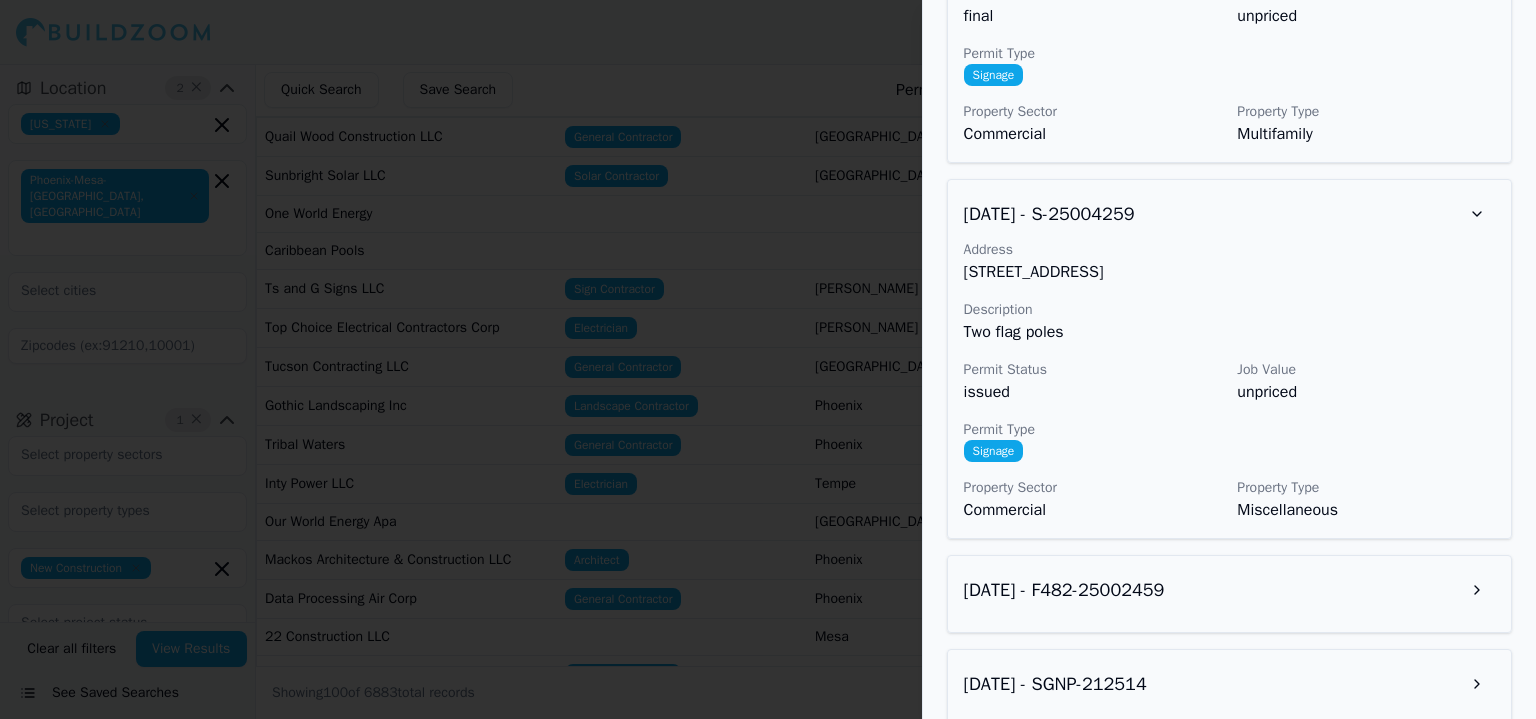 click on "[DATE] - F482-25002459" at bounding box center [1229, 590] 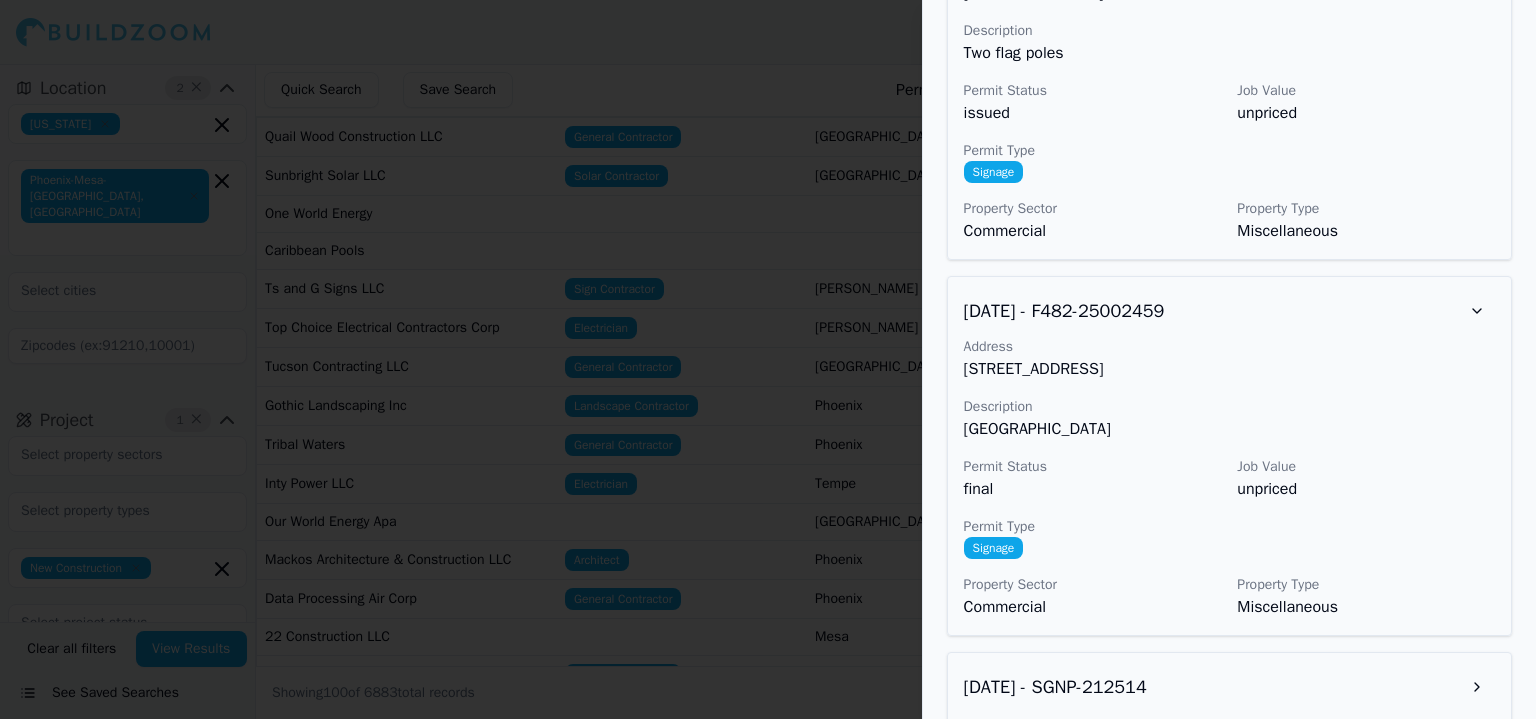 scroll, scrollTop: 4265, scrollLeft: 0, axis: vertical 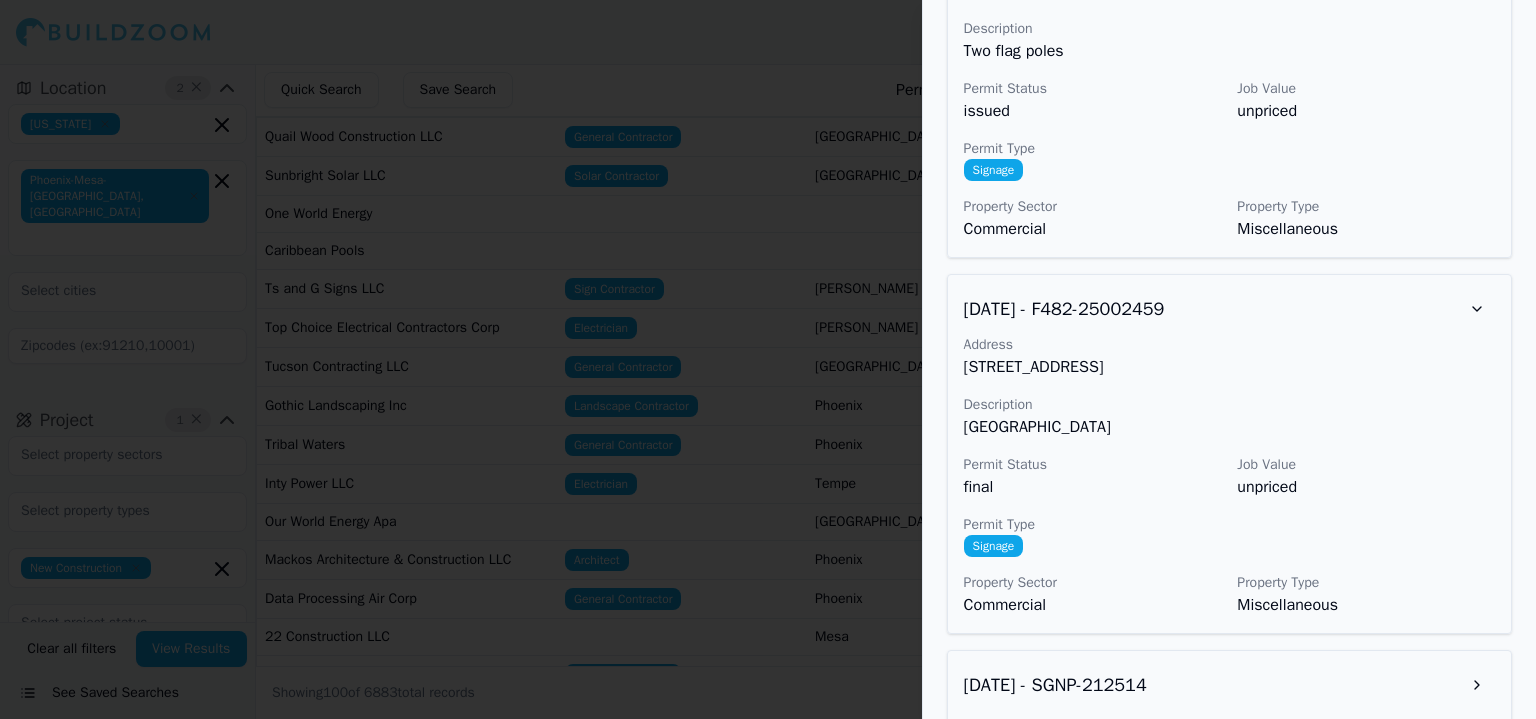 click on "[DATE] - SGNP-212514" at bounding box center [1229, 689] 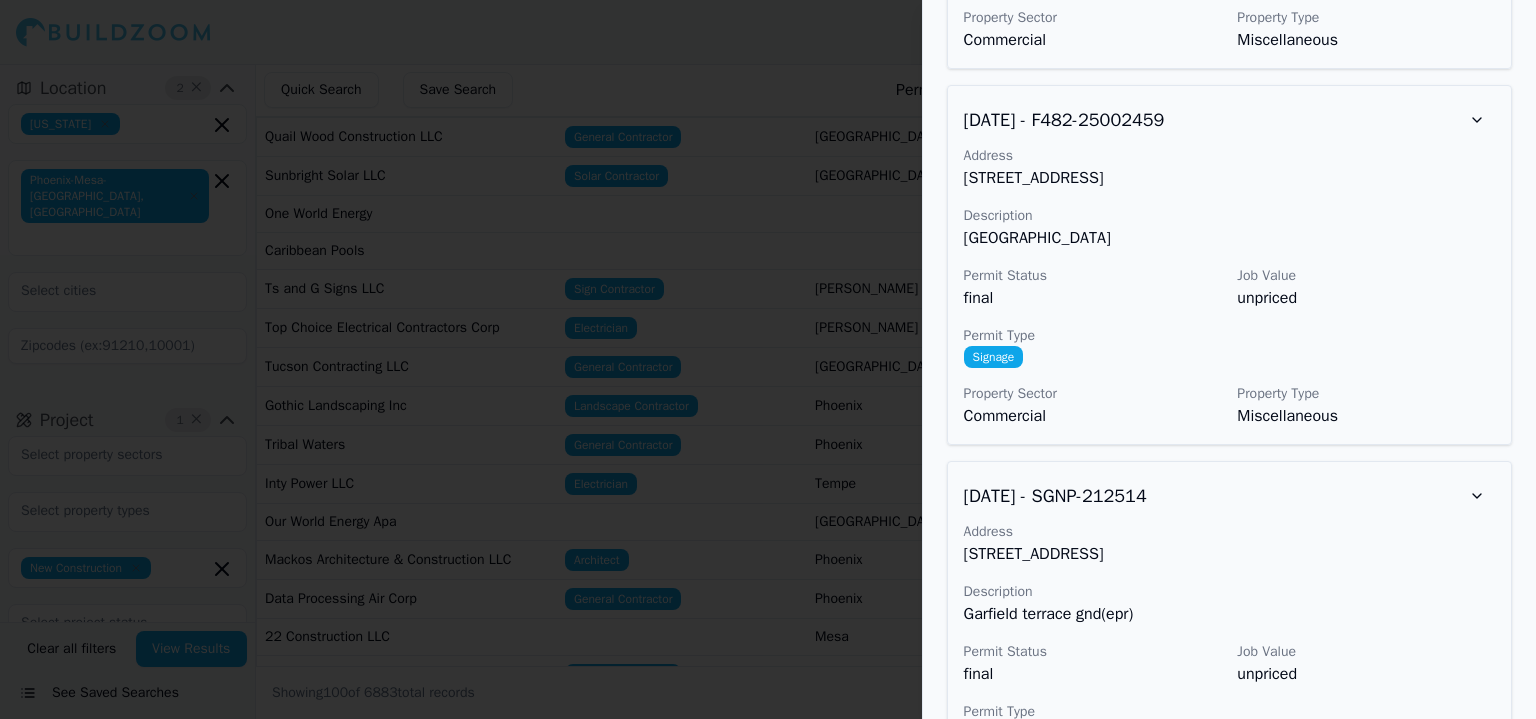 scroll, scrollTop: 4447, scrollLeft: 0, axis: vertical 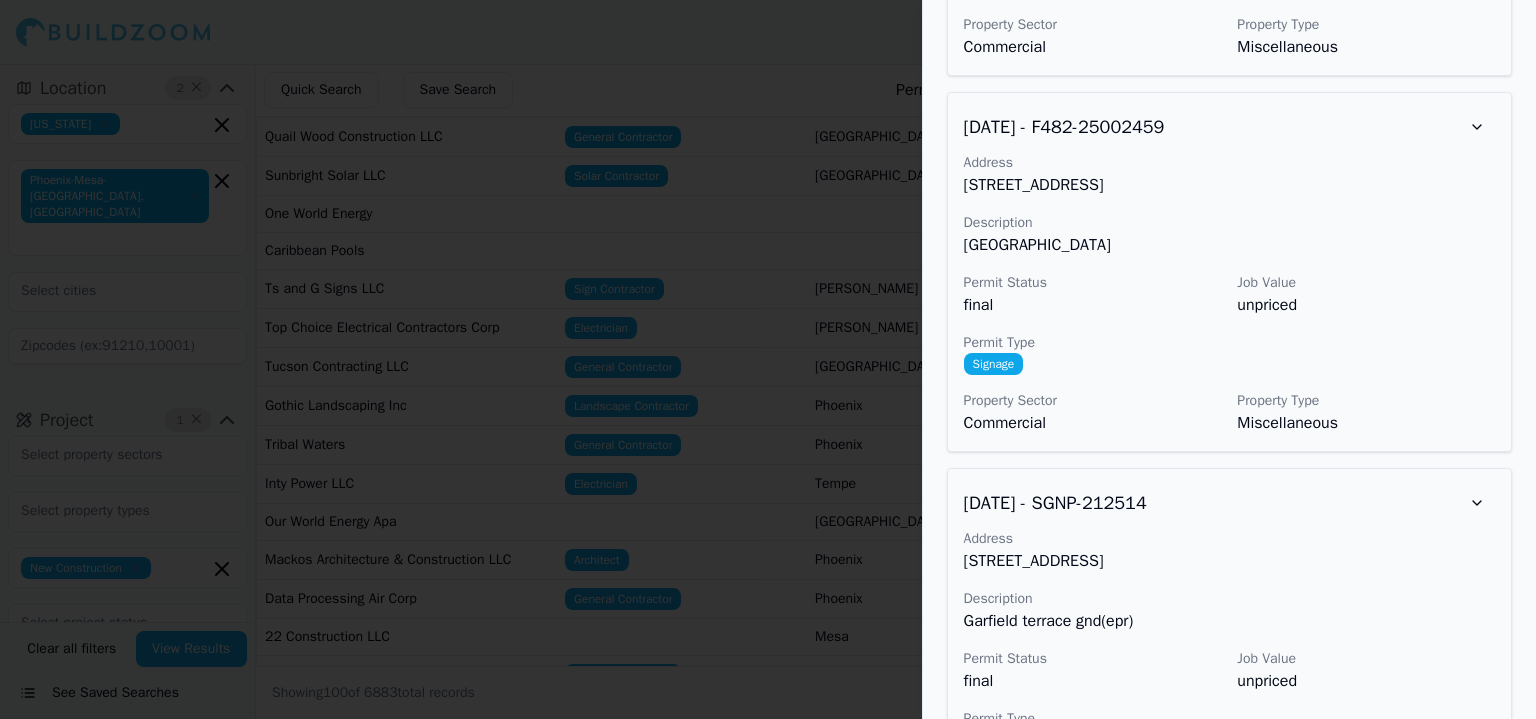 click at bounding box center (768, 359) 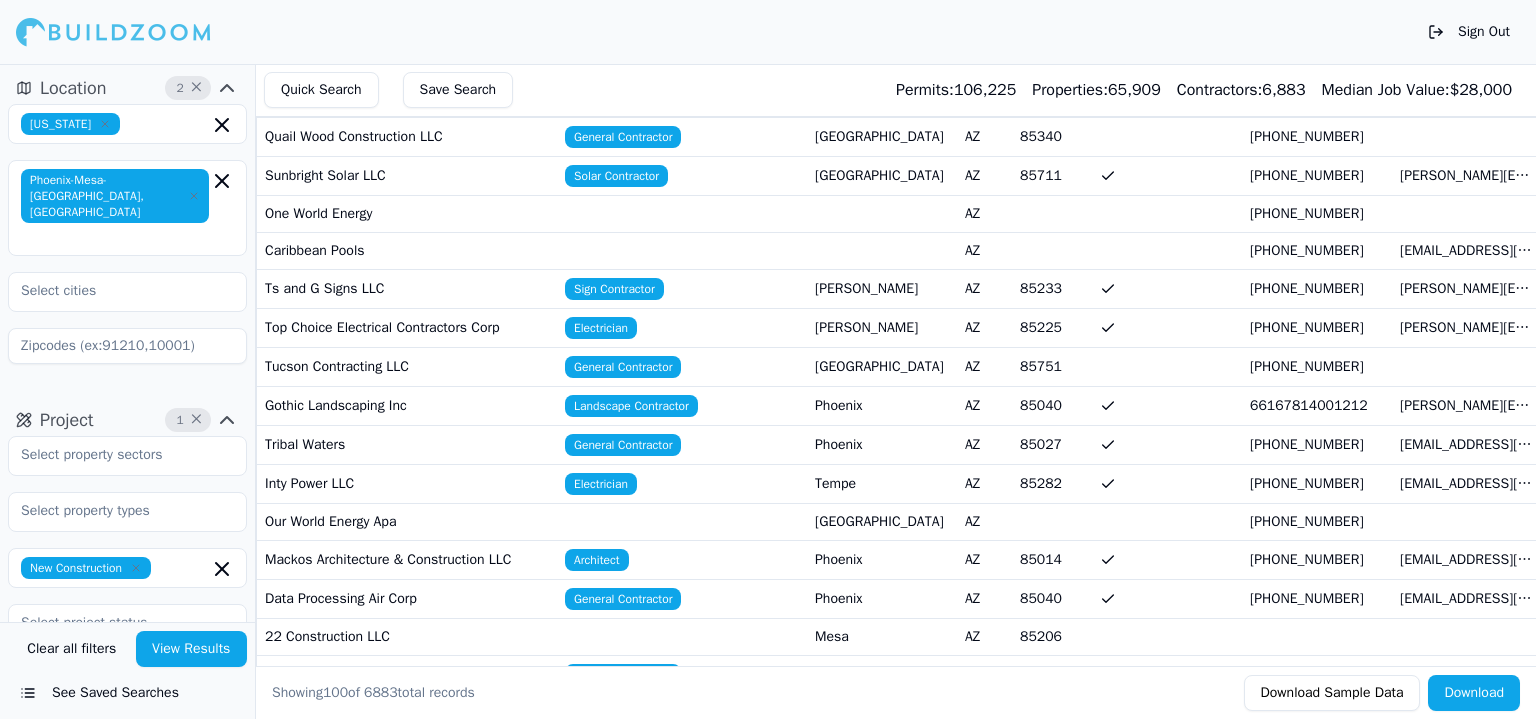 click 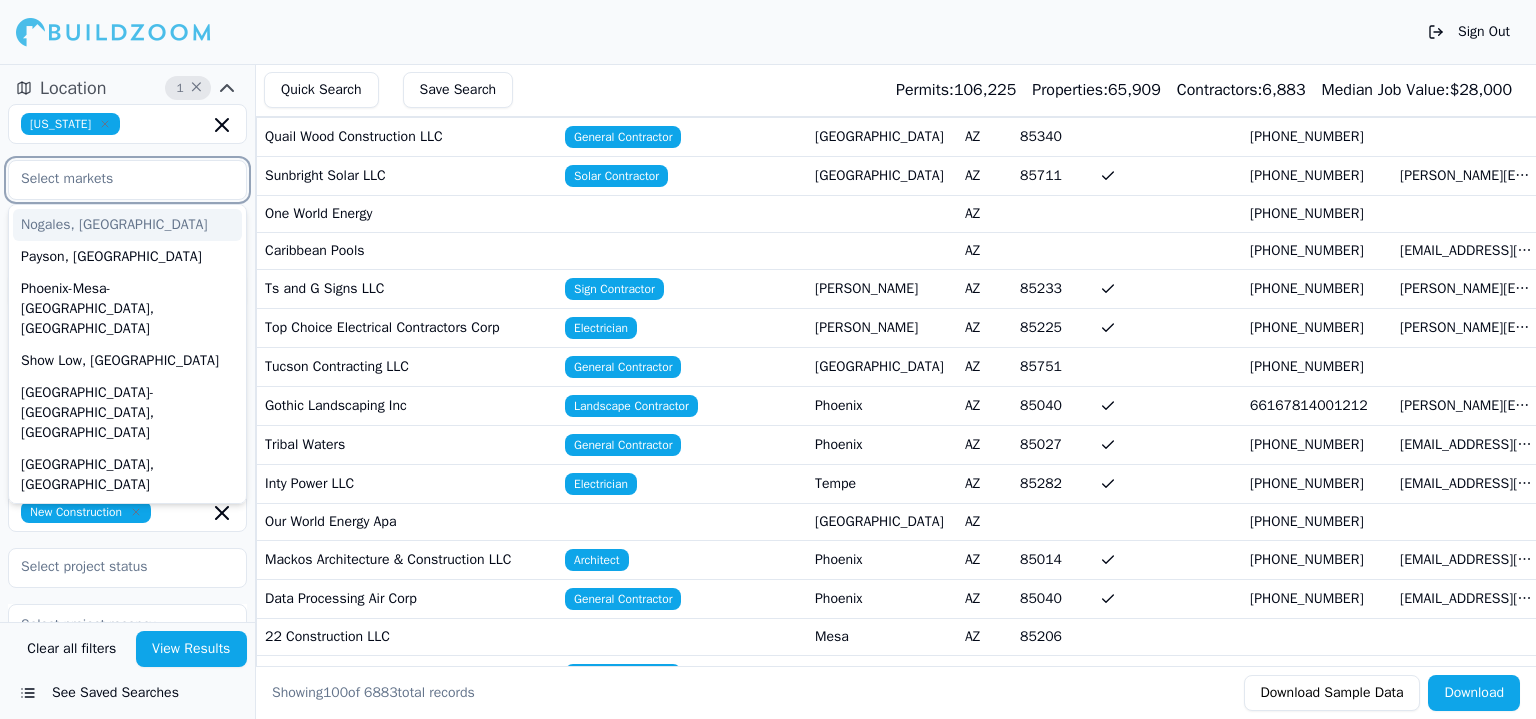 click at bounding box center [115, 179] 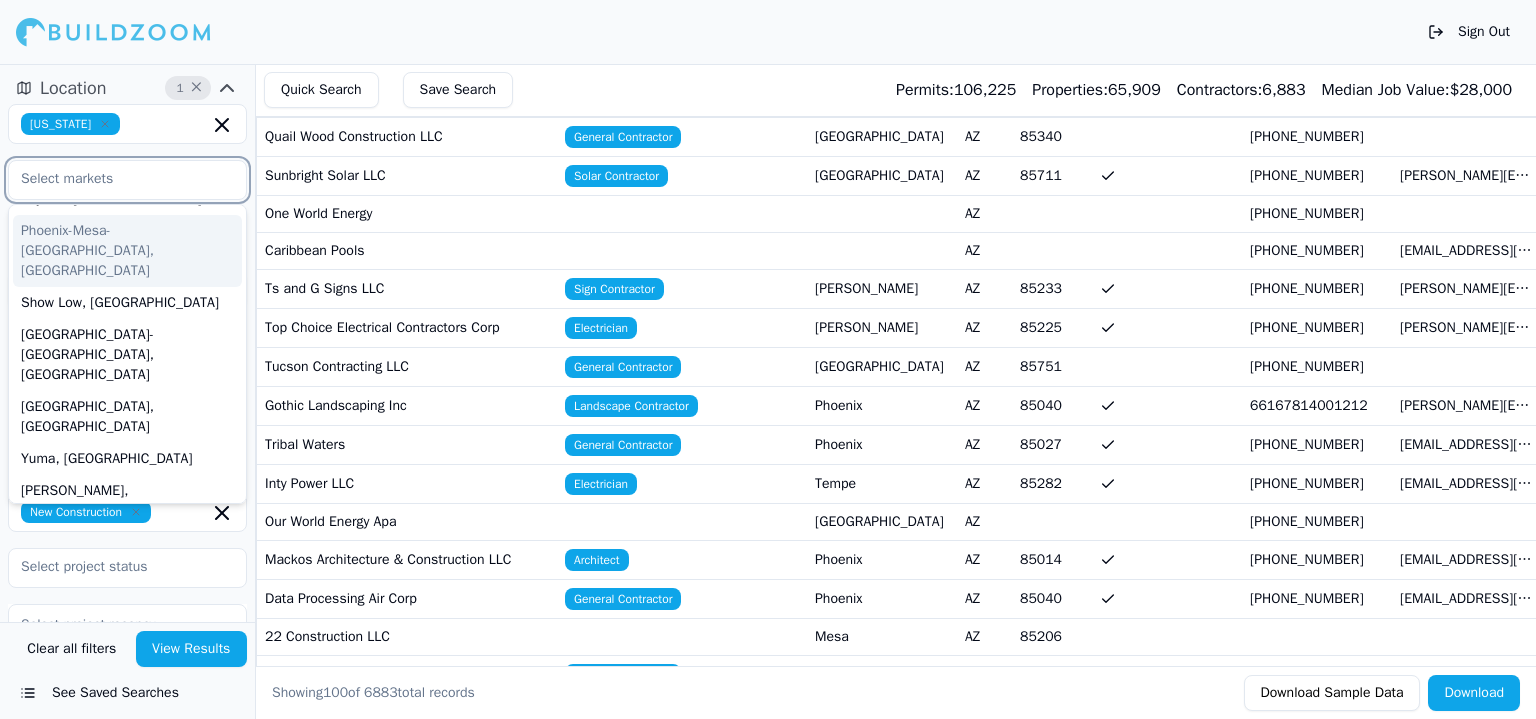 scroll, scrollTop: 61, scrollLeft: 0, axis: vertical 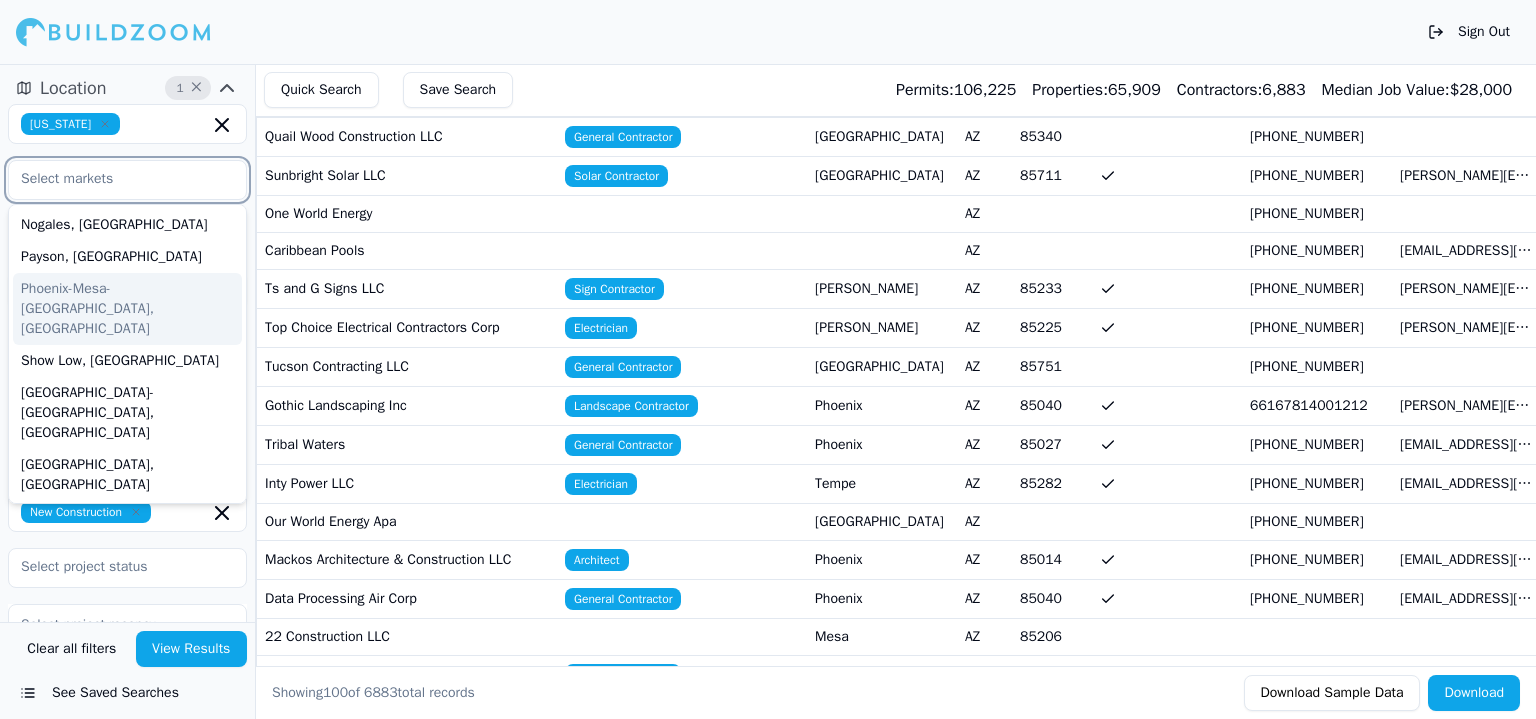 click on "Phoenix-Mesa-[GEOGRAPHIC_DATA], [GEOGRAPHIC_DATA]" at bounding box center [127, 309] 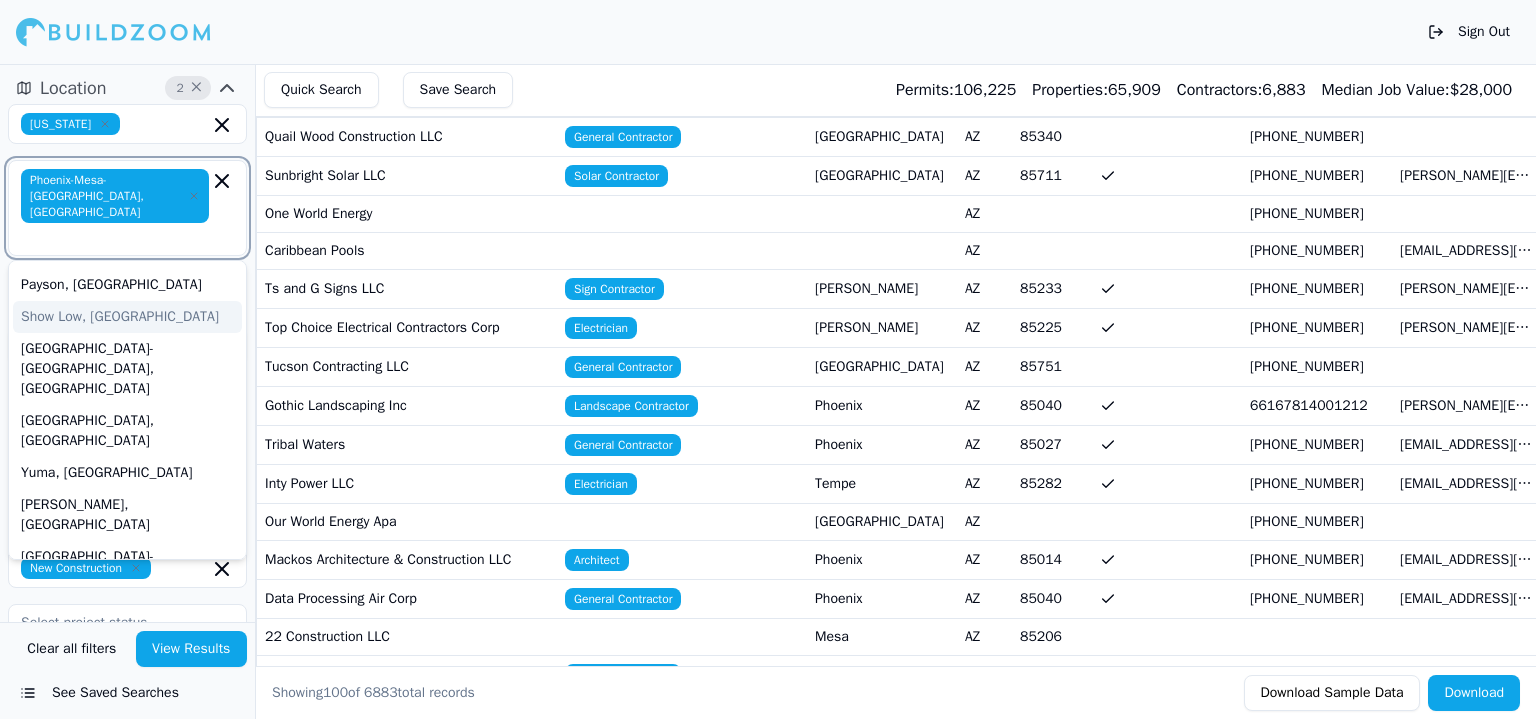 scroll, scrollTop: 29, scrollLeft: 0, axis: vertical 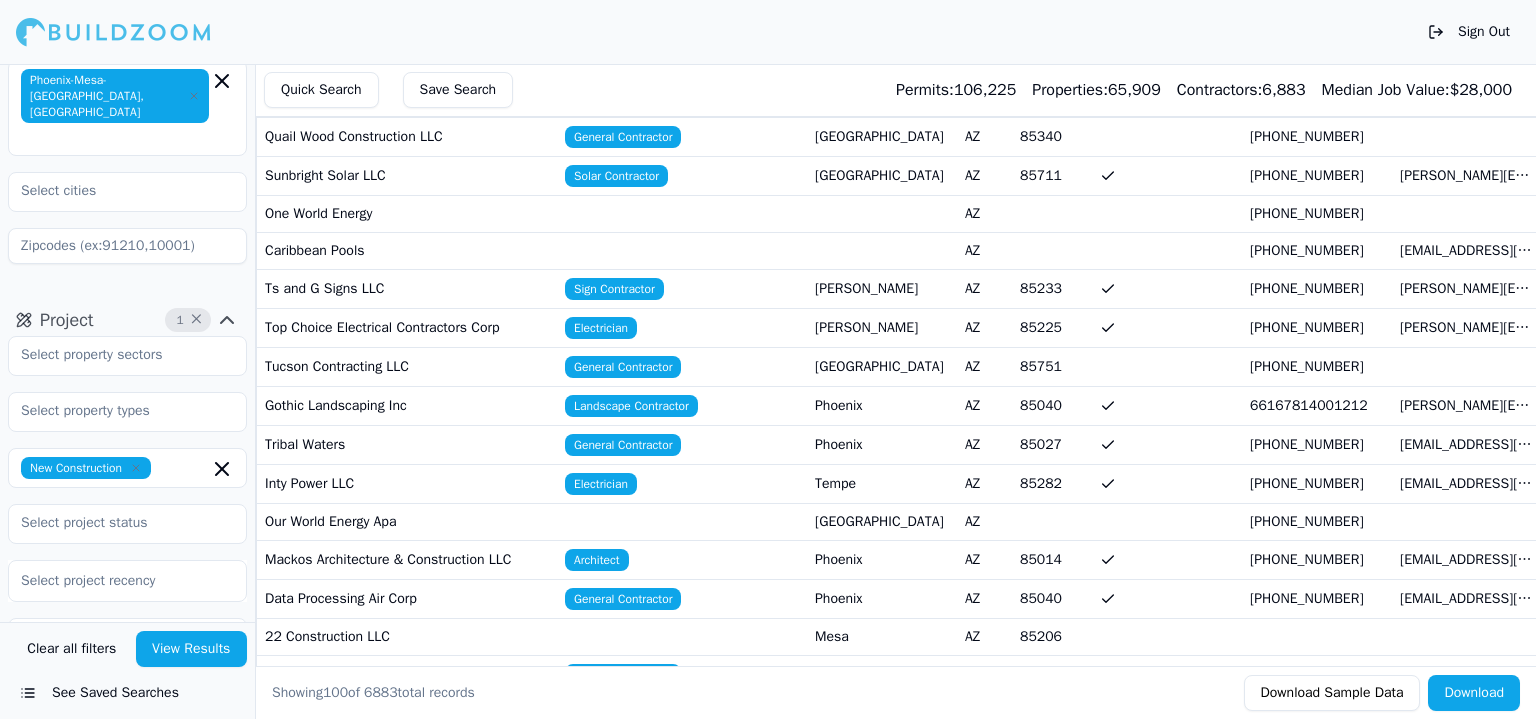 click on "View Results" at bounding box center (192, 649) 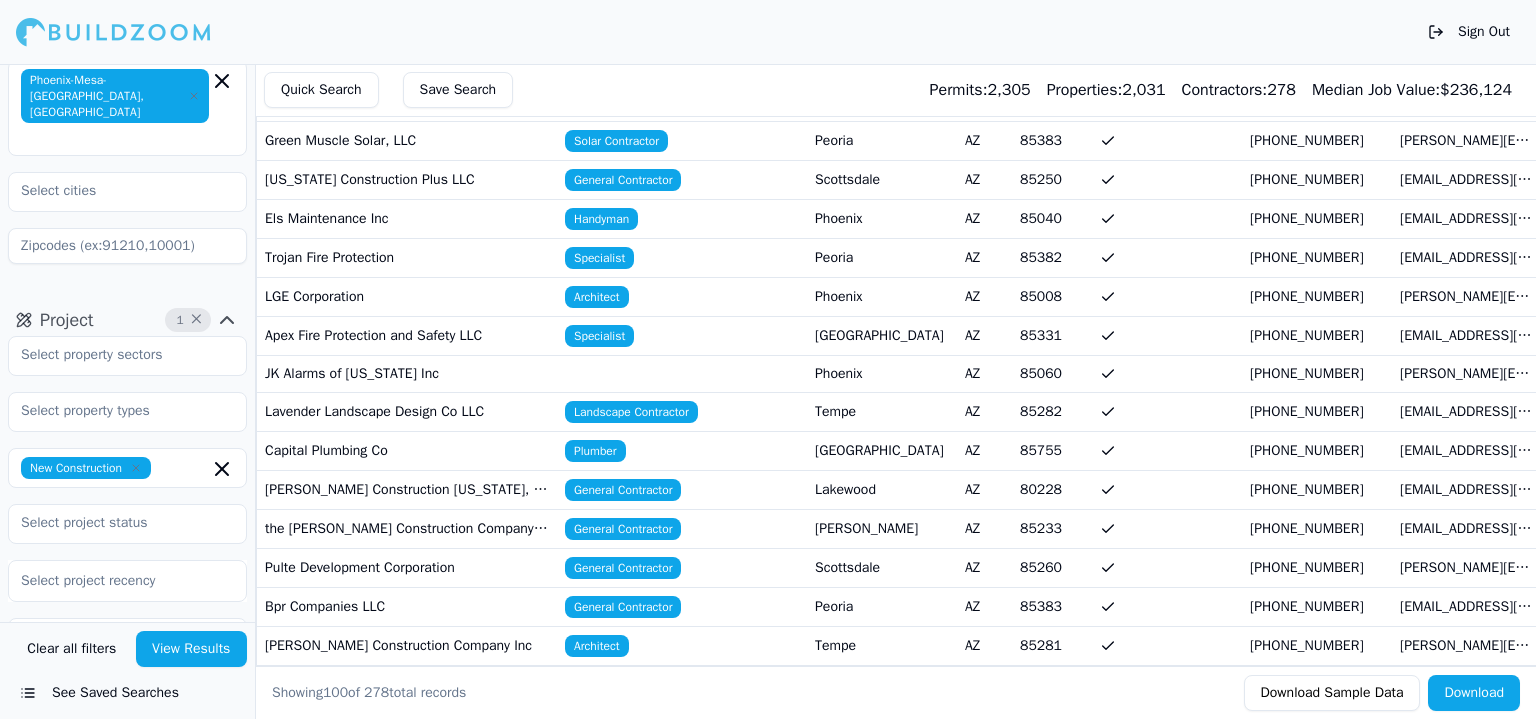 scroll, scrollTop: 300, scrollLeft: 0, axis: vertical 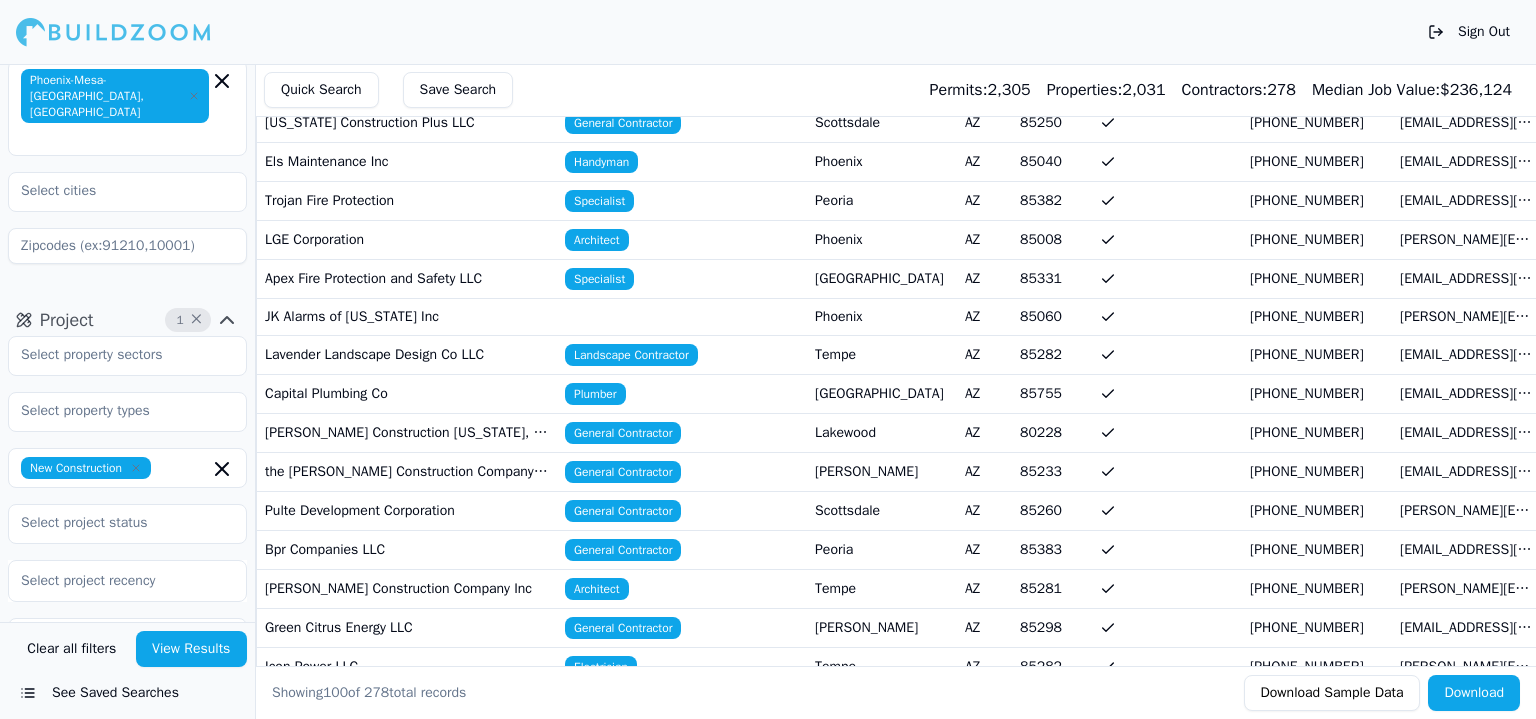 click at bounding box center [1167, 471] 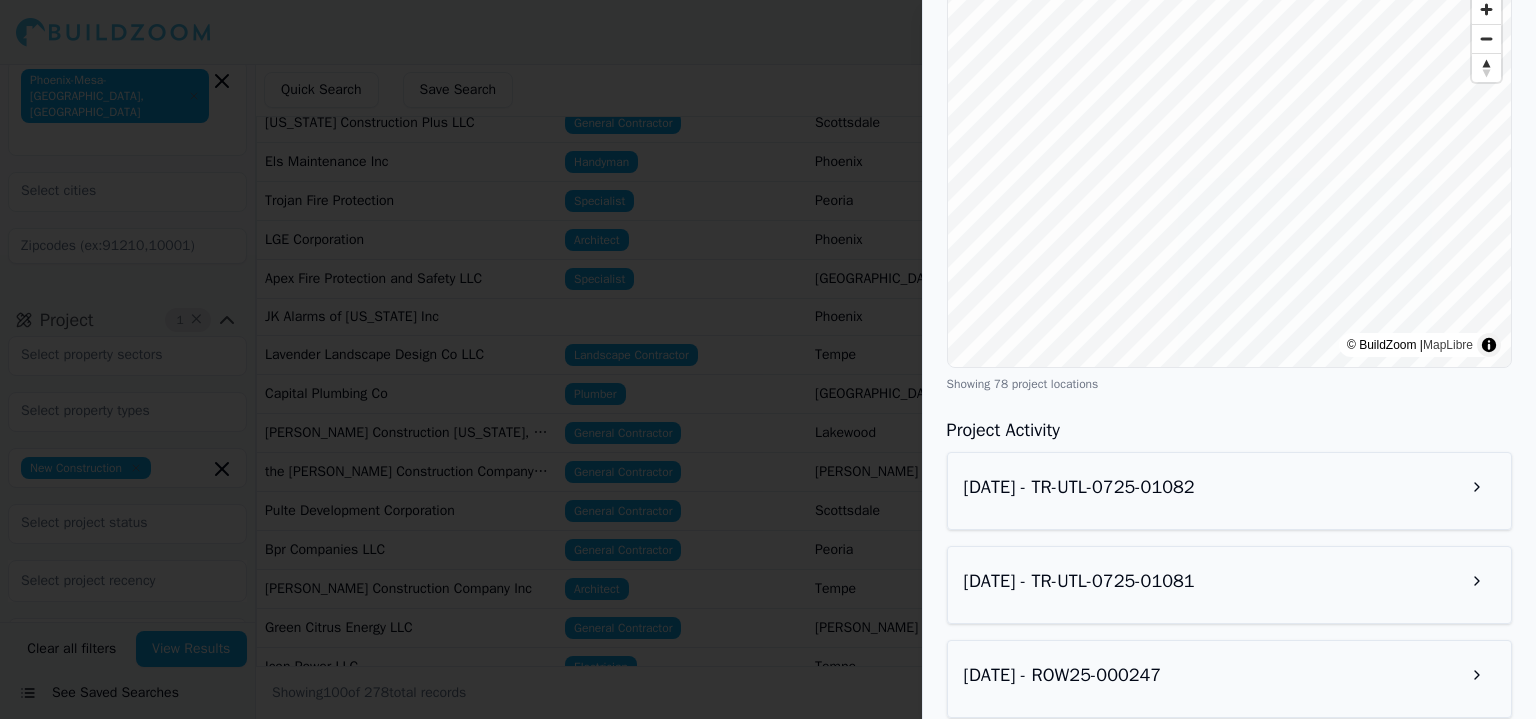 scroll, scrollTop: 1600, scrollLeft: 0, axis: vertical 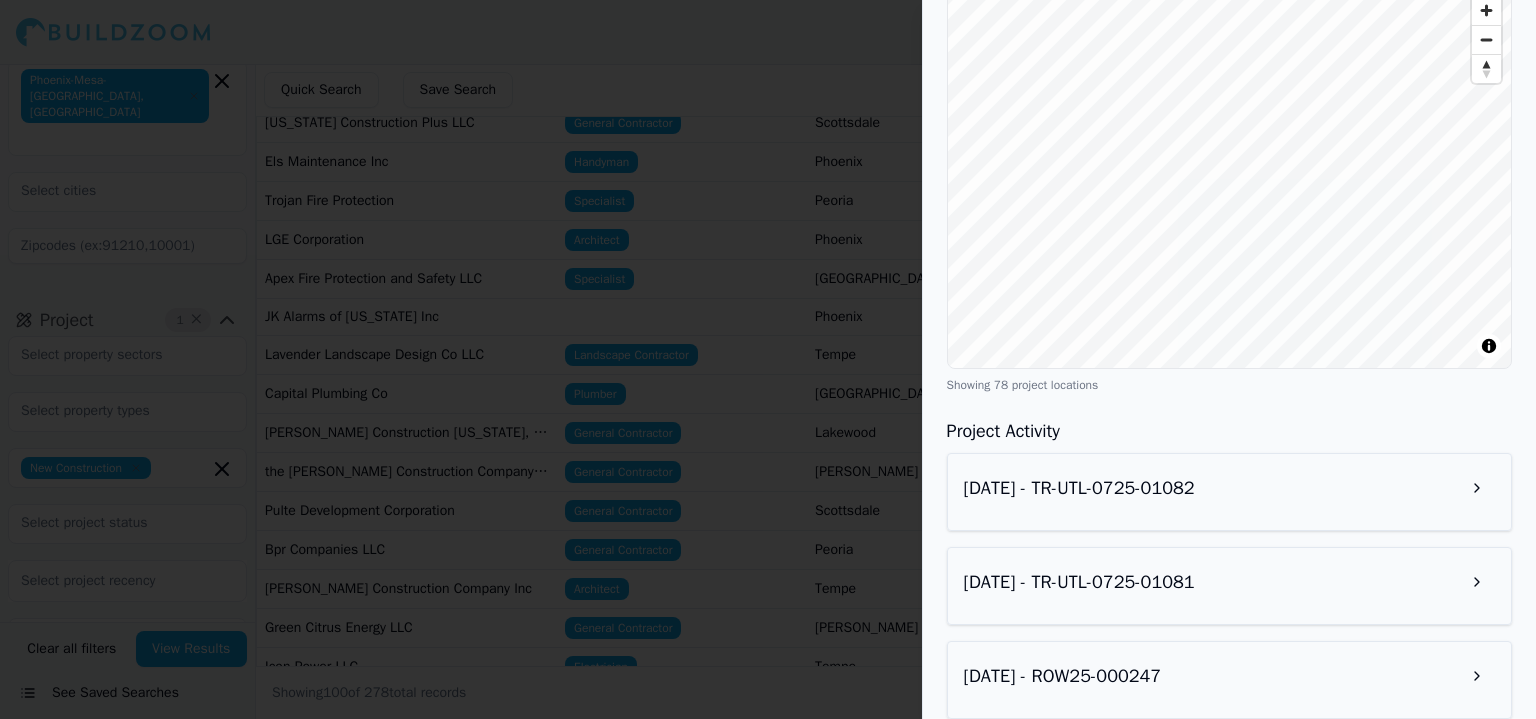 click on "Sign Out Location 2 × [US_STATE] [GEOGRAPHIC_DATA]-[GEOGRAPHIC_DATA]-[GEOGRAPHIC_DATA], [GEOGRAPHIC_DATA] Project 1 × New Construction Select project recency Contractor 4 × Verified License Has Phone Has Email Has Permits Min Permits (All Time) Permits Last 4 Years Min Max Clear all filters View Results See Saved Searches Quick Search Save Search Permits:  2,305 Properties:  2,031 Contractors:  278 Median Job Value:   $ 236,124 Permitted Projects Associated Contractors Business Name Contractor Type City State Zip Code Has Active License Phone Number Email Most Recent Project Permit Records Median Job Value Permits in Set Vector Energy, LLC General Contractor Gilbert AZ [PHONE_NUMBER] [EMAIL_ADDRESS][DOMAIN_NAME] [DATE] 4026 $46,500.00 1 Redrock Constructions LLC General Contractor Goodyear AZ [PHONE_NUMBER] [EMAIL_ADDRESS][DOMAIN_NAME] [DATE] 17 1 [PERSON_NAME] Design Group Inc [GEOGRAPHIC_DATA] (000) 000-0000 [MEDICAL_DATA][EMAIL_ADDRESS][DOMAIN_NAME] [DATE] 116 $20,000.00 1 Gothic Landscaping Inc Landscape Contractor [GEOGRAPHIC_DATA] 1815 4 AZ" at bounding box center (768, 359) 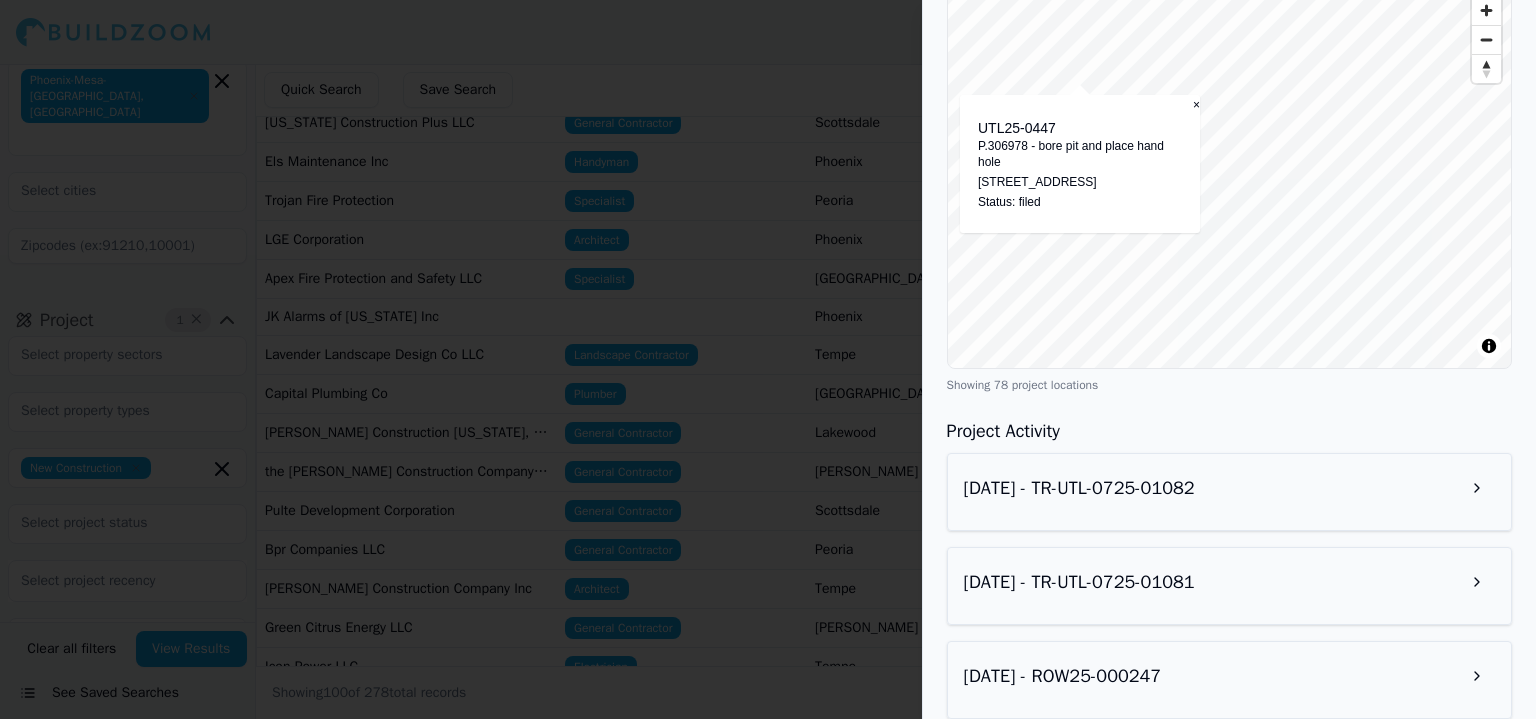 click on "© BuildZoom |  MapLibre
UTL25-0447
P.306978 - bore pit and place hand hole
[STREET_ADDRESS]
Status: filed
×" at bounding box center (1229, 177) 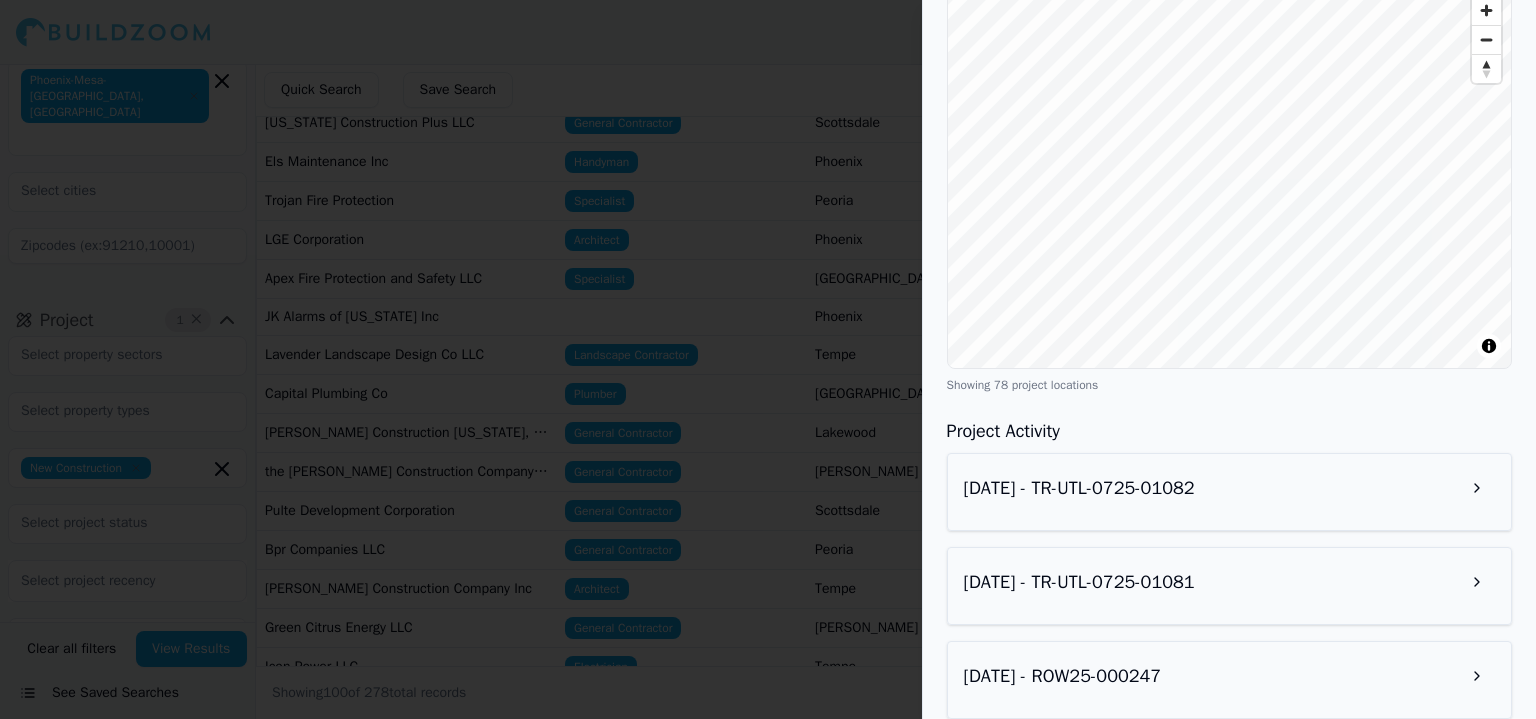 click at bounding box center (768, 359) 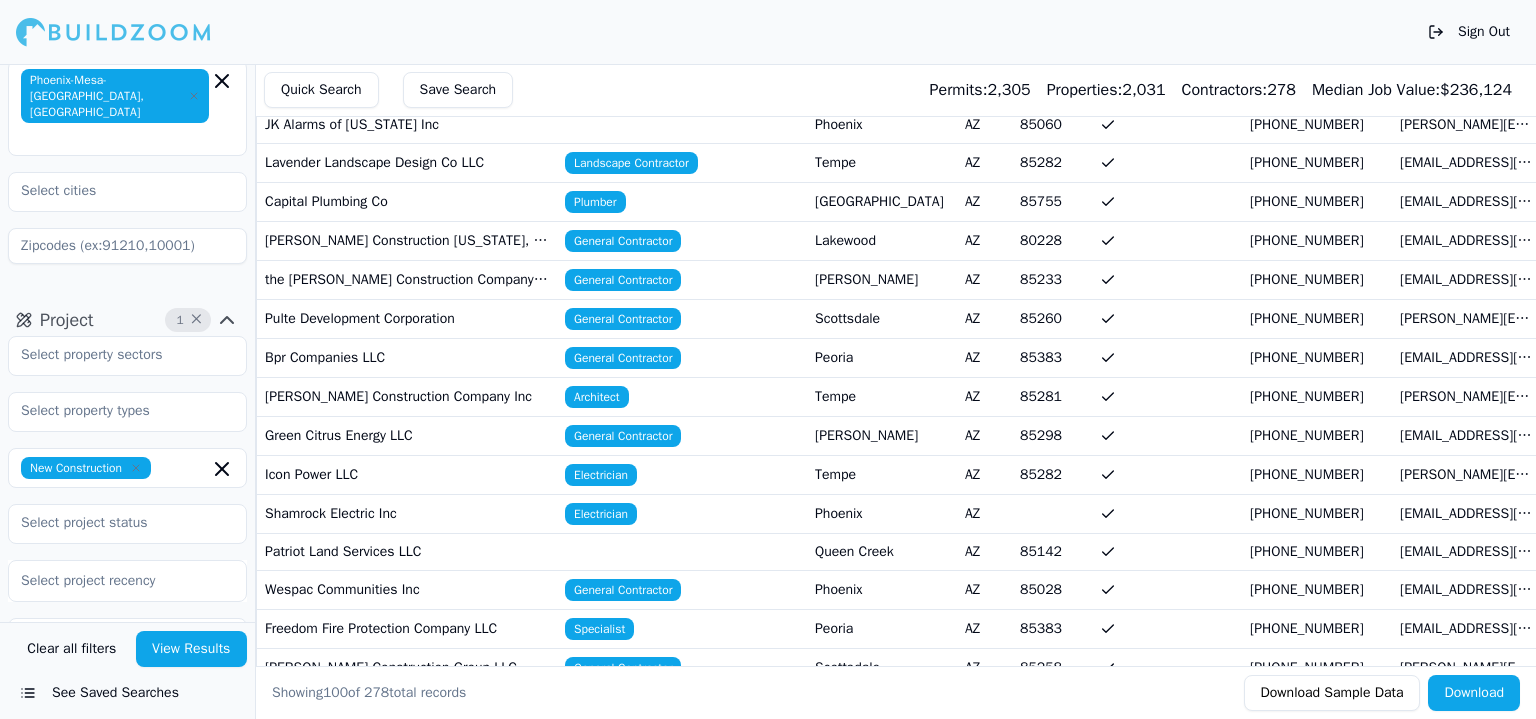 scroll, scrollTop: 500, scrollLeft: 0, axis: vertical 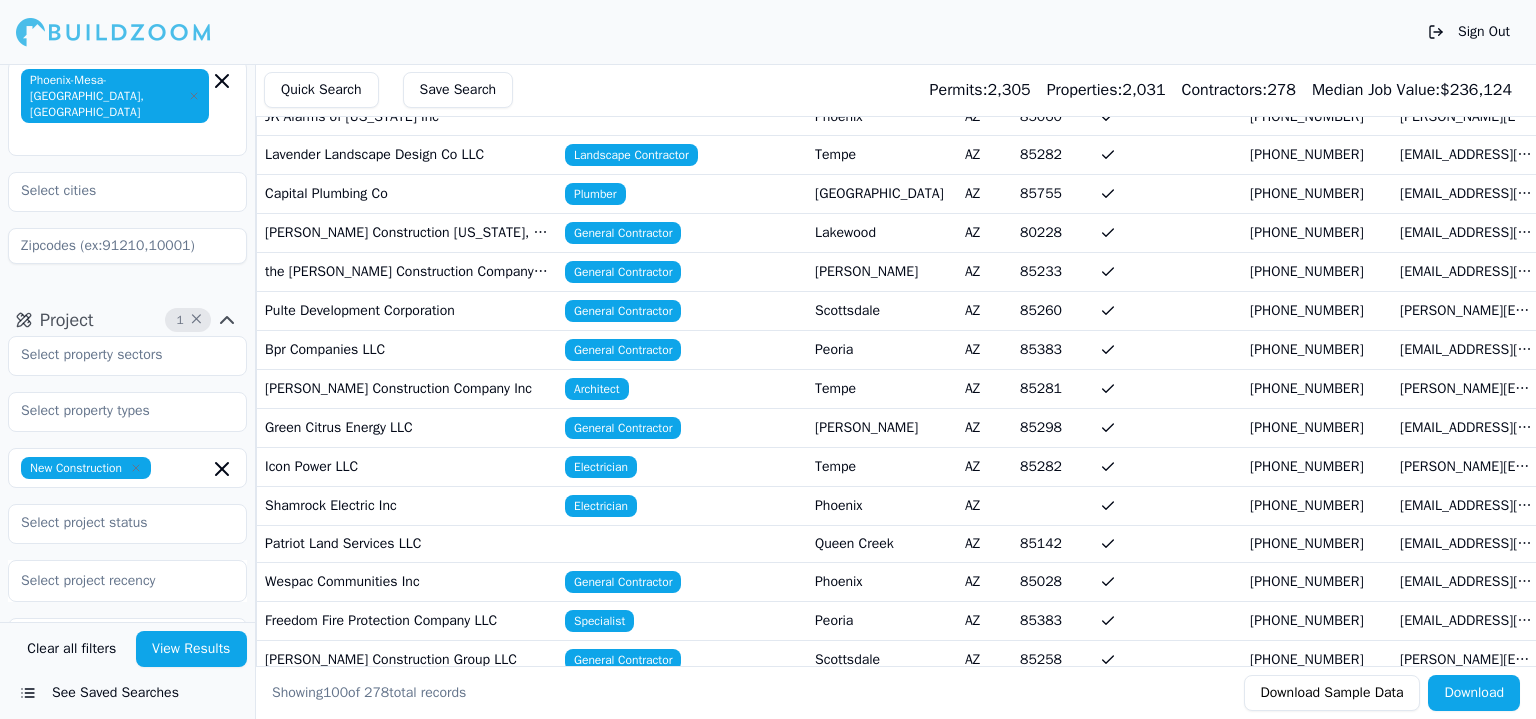 click on "[PERSON_NAME]" at bounding box center [882, 427] 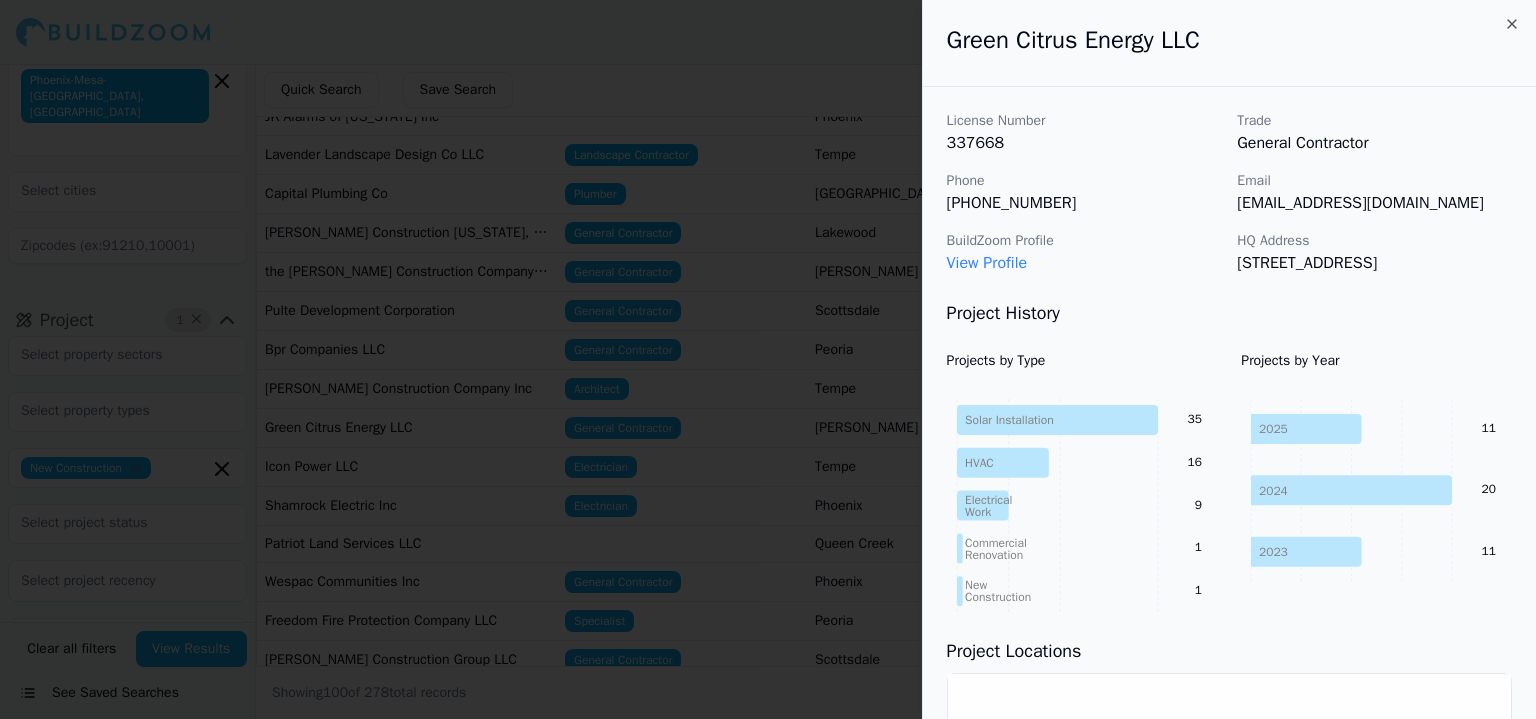 click at bounding box center [768, 359] 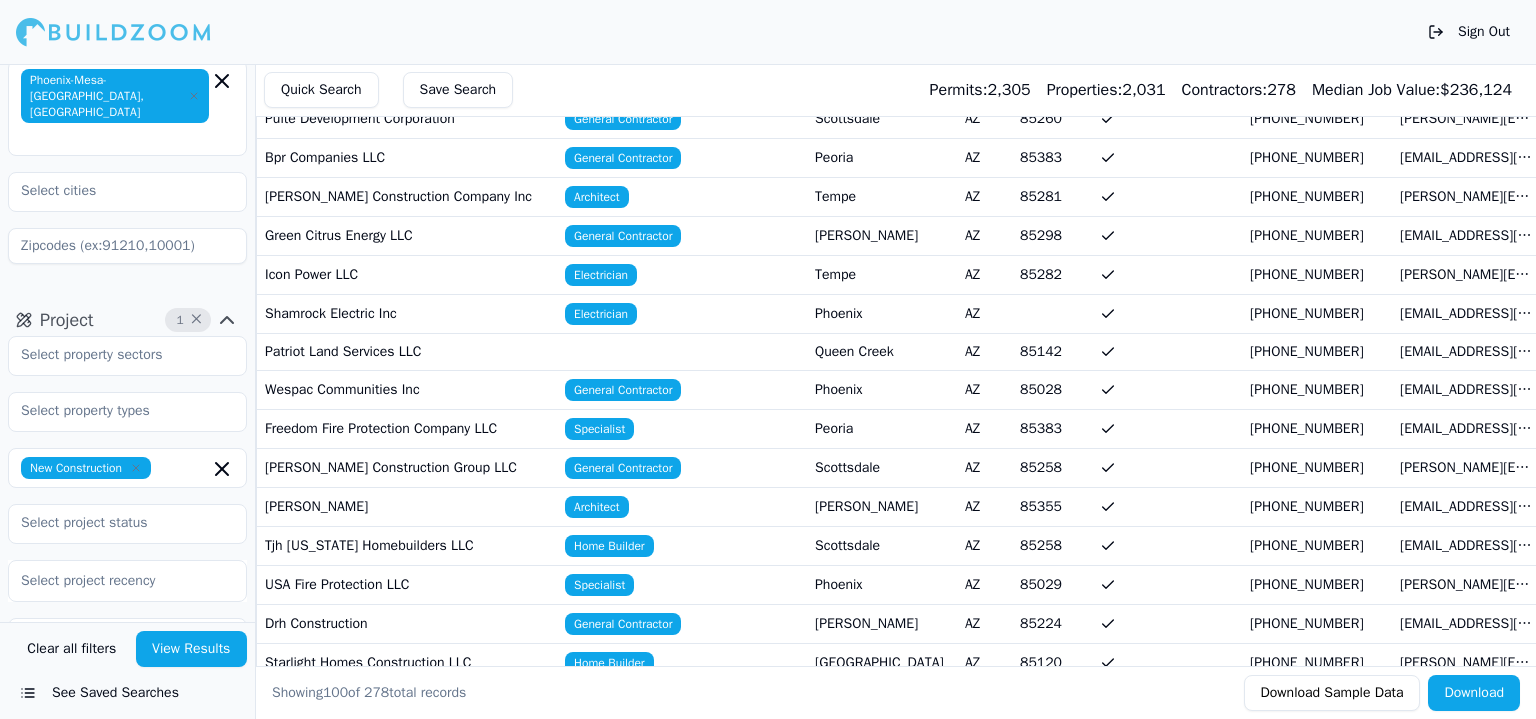 scroll, scrollTop: 700, scrollLeft: 0, axis: vertical 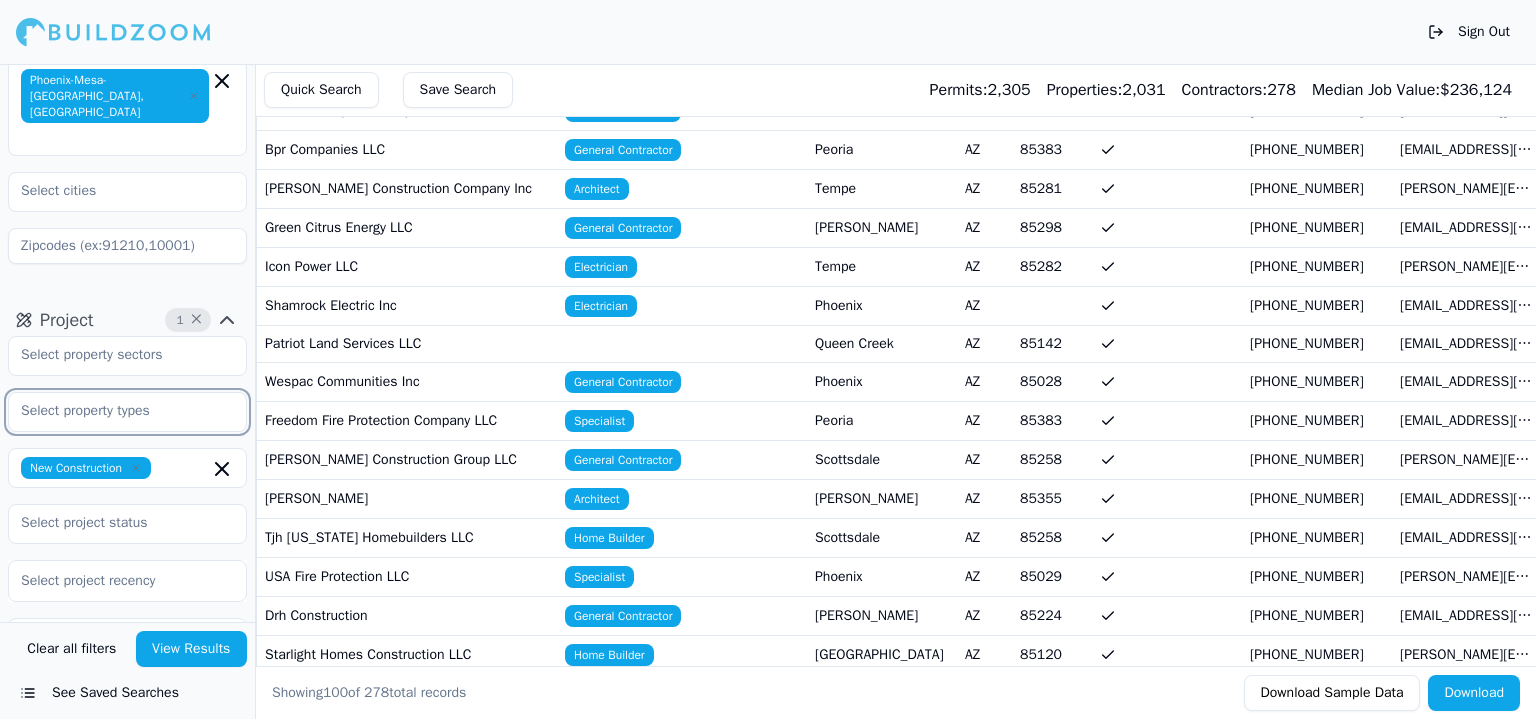 click at bounding box center (115, 411) 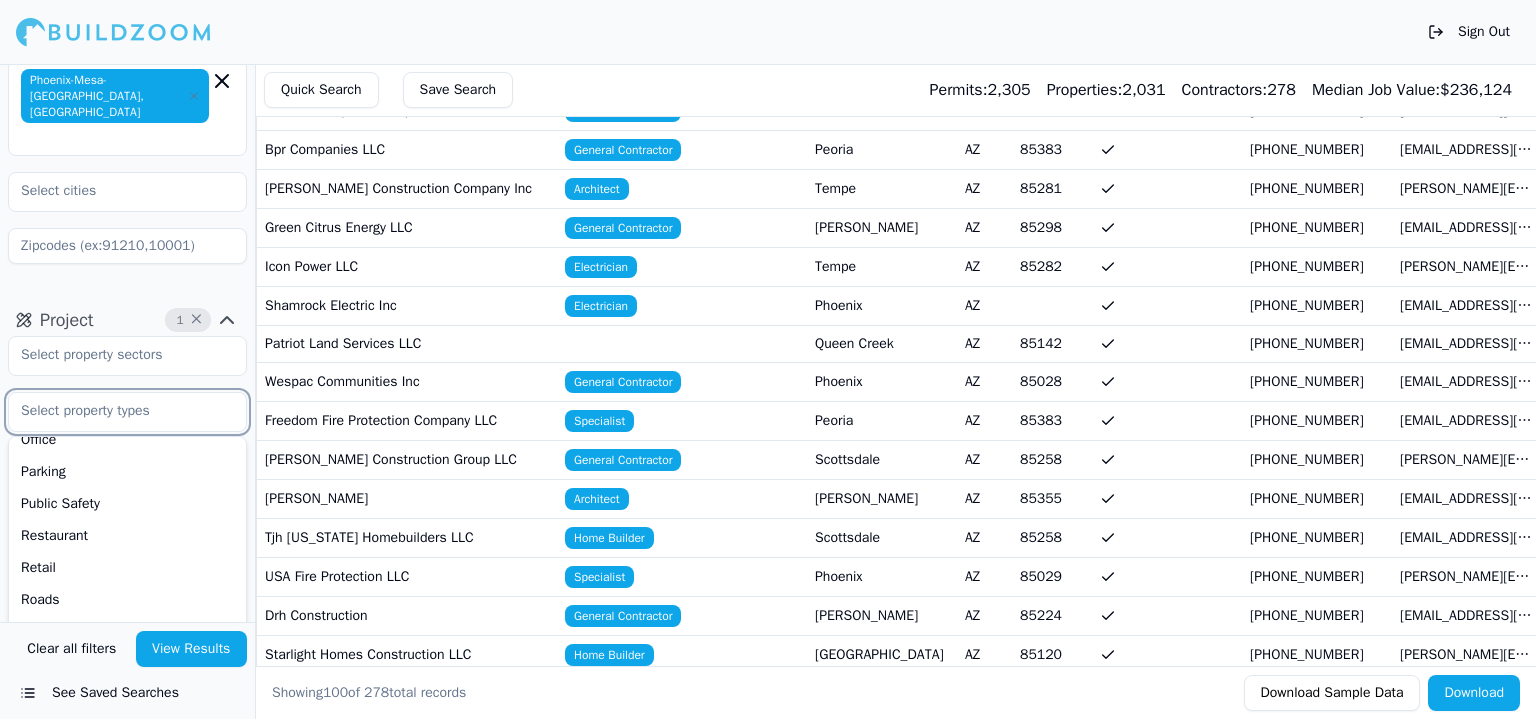 scroll, scrollTop: 541, scrollLeft: 0, axis: vertical 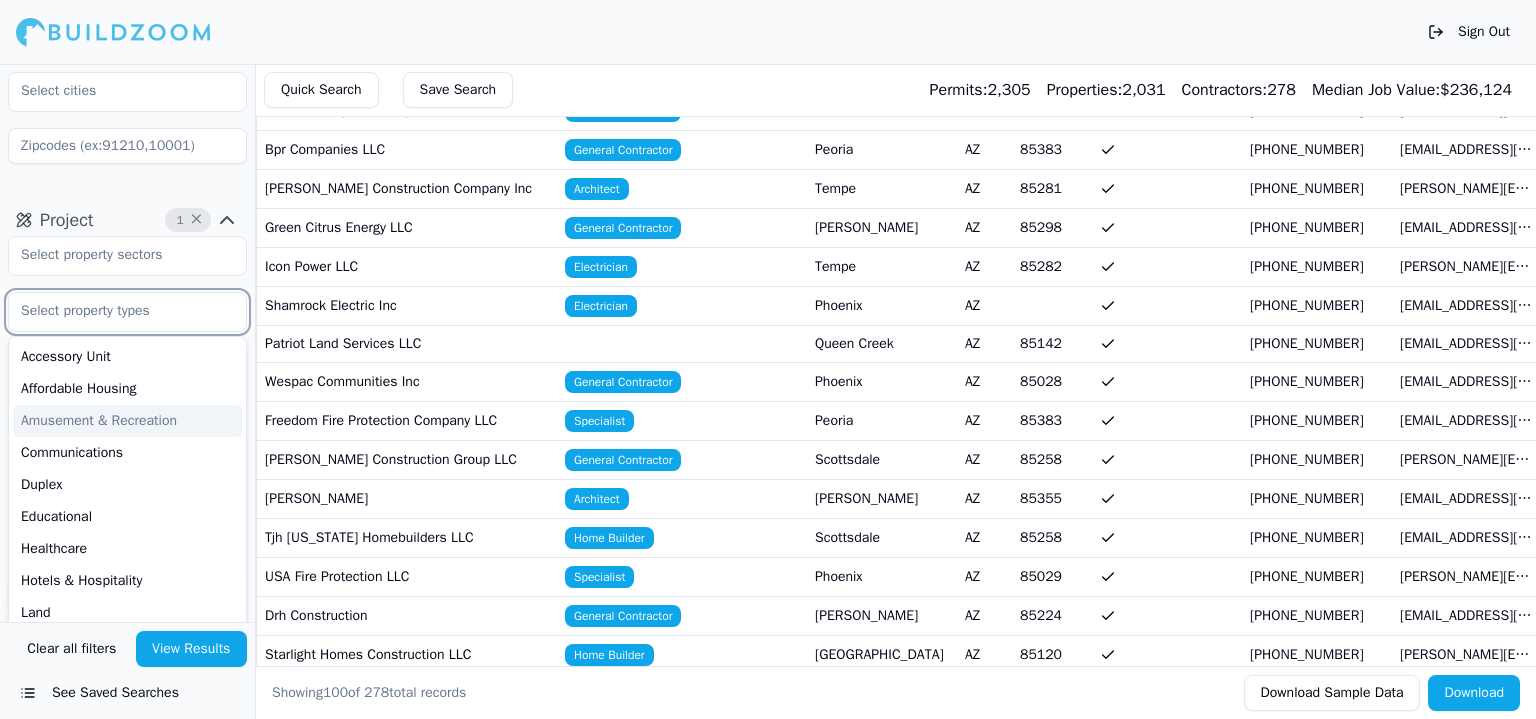 click on "Amusement & Recreation" at bounding box center (127, 421) 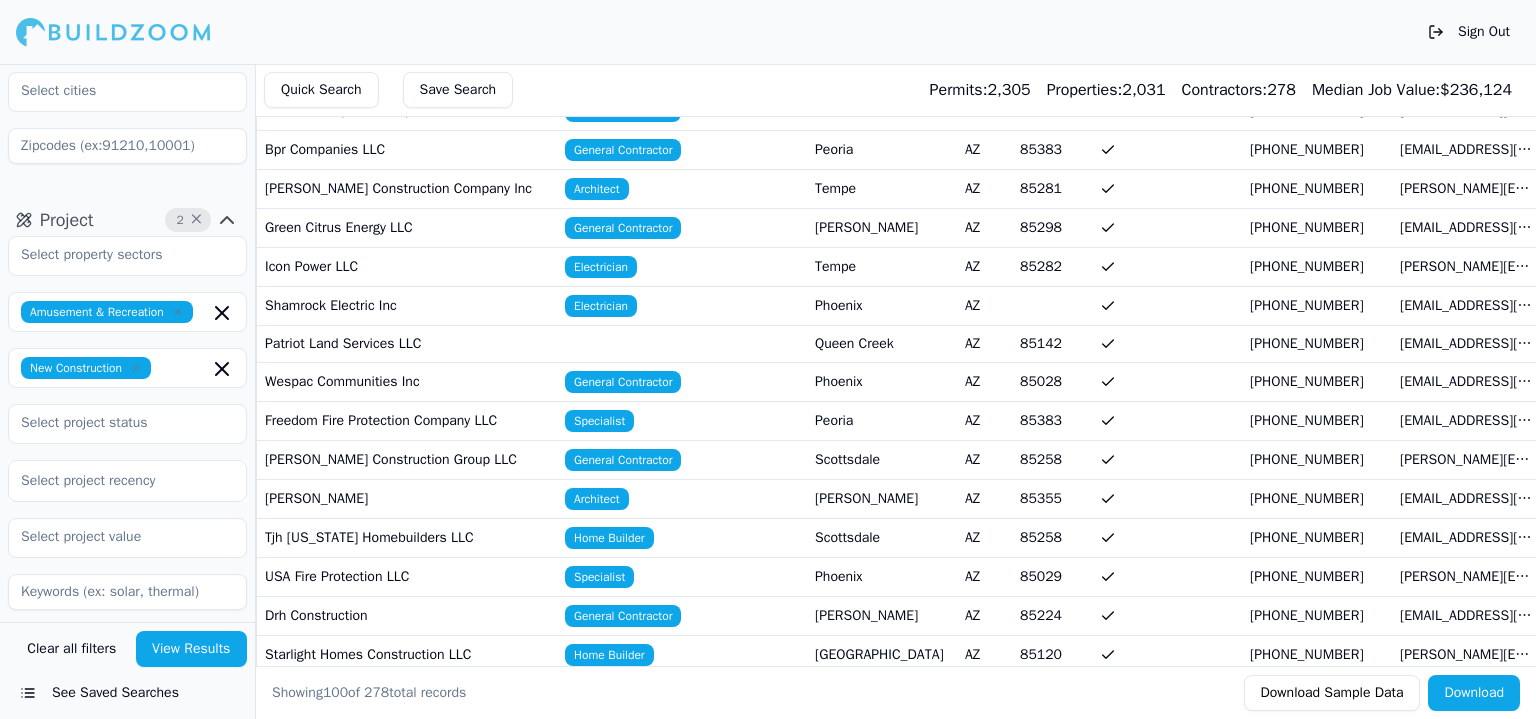 click on "View Results" at bounding box center (192, 649) 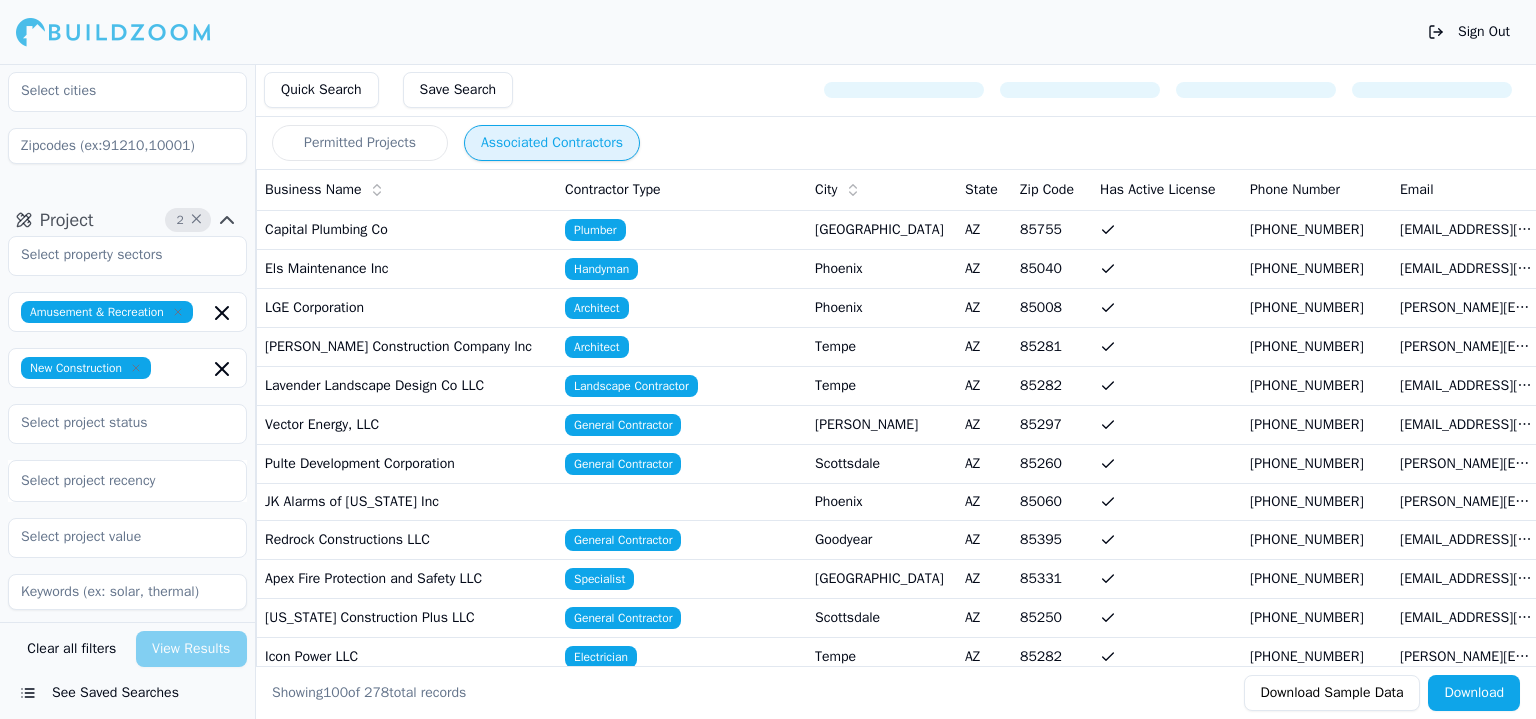 scroll, scrollTop: 0, scrollLeft: 376, axis: horizontal 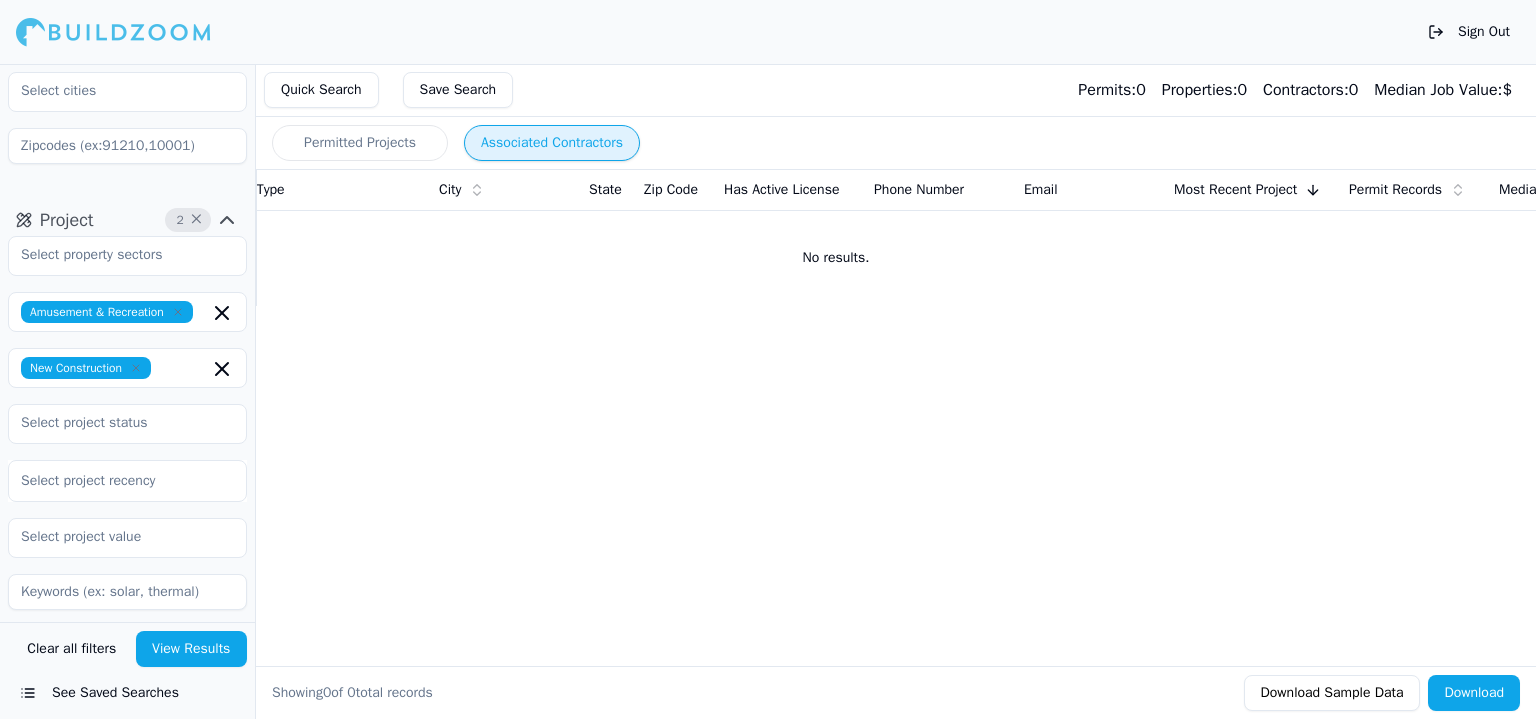 drag, startPoint x: 900, startPoint y: 327, endPoint x: 1535, endPoint y: 340, distance: 635.13306 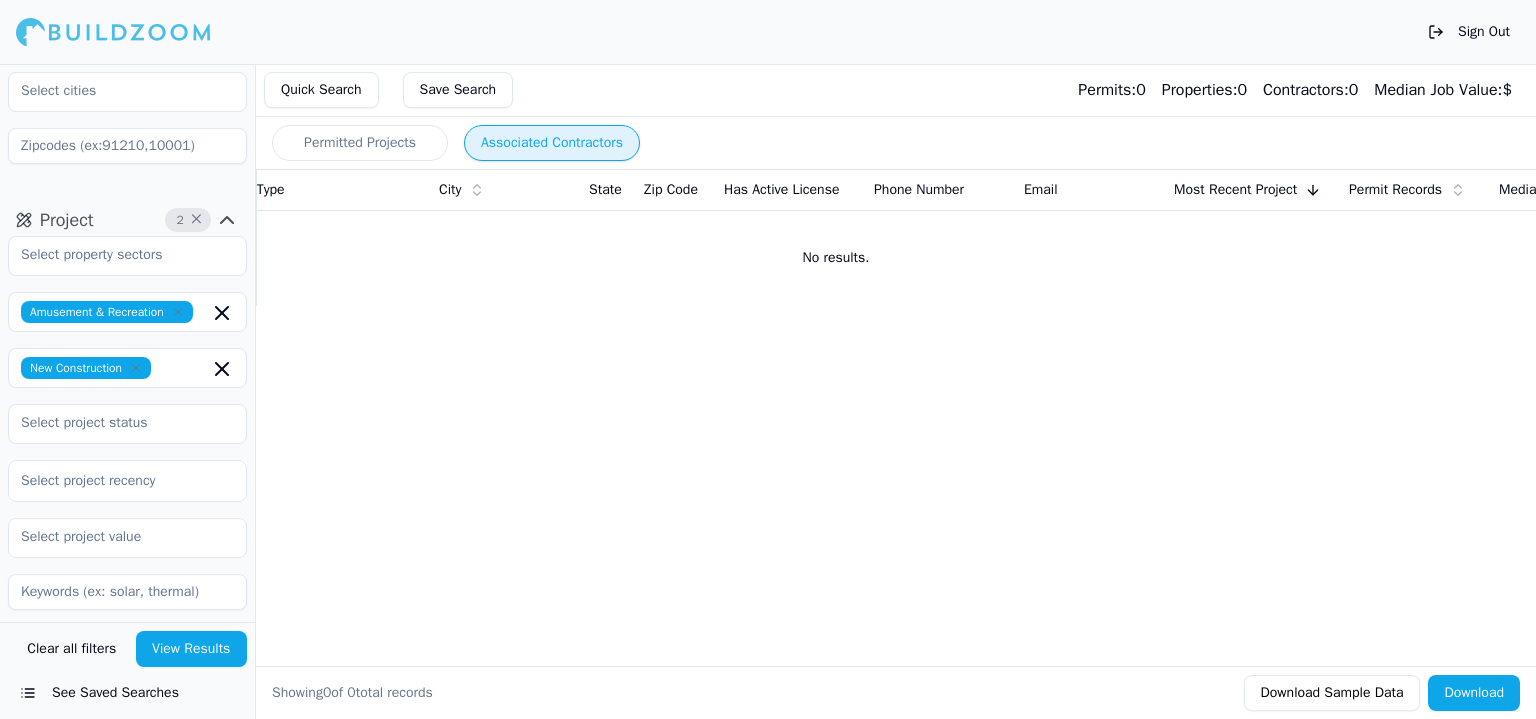 drag, startPoint x: 1035, startPoint y: 459, endPoint x: 73, endPoint y: 358, distance: 967.2874 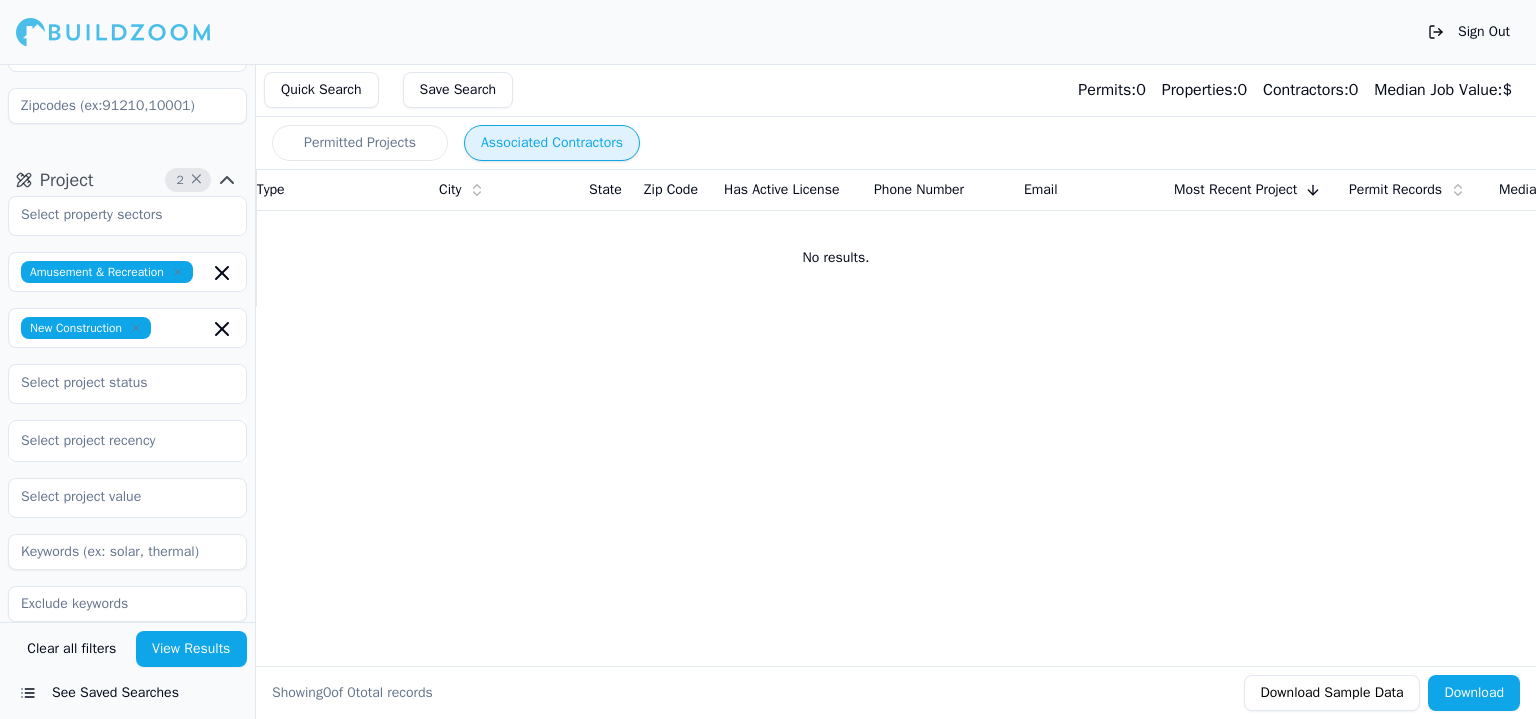 scroll, scrollTop: 200, scrollLeft: 0, axis: vertical 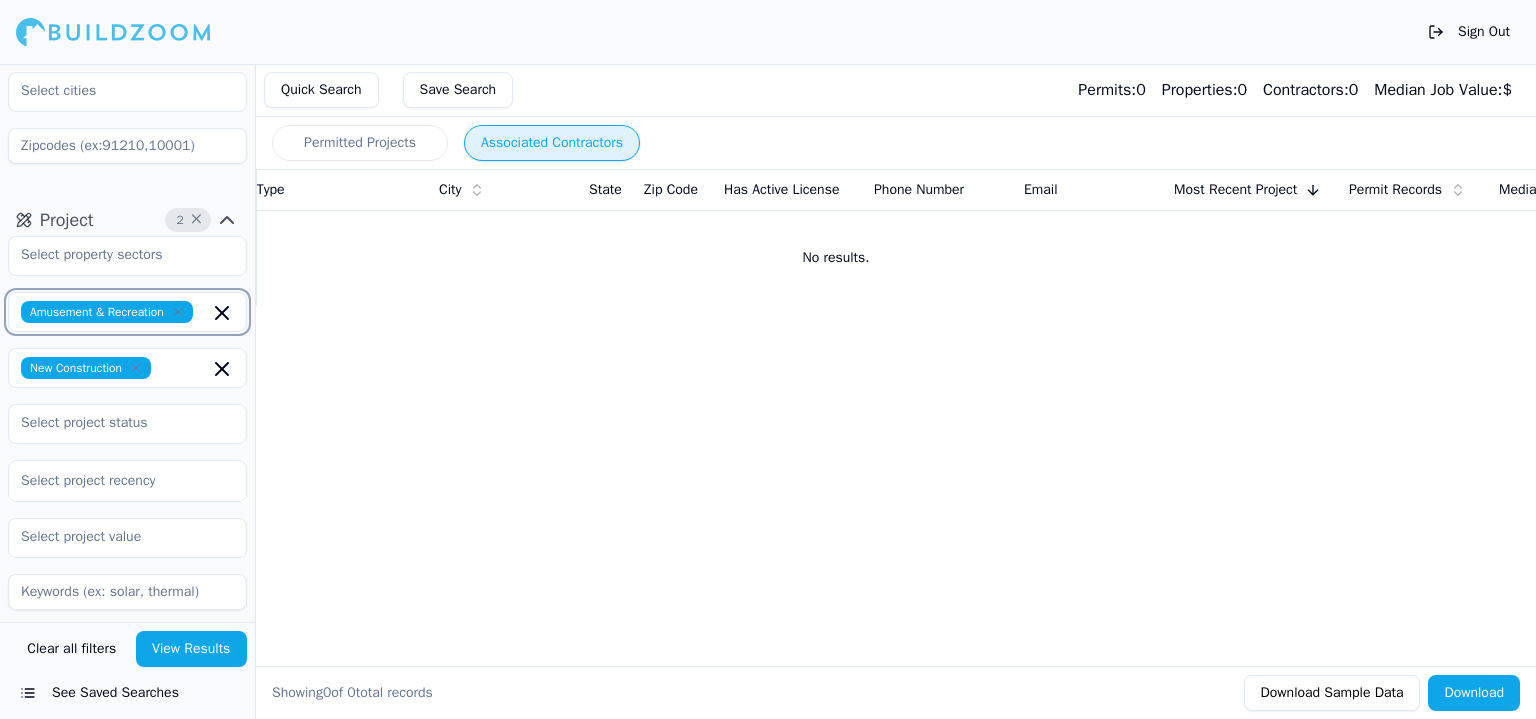 click 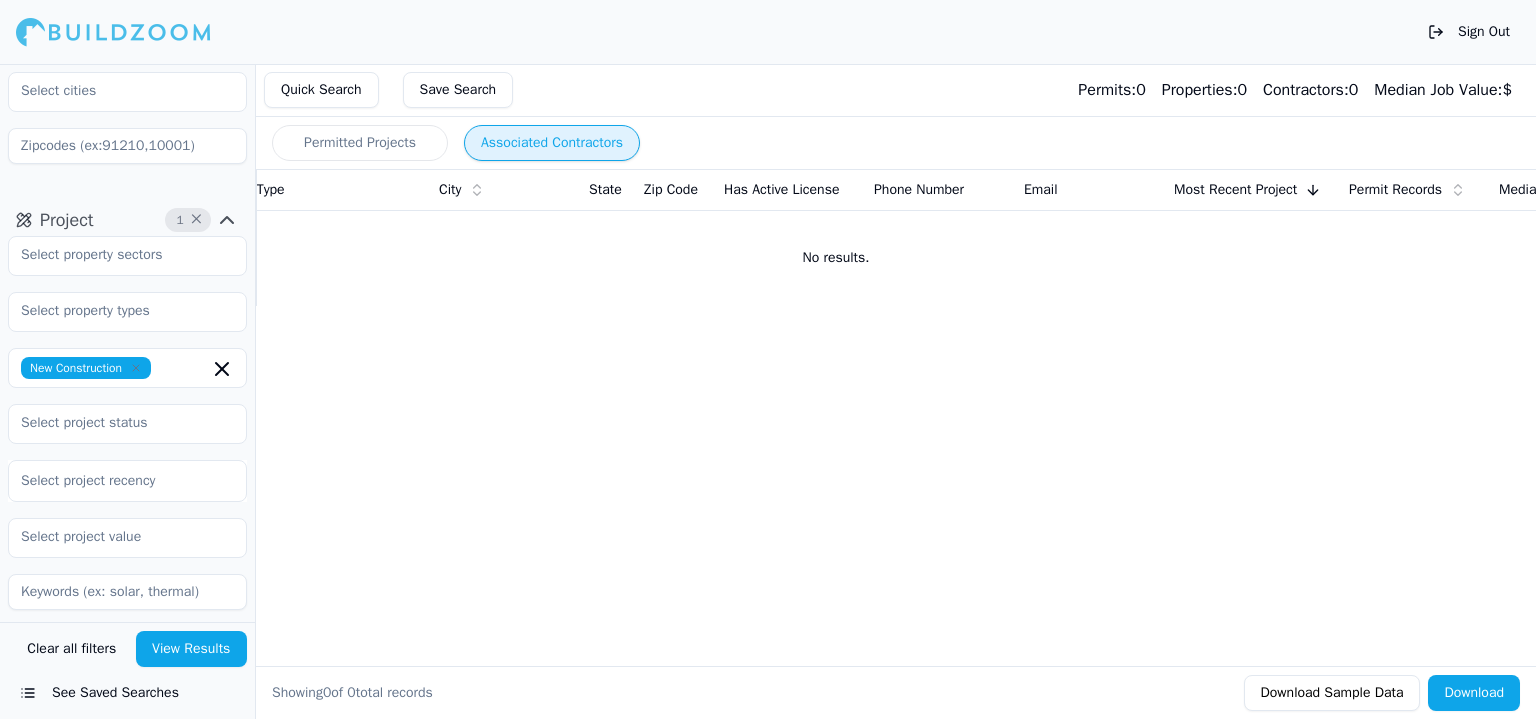 click on "Permitted Projects Associated Contractors Business Name Contractor Type City State Zip Code Has Active License Phone Number Email Most Recent Project Permit Records Median Job Value Permits in Set No results. Showing  0  of   0  total records Download Sample Data Download" at bounding box center [1024, 391] 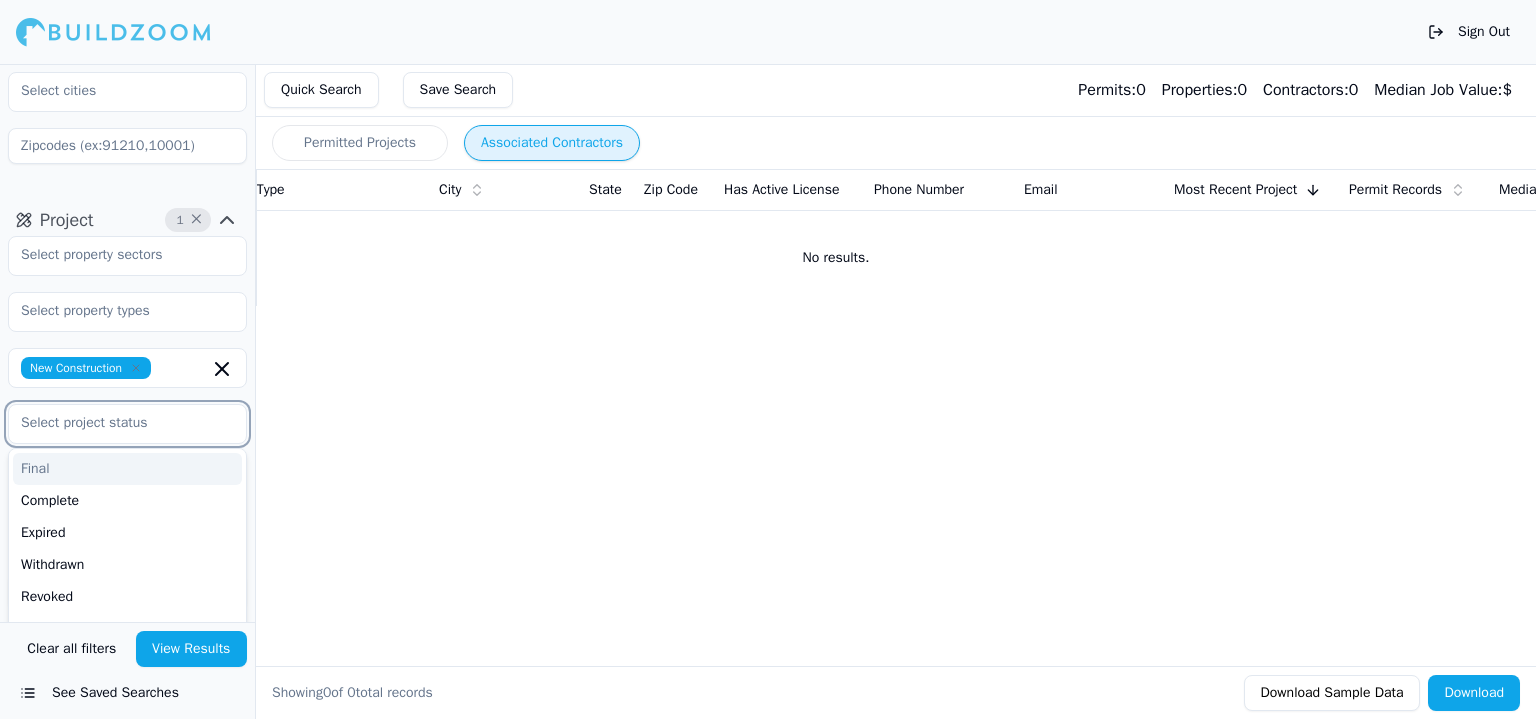 click at bounding box center [115, 423] 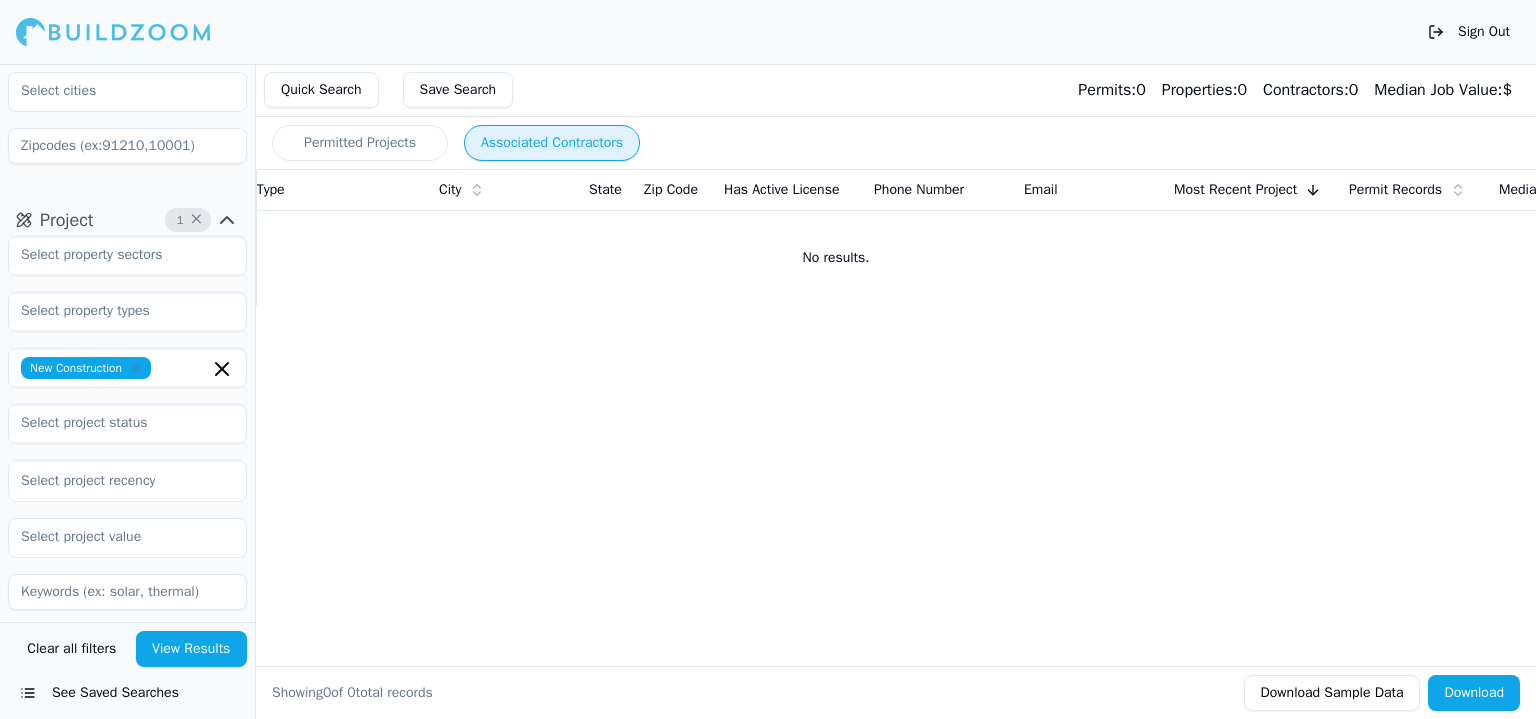 click on "Permitted Projects Associated Contractors Business Name Contractor Type City State Zip Code Has Active License Phone Number Email Most Recent Project Permit Records Median Job Value Permits in Set No results. Showing  0  of   0  total records Download Sample Data Download" at bounding box center (1024, 391) 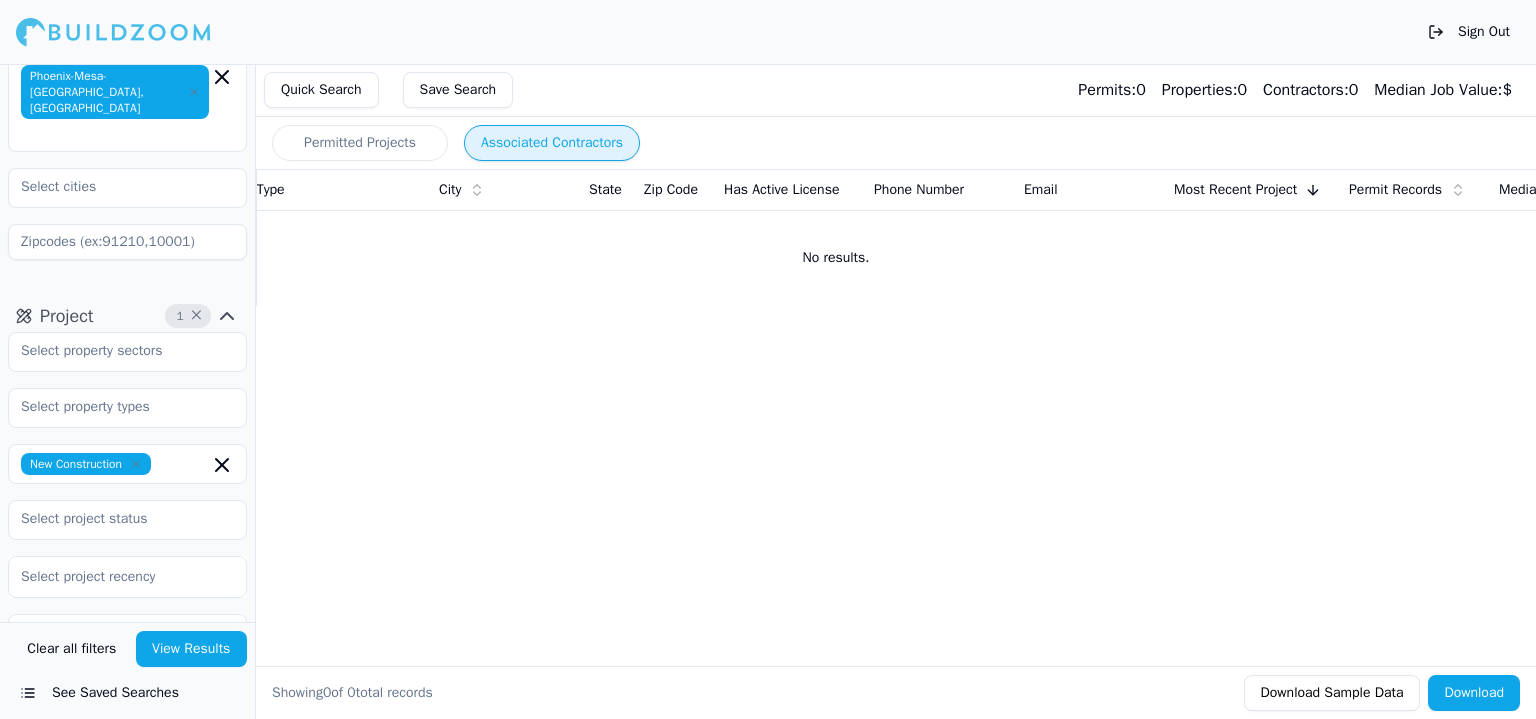 scroll, scrollTop: 100, scrollLeft: 0, axis: vertical 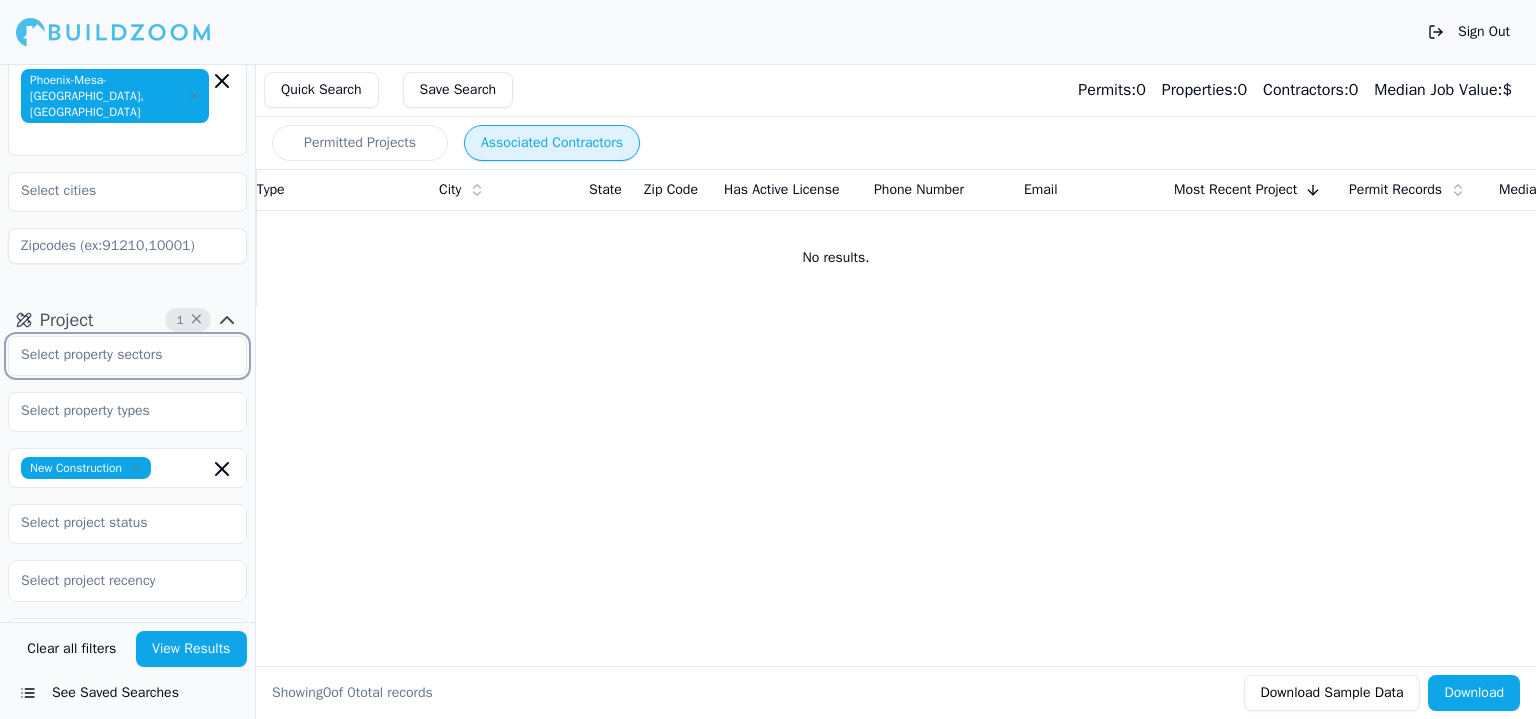 click at bounding box center [115, 355] 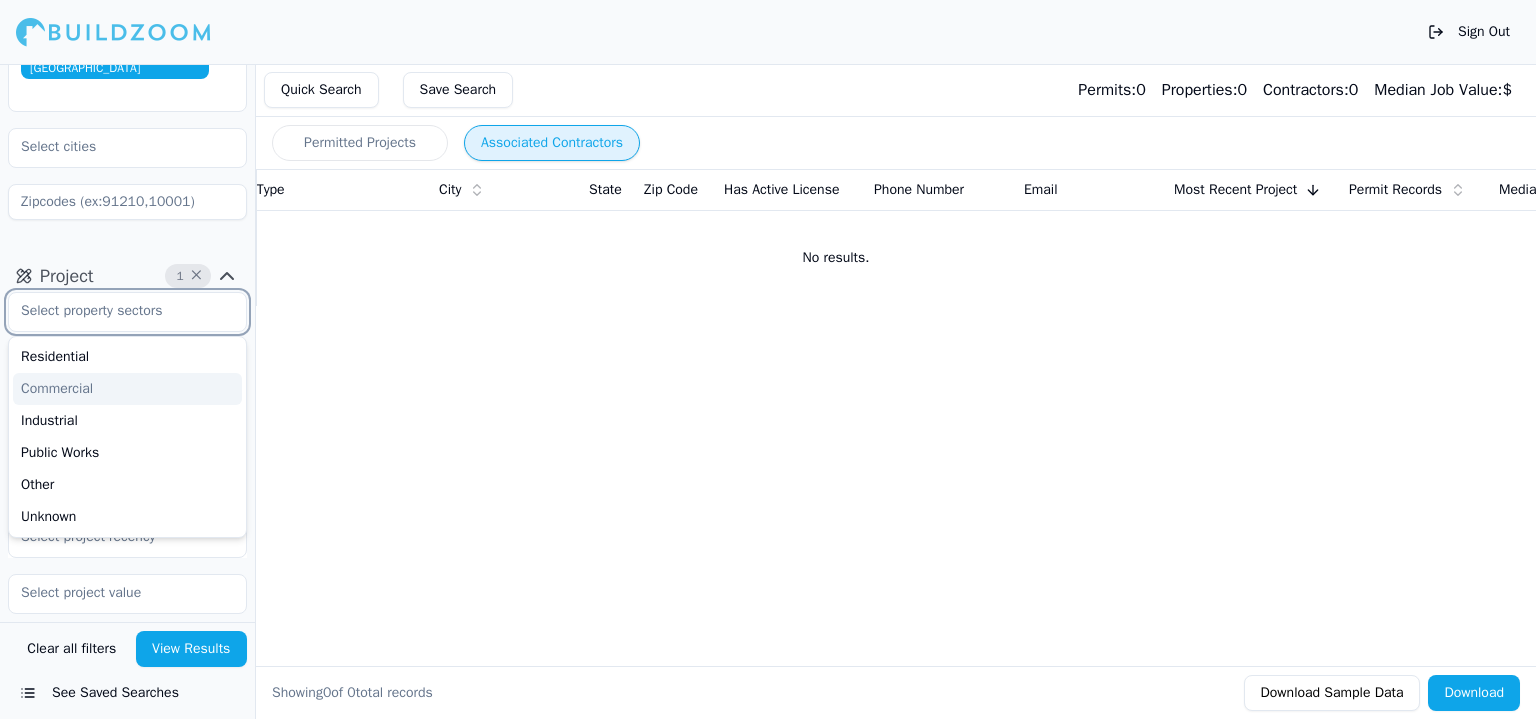 scroll, scrollTop: 200, scrollLeft: 0, axis: vertical 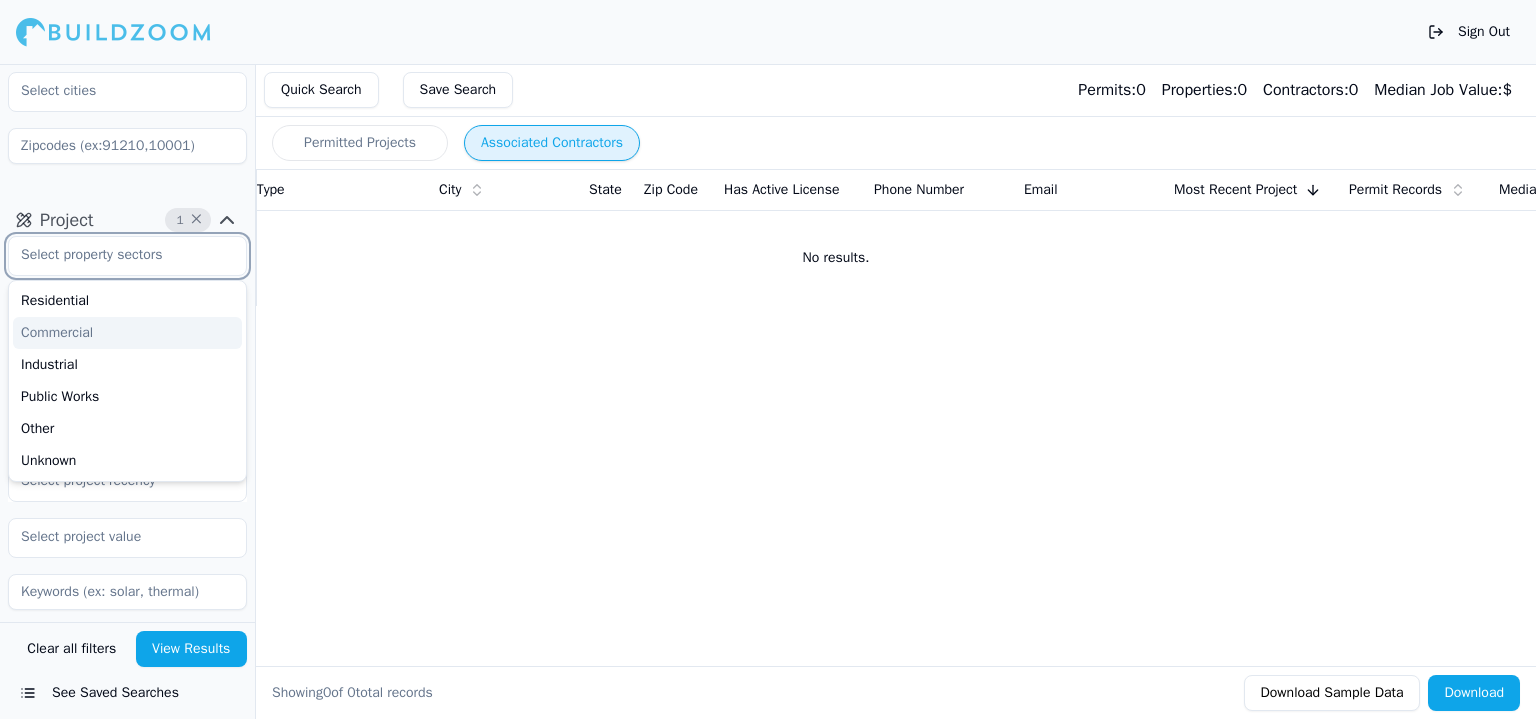 click on "Commercial" at bounding box center (127, 333) 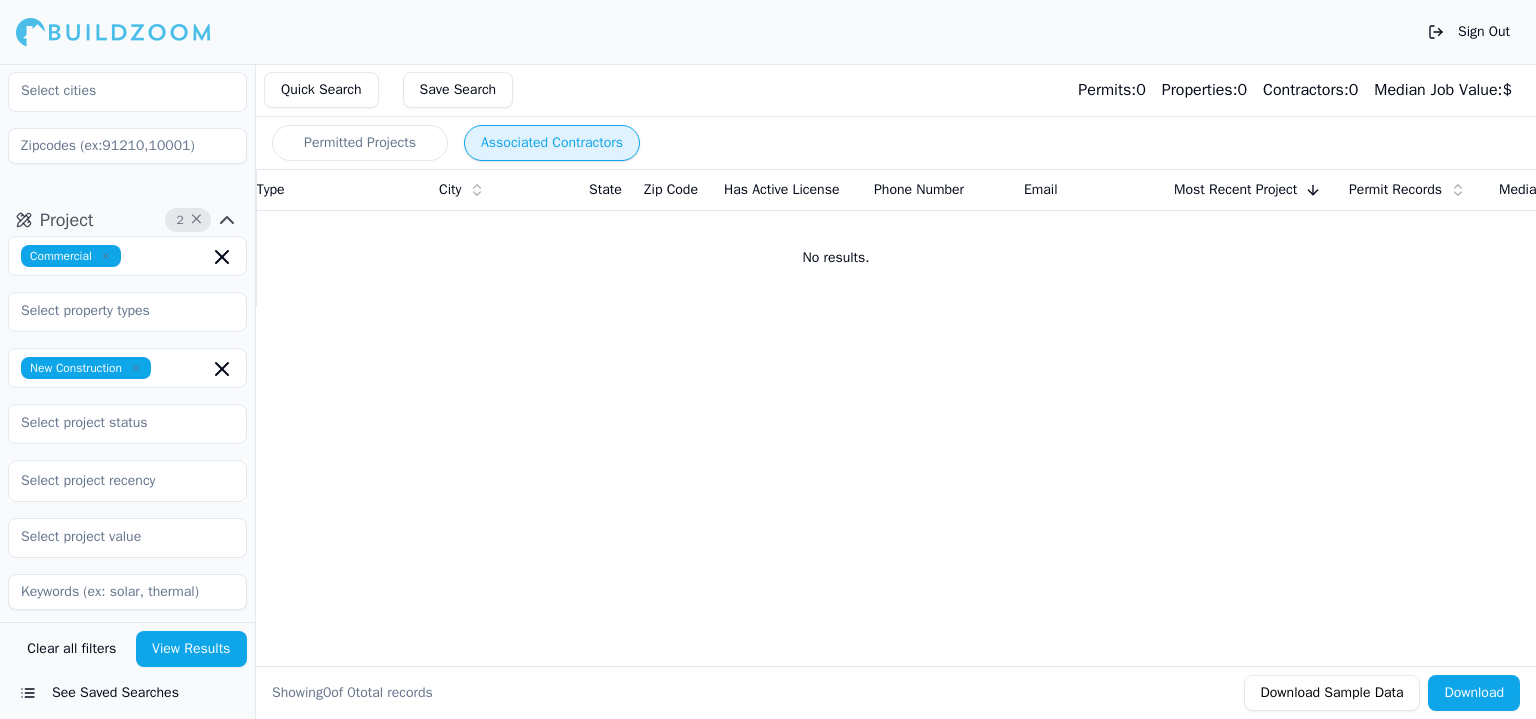 click on "View Results" at bounding box center [192, 649] 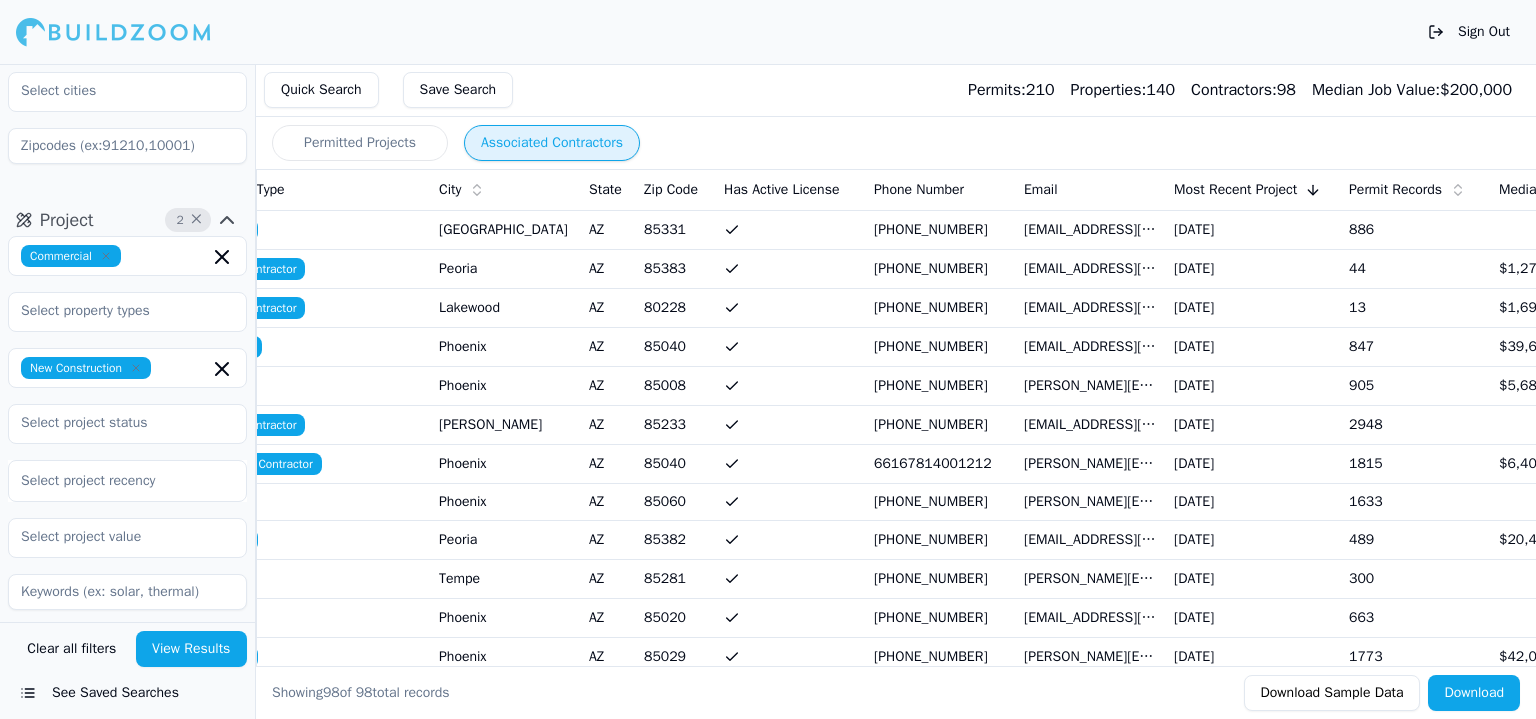 scroll, scrollTop: 0, scrollLeft: 0, axis: both 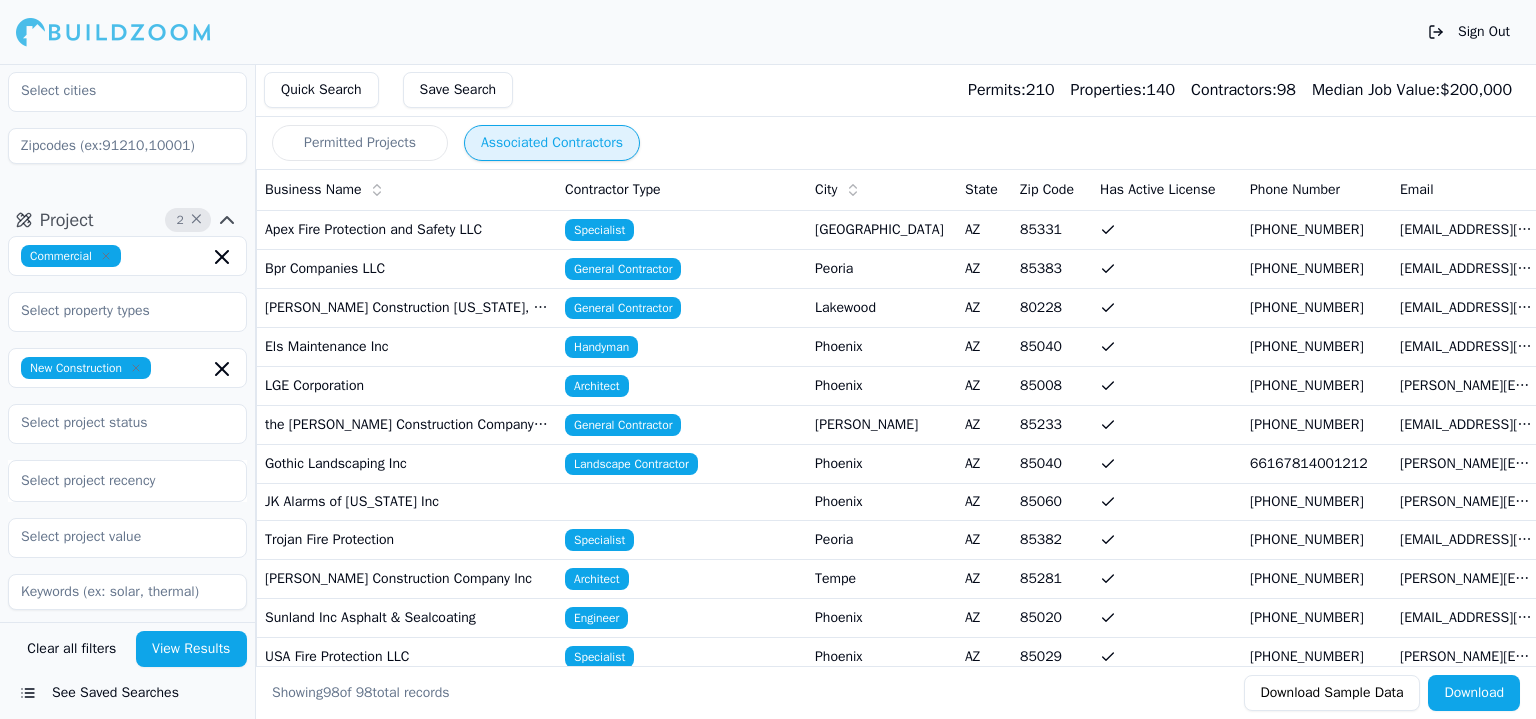 drag, startPoint x: 904, startPoint y: 378, endPoint x: 600, endPoint y: 468, distance: 317.04257 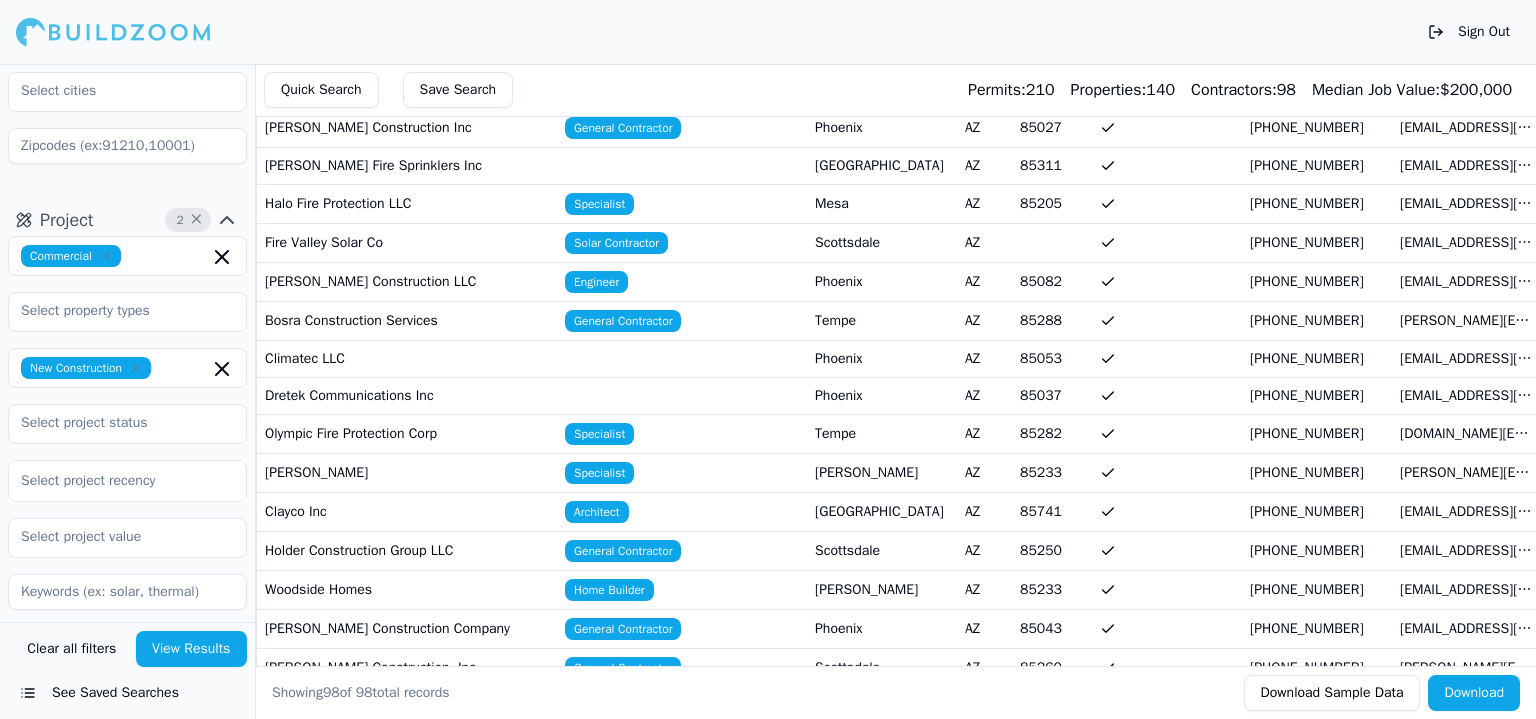 scroll, scrollTop: 1000, scrollLeft: 0, axis: vertical 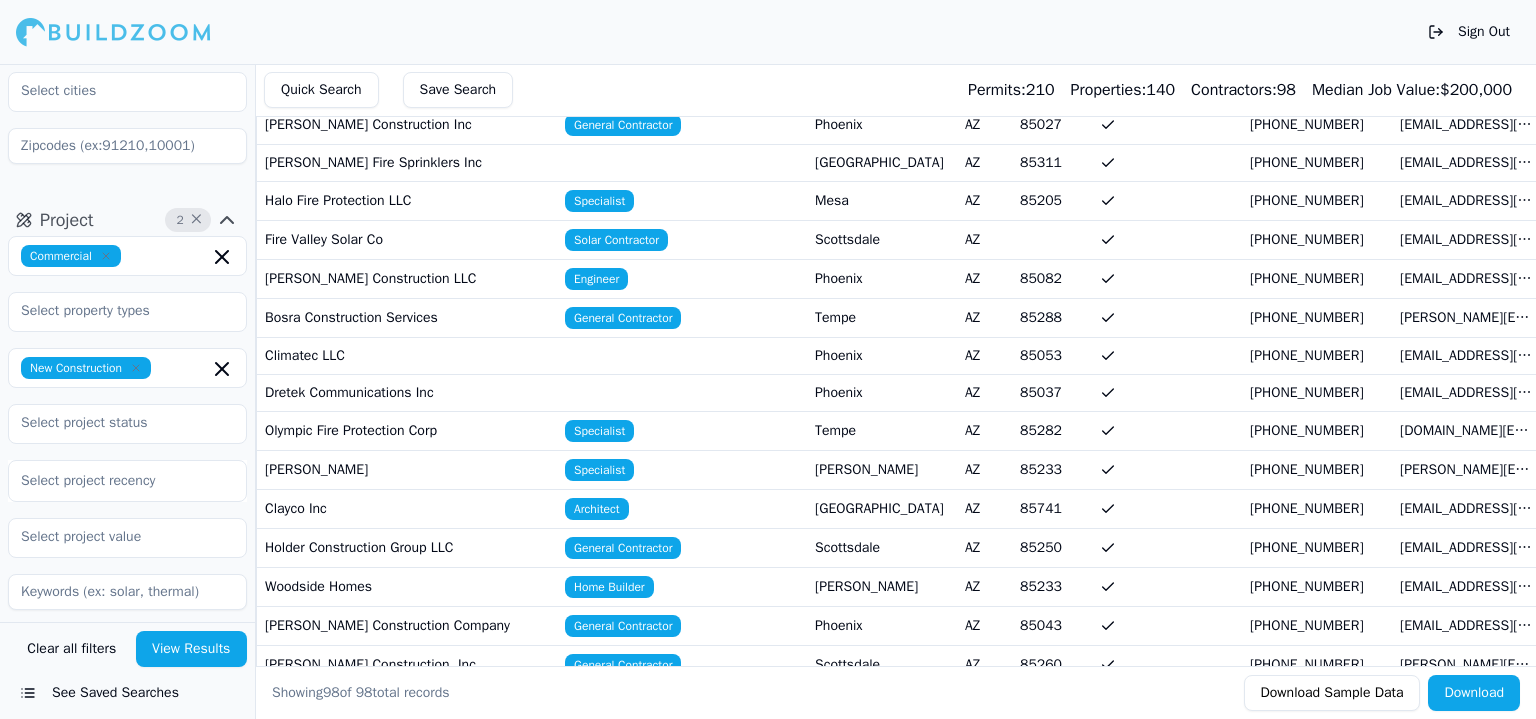 click on "[PERSON_NAME]" at bounding box center (882, 469) 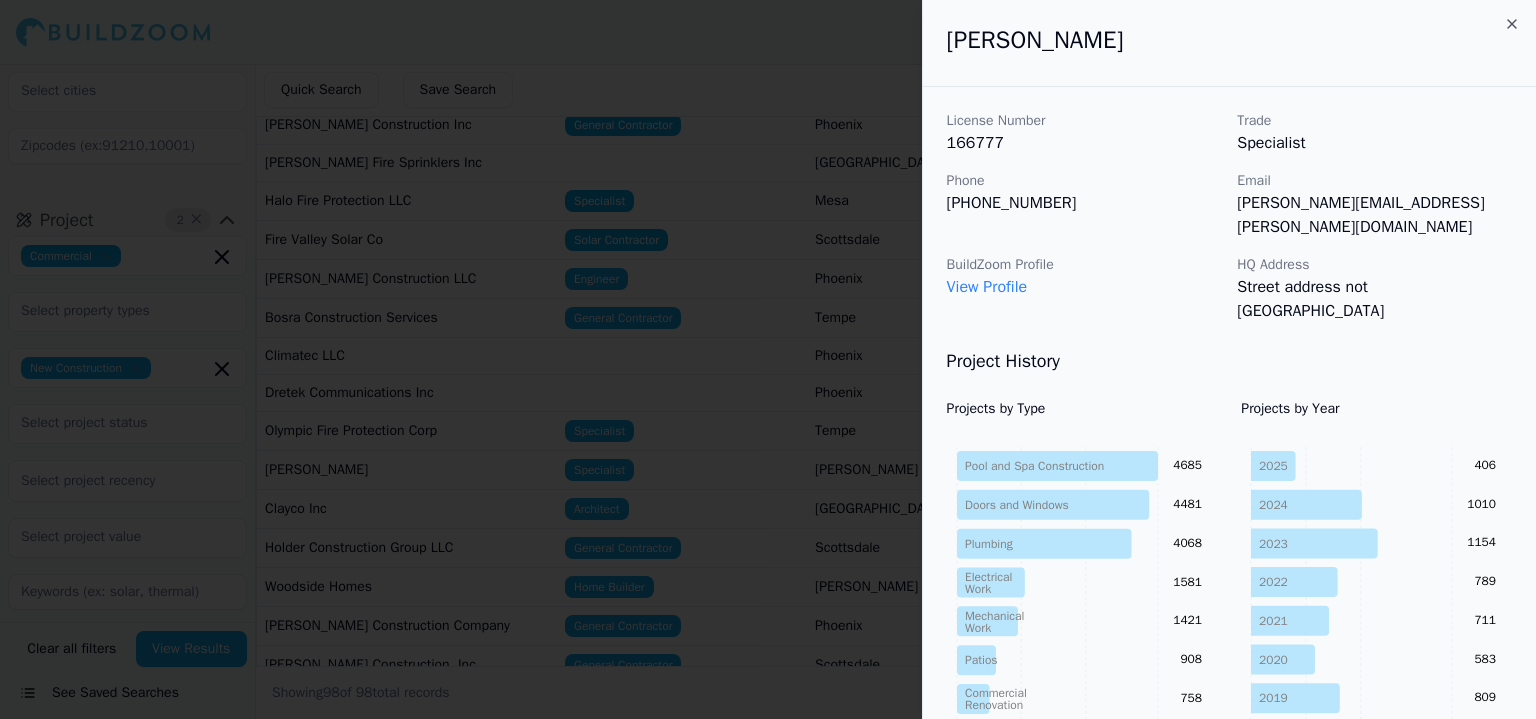 click at bounding box center (768, 359) 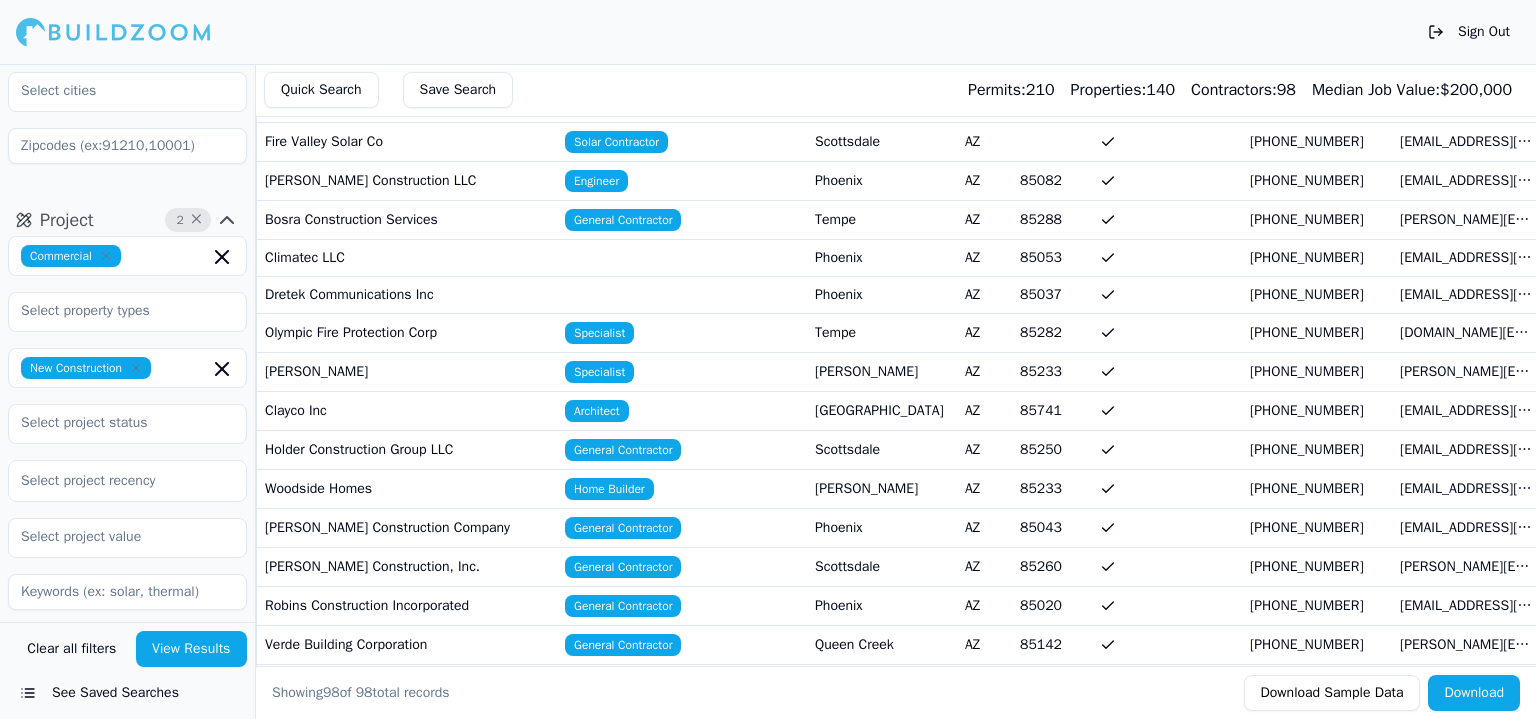 scroll, scrollTop: 1100, scrollLeft: 0, axis: vertical 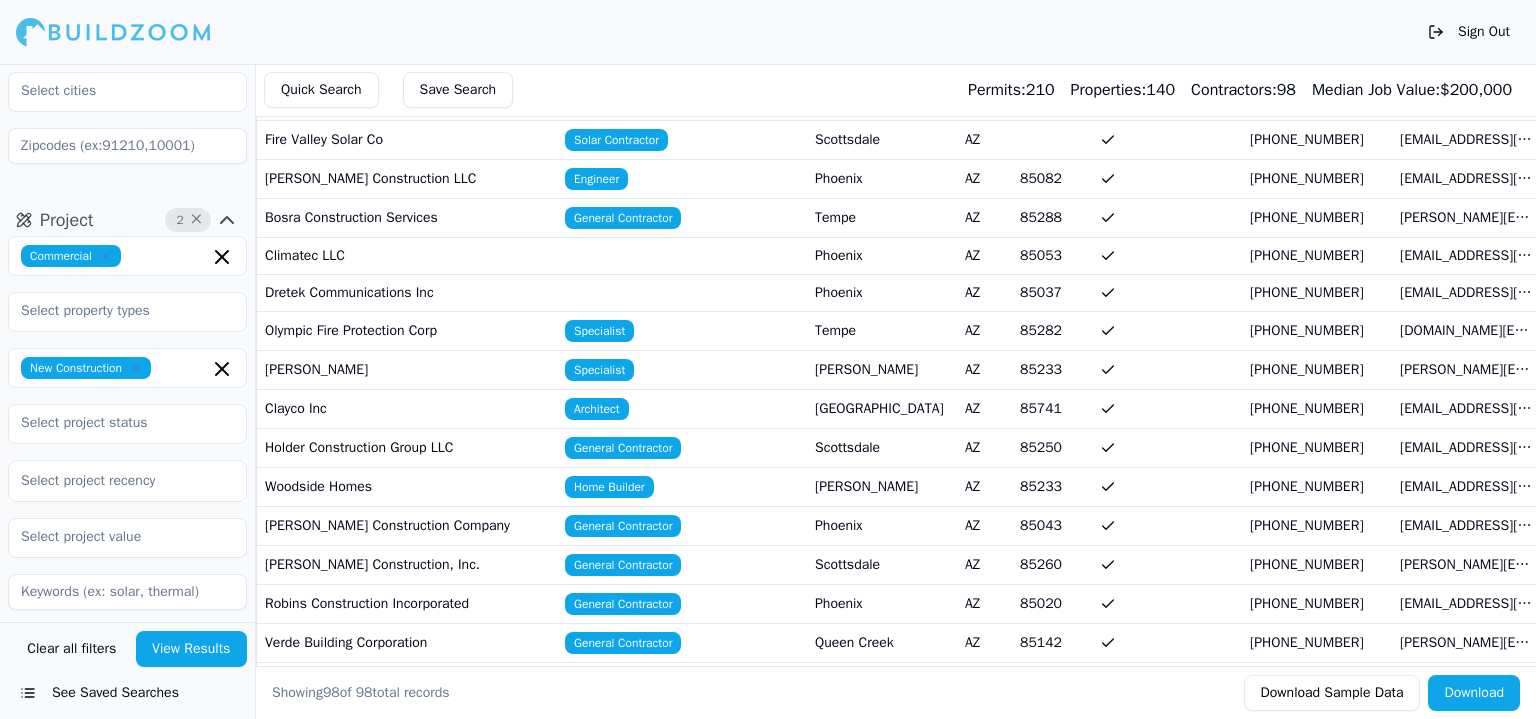 click on "[PERSON_NAME]" at bounding box center (882, 486) 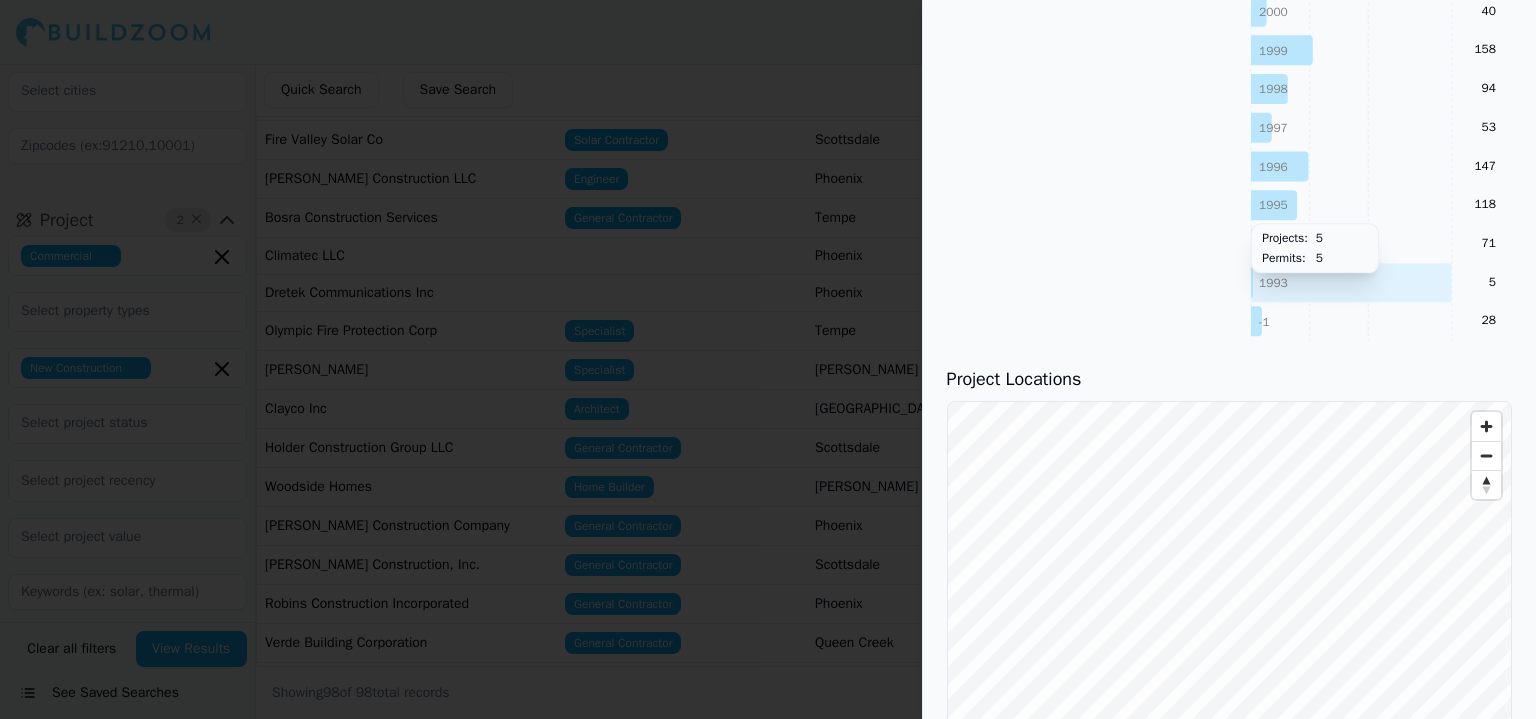 scroll, scrollTop: 1600, scrollLeft: 0, axis: vertical 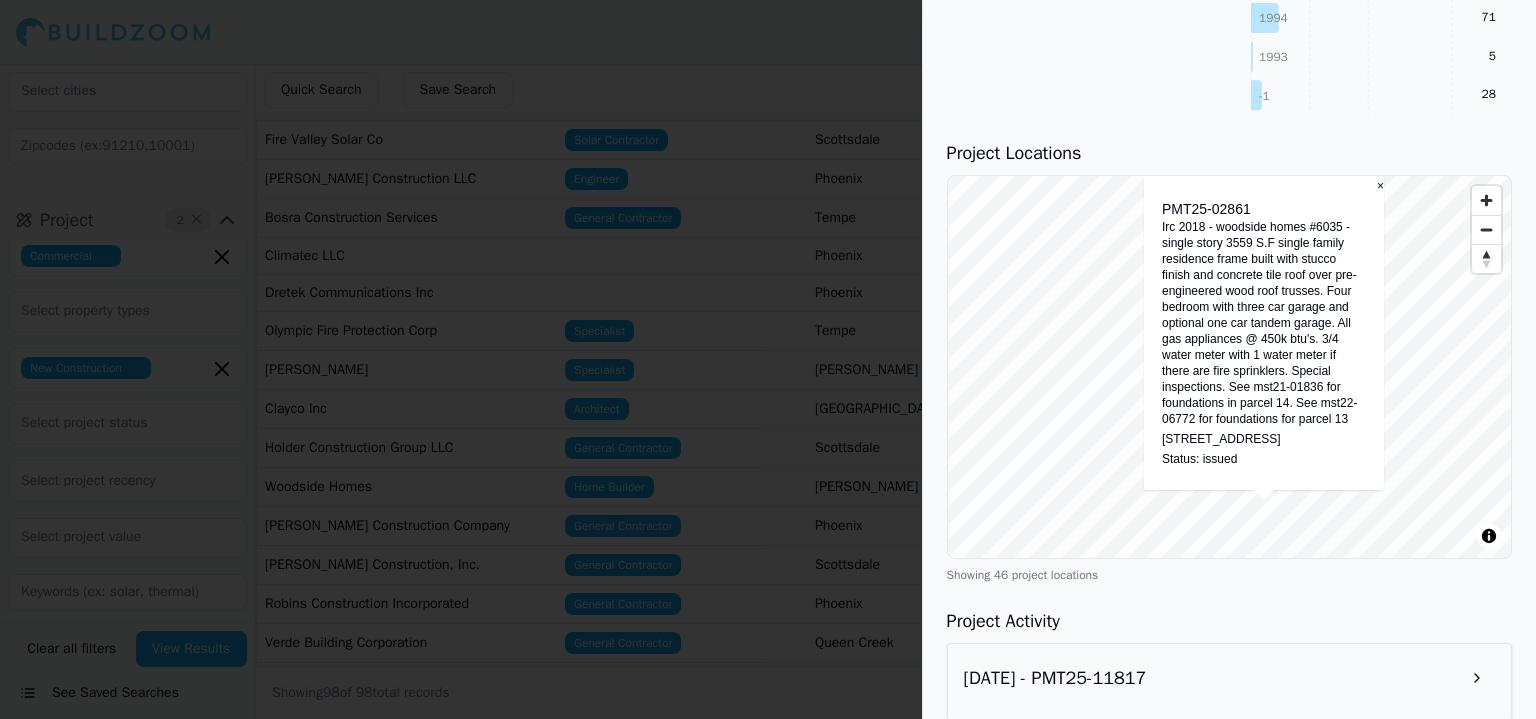 click at bounding box center [768, 359] 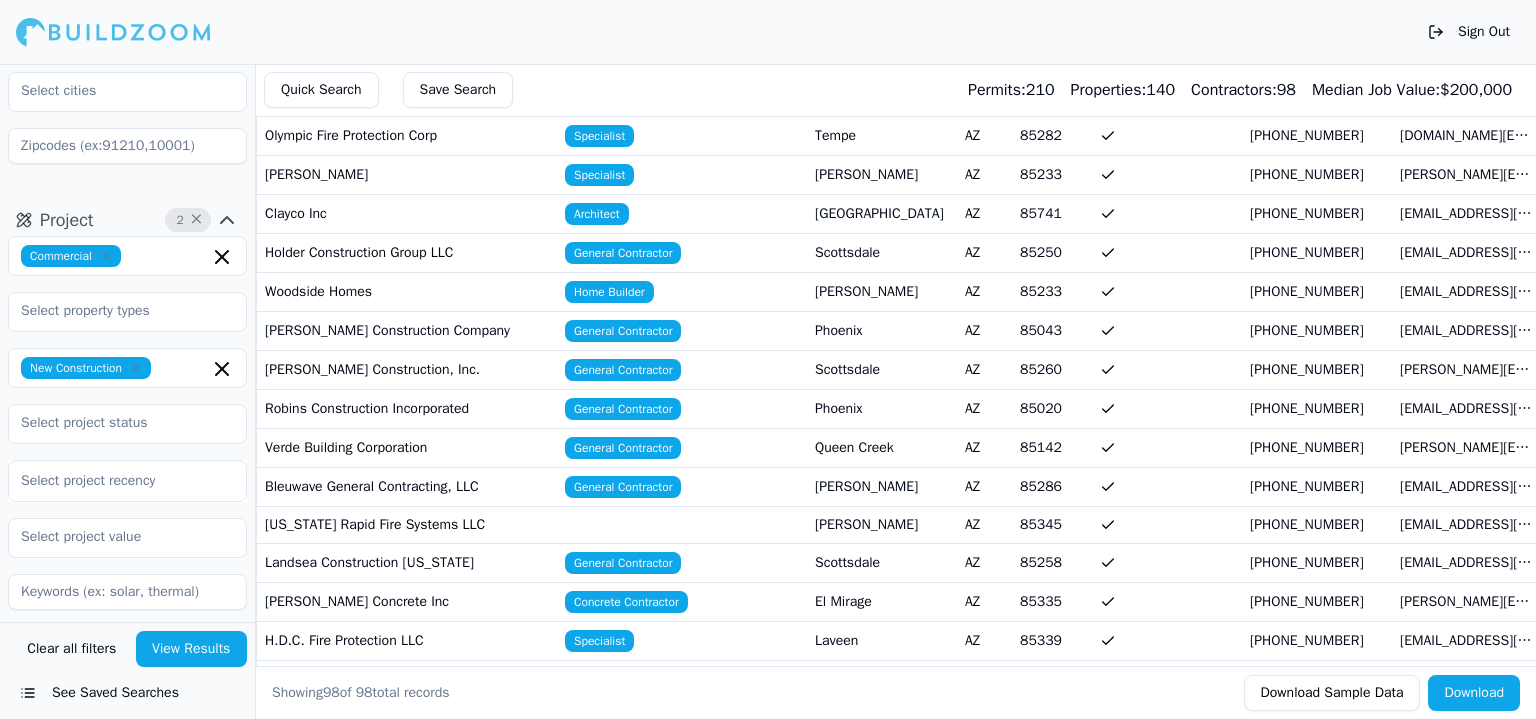 scroll, scrollTop: 1300, scrollLeft: 0, axis: vertical 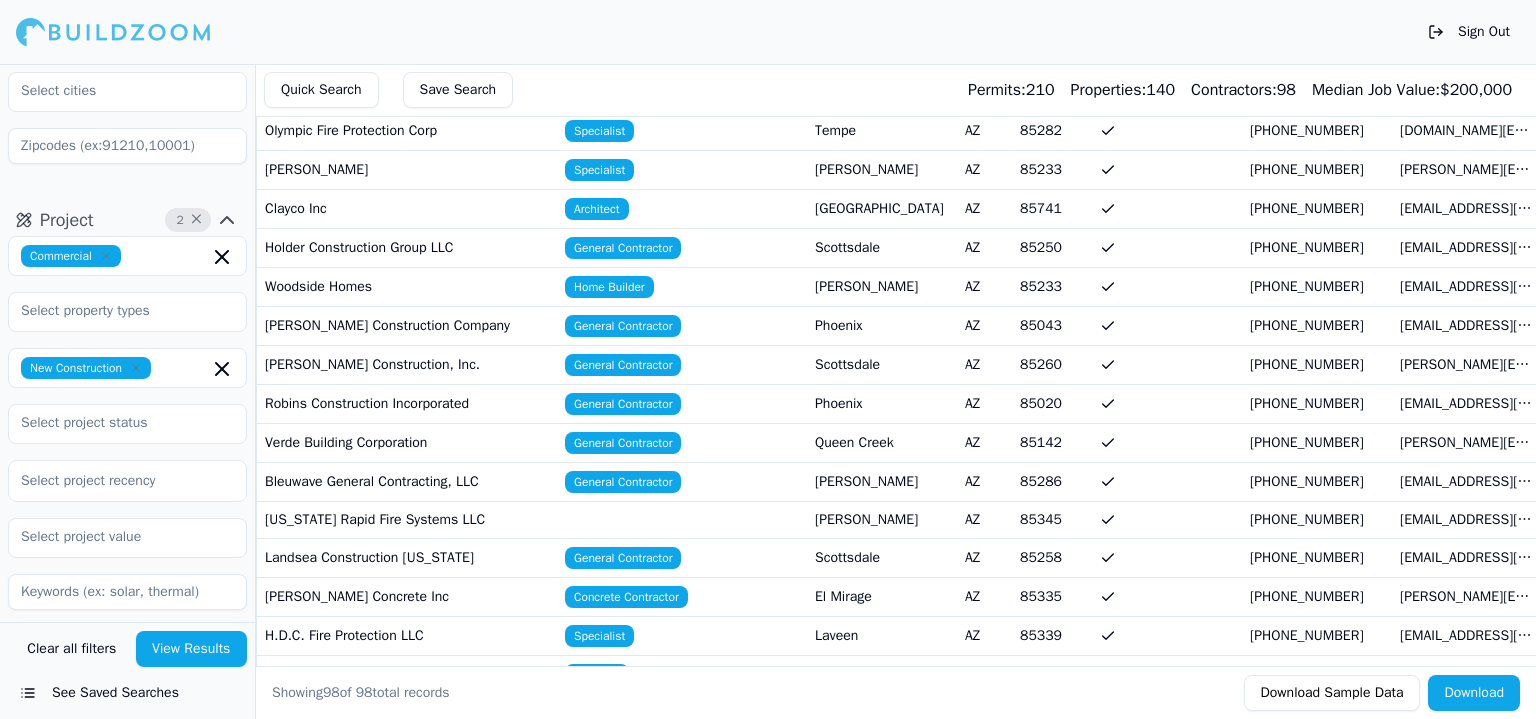 click on "[PERSON_NAME]" at bounding box center [882, 519] 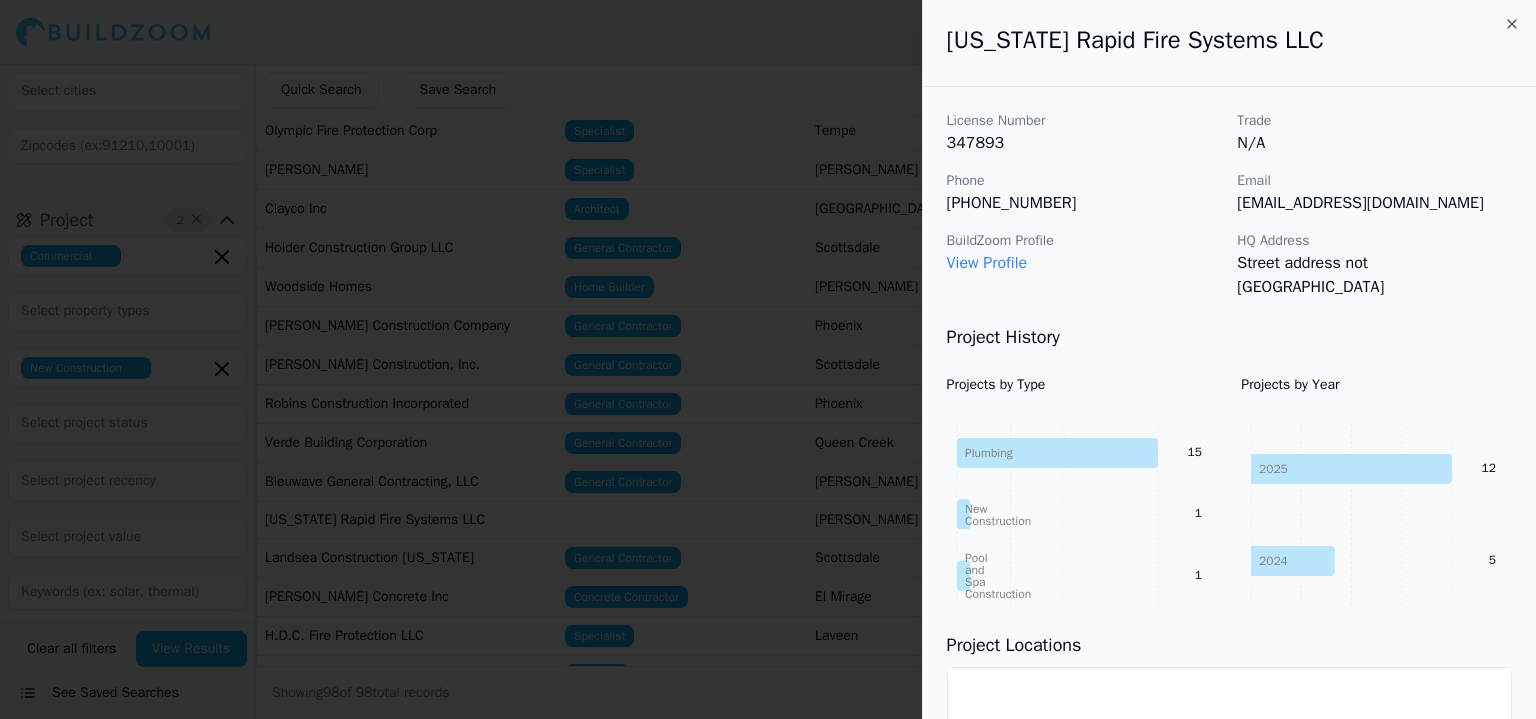 click at bounding box center (768, 359) 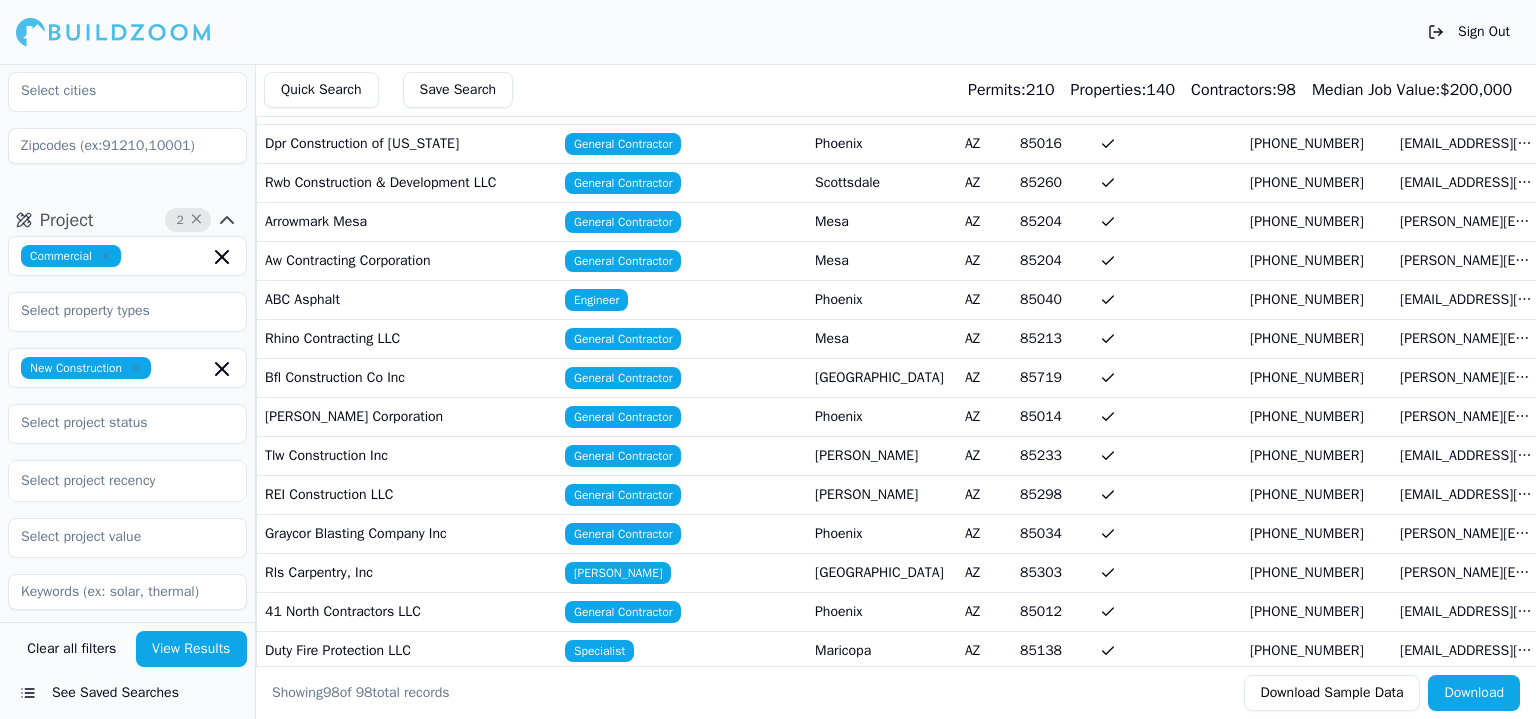 scroll, scrollTop: 2200, scrollLeft: 0, axis: vertical 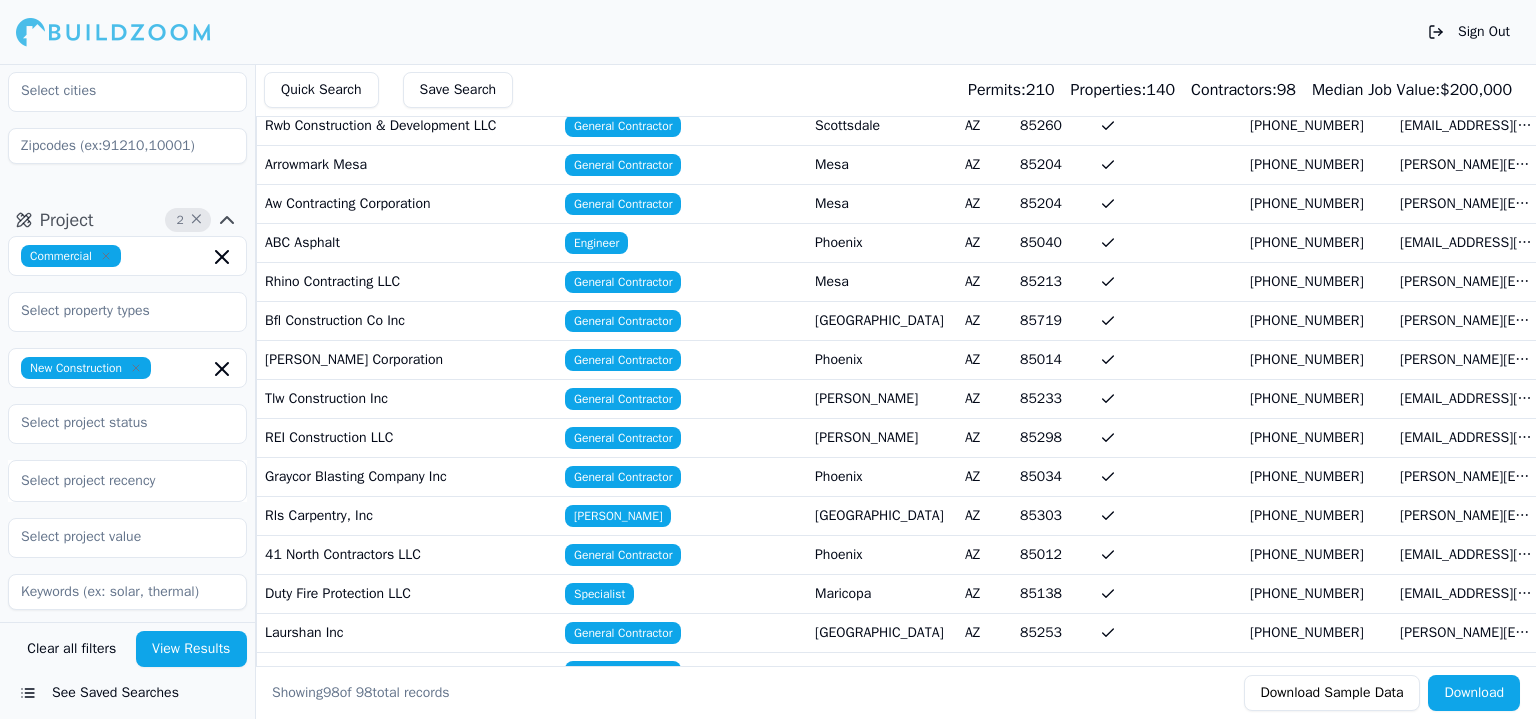 click on "[PERSON_NAME]" at bounding box center (882, 398) 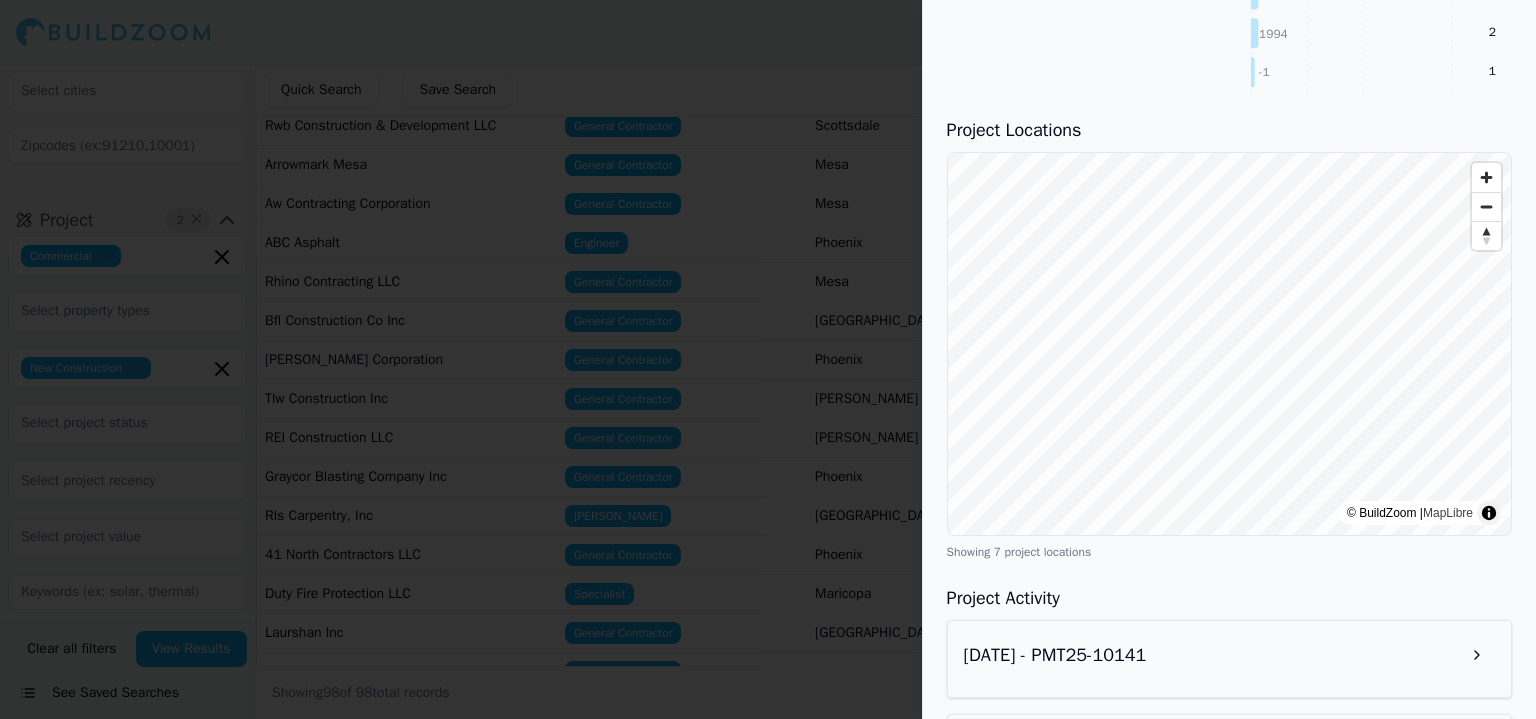 scroll, scrollTop: 1500, scrollLeft: 0, axis: vertical 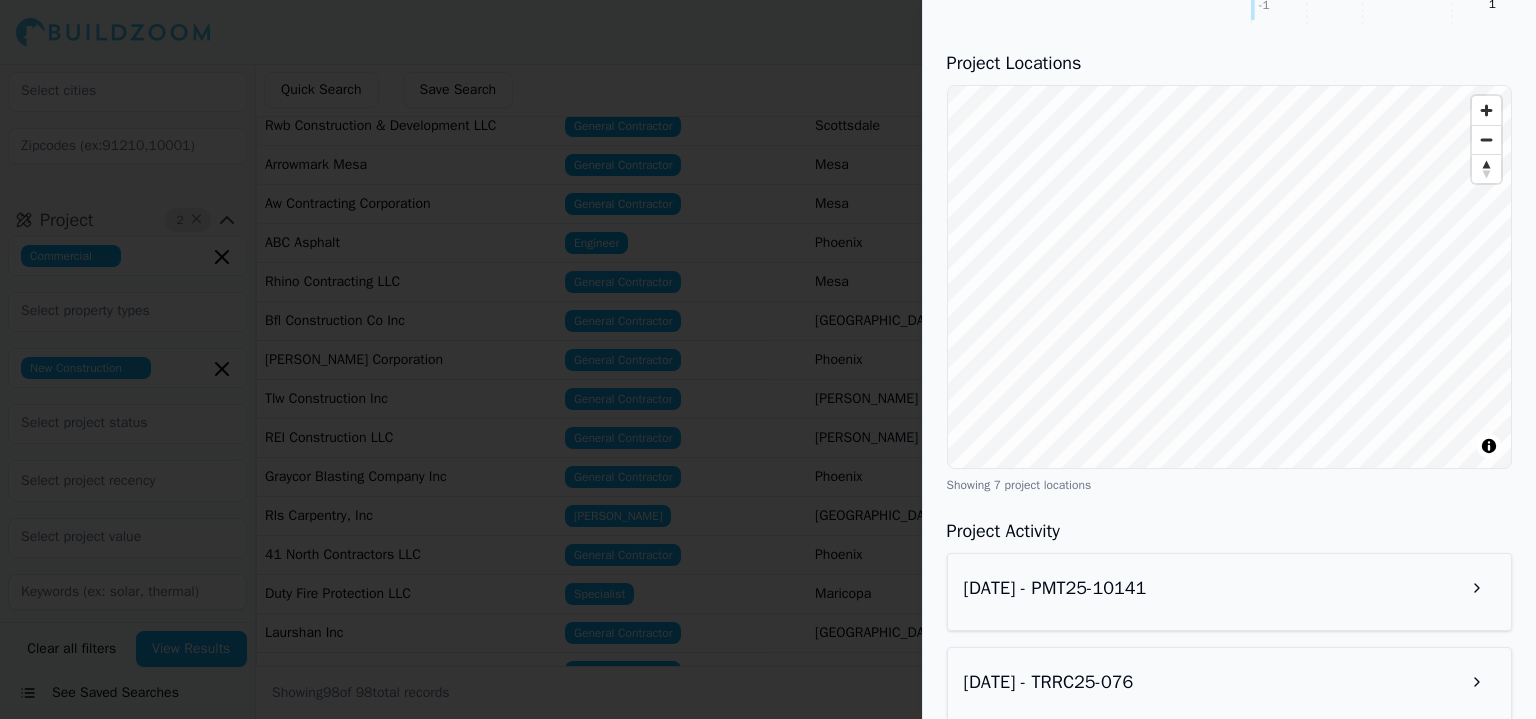 click at bounding box center (768, 359) 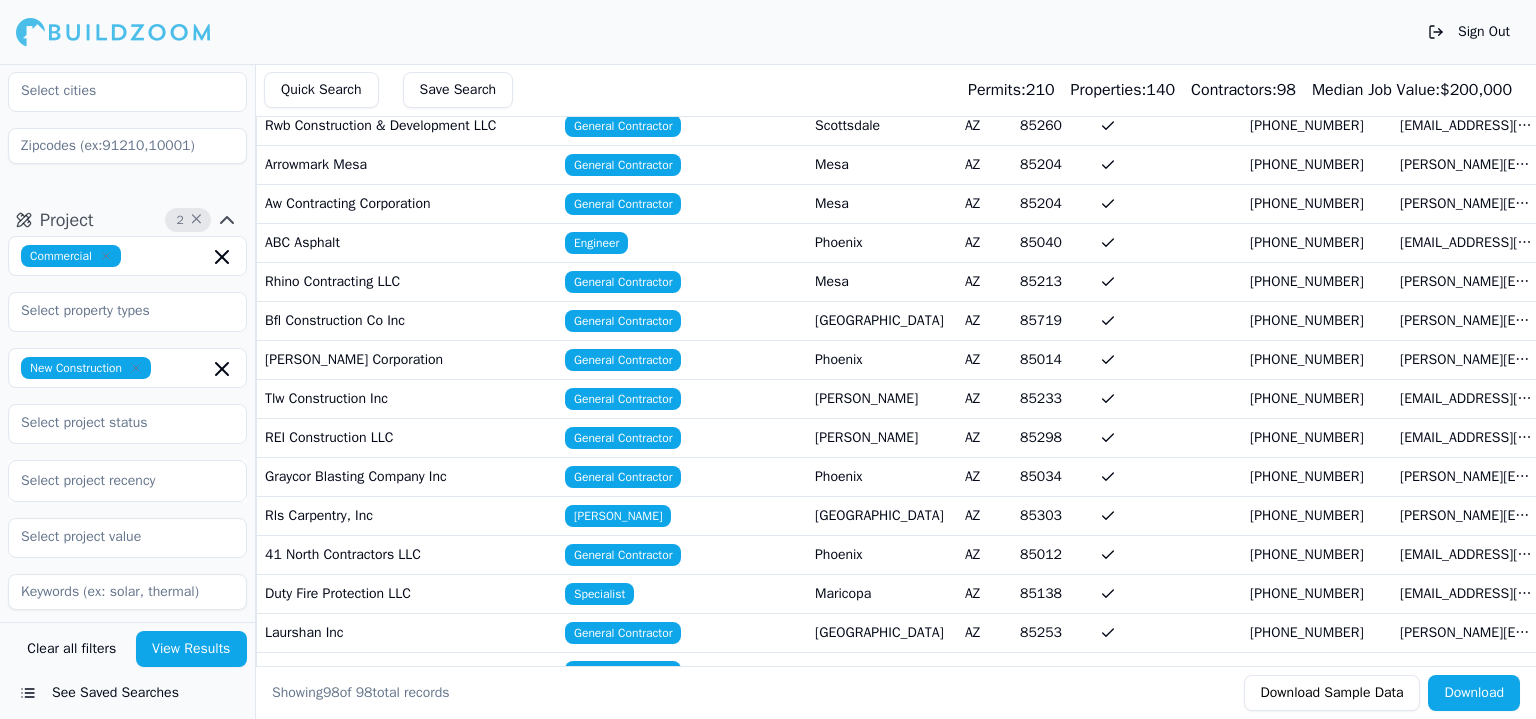 click on "[PERSON_NAME]" at bounding box center (882, 437) 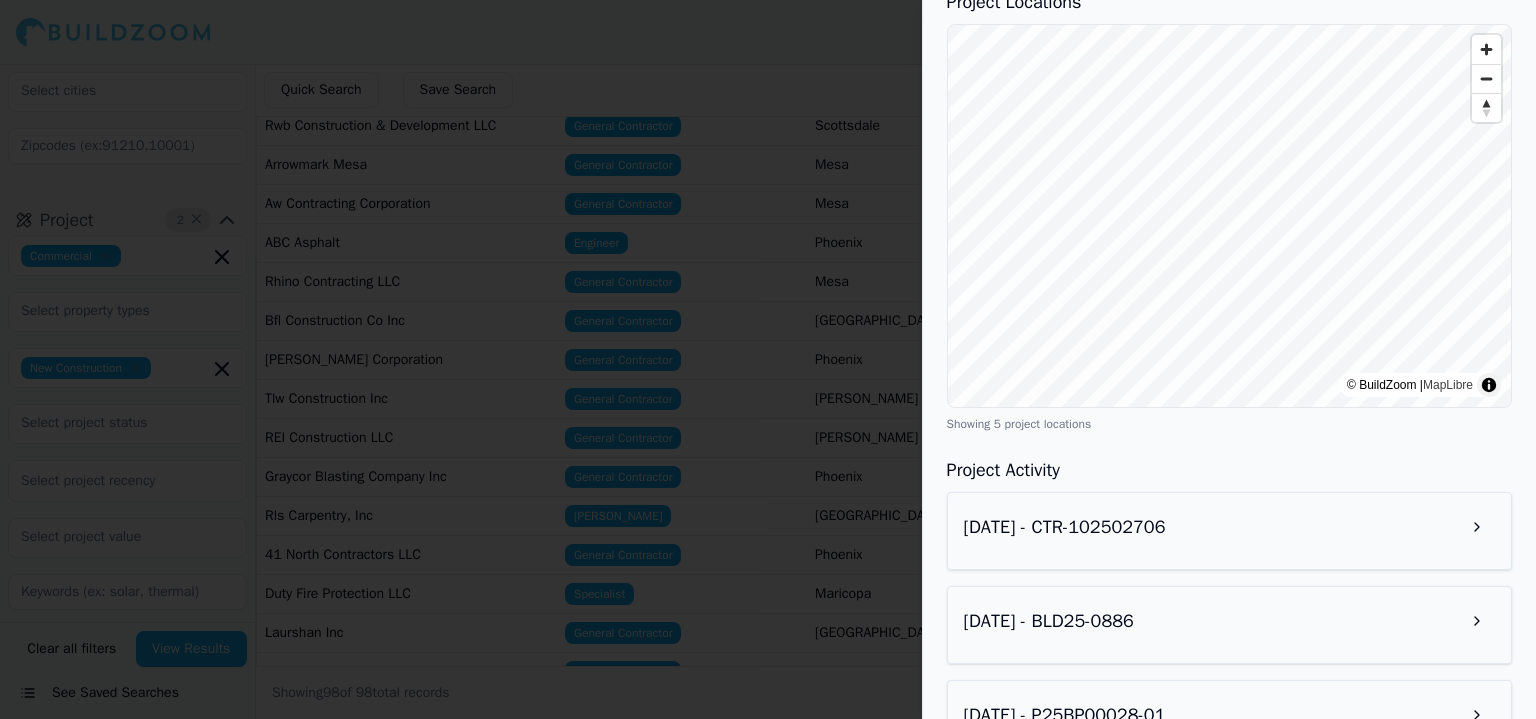 scroll, scrollTop: 900, scrollLeft: 0, axis: vertical 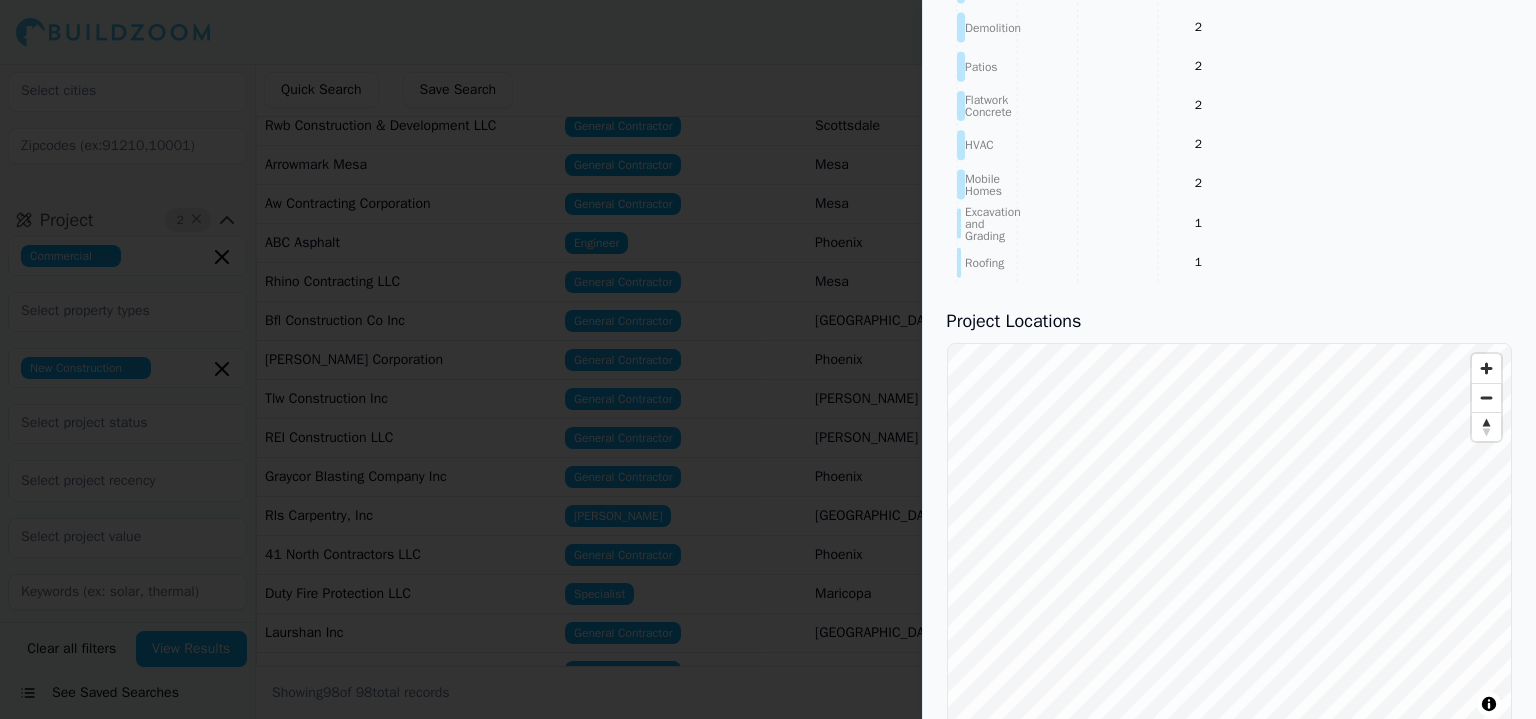 click on "Sign Out Location 2 × [US_STATE] [GEOGRAPHIC_DATA]-[GEOGRAPHIC_DATA]-[GEOGRAPHIC_DATA], [GEOGRAPHIC_DATA] Project 2 × Commercial New Construction Select project recency Contractor 4 × Verified License Has Phone Has Email Has Permits Min Permits (All Time) Permits Last 4 Years Min Max Clear all filters View Results See Saved Searches Quick Search Save Search Permits:  210 Properties:  140 Contractors:  98 Median Job Value:   $ 200,000 Permitted Projects Associated Contractors Business Name Contractor Type City State Zip Code Has Active License Phone Number Email Most Recent Project Permit Records Median Job Value Permits in Set Apex Fire Protection and Safety LLC [GEOGRAPHIC_DATA] (480) 734-5571 [EMAIL_ADDRESS][DOMAIN_NAME] [DATE] 886 1 Bpr Companies LLC General Contractor [GEOGRAPHIC_DATA] (602) 228-8488 [EMAIL_ADDRESS][DOMAIN_NAME] [DATE] 44 $1,274,773.00 1 [PERSON_NAME] Construction [US_STATE], Inc General Contractor [GEOGRAPHIC_DATA] (602) 842-1184 [EMAIL_ADDRESS][DOMAIN_NAME] [DATE] 13 $1,699,200.00 4 Els Maintenance Inc Handyman Phoenix [GEOGRAPHIC_DATA]" at bounding box center [768, 359] 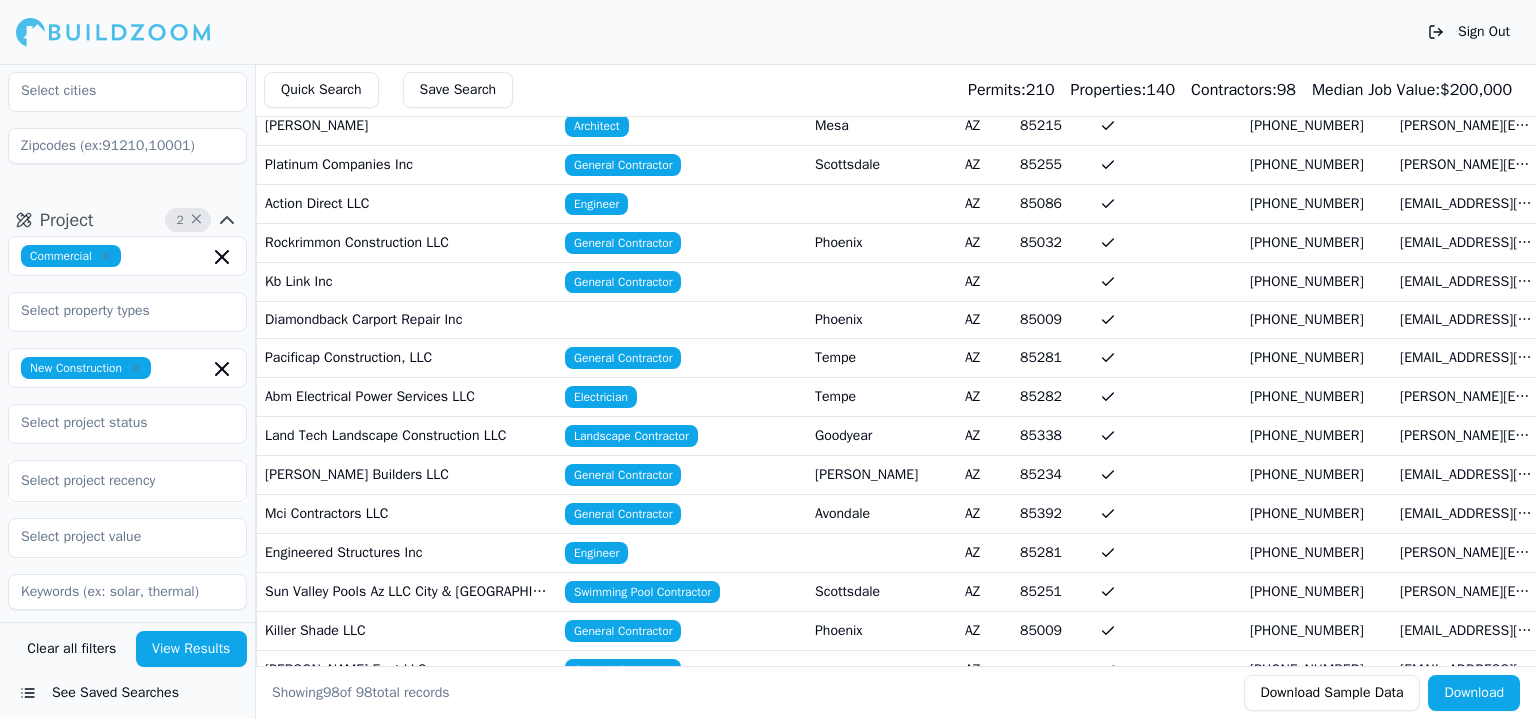 scroll, scrollTop: 3100, scrollLeft: 0, axis: vertical 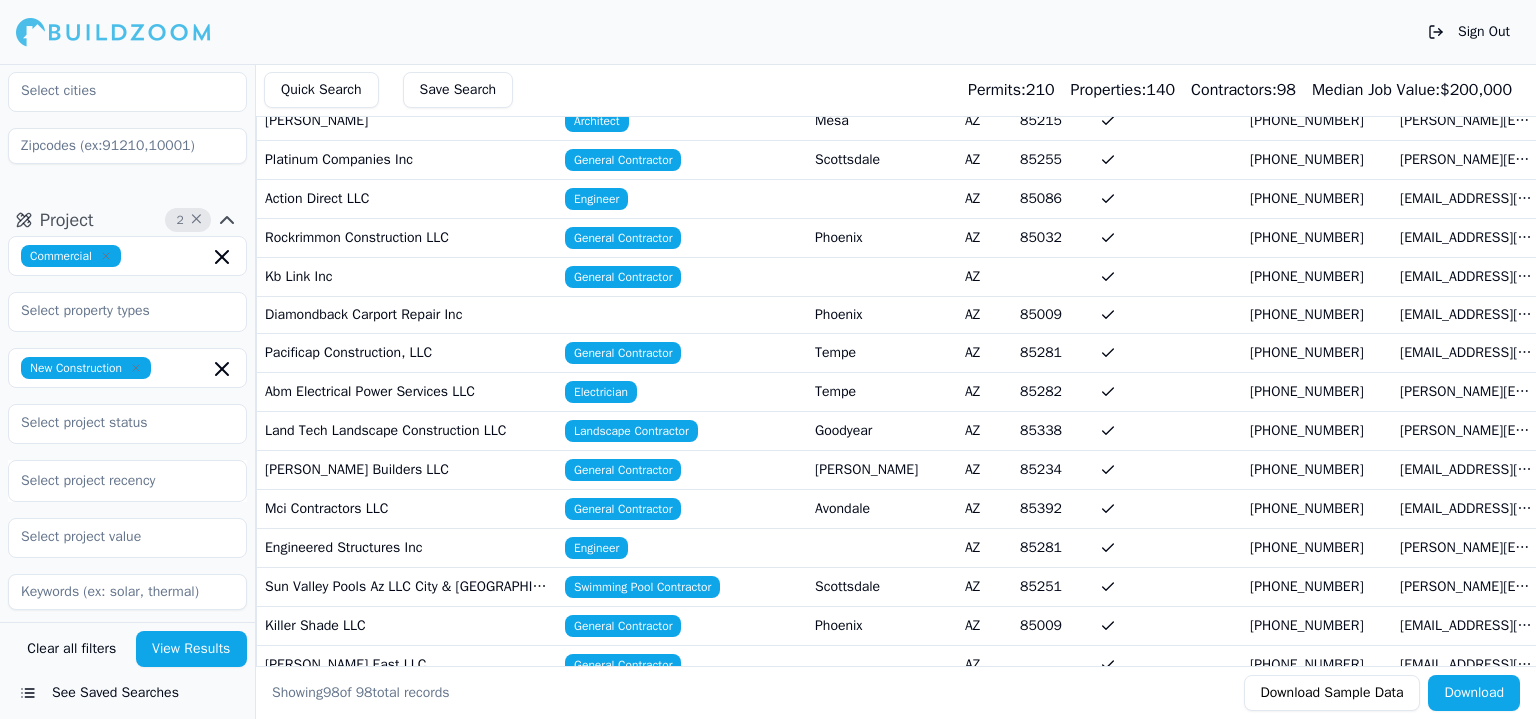 click on "[PERSON_NAME]" at bounding box center (882, 469) 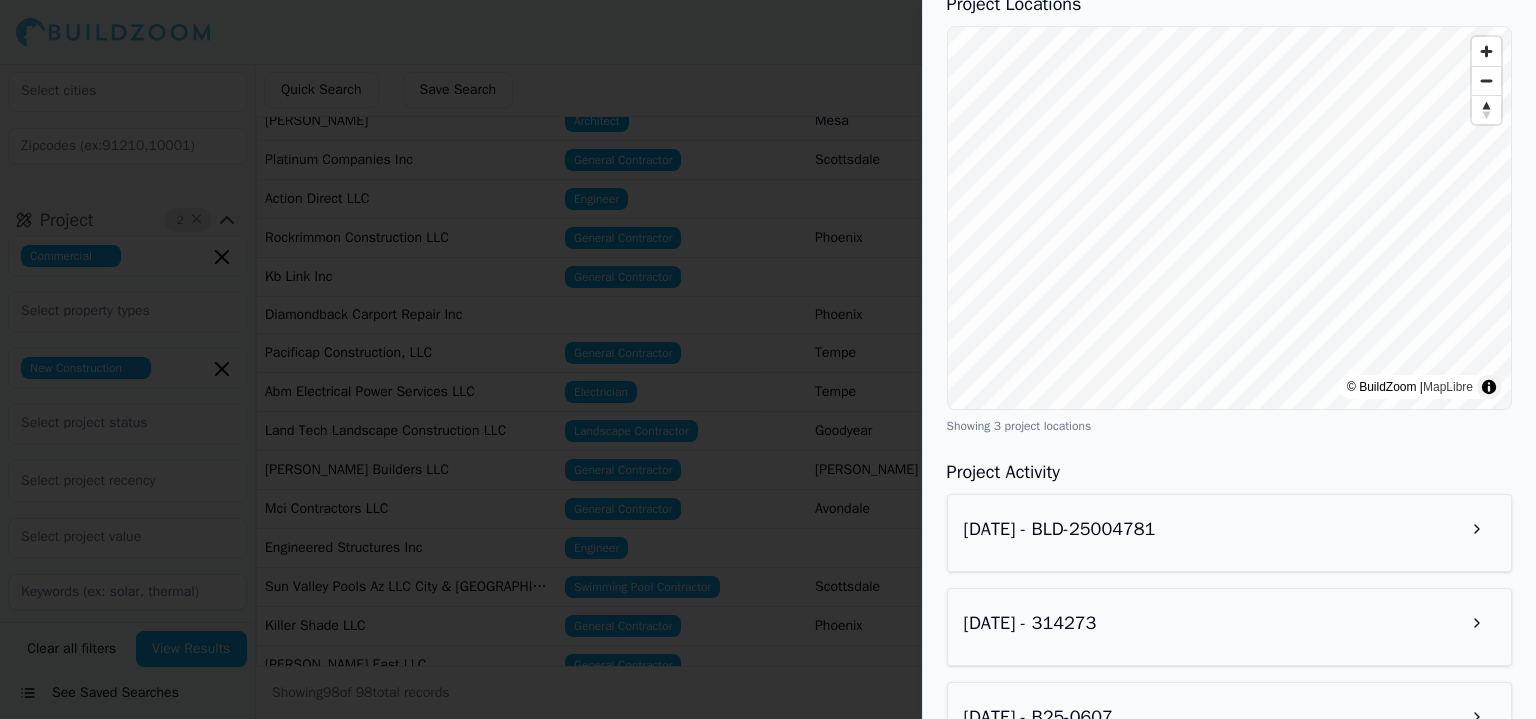 scroll, scrollTop: 1432, scrollLeft: 0, axis: vertical 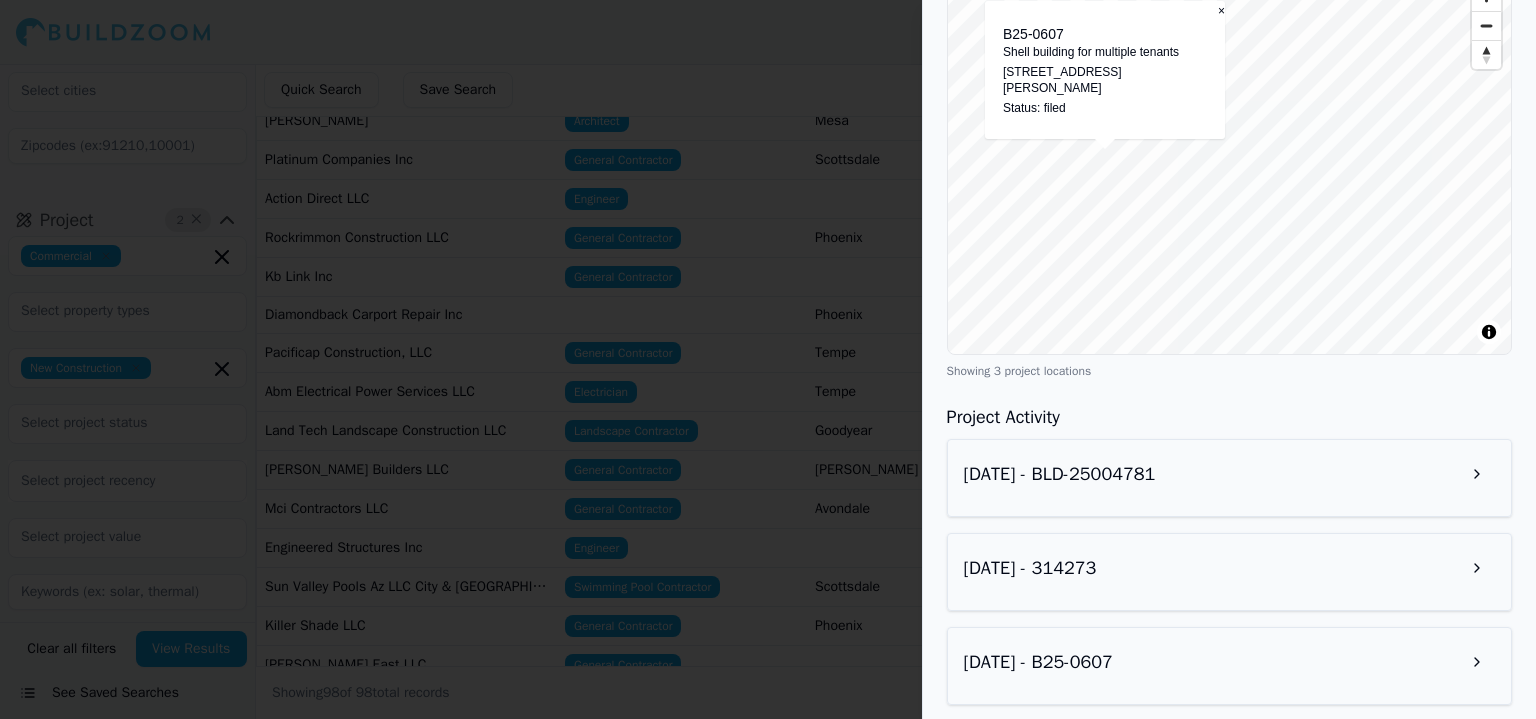 click at bounding box center [768, 359] 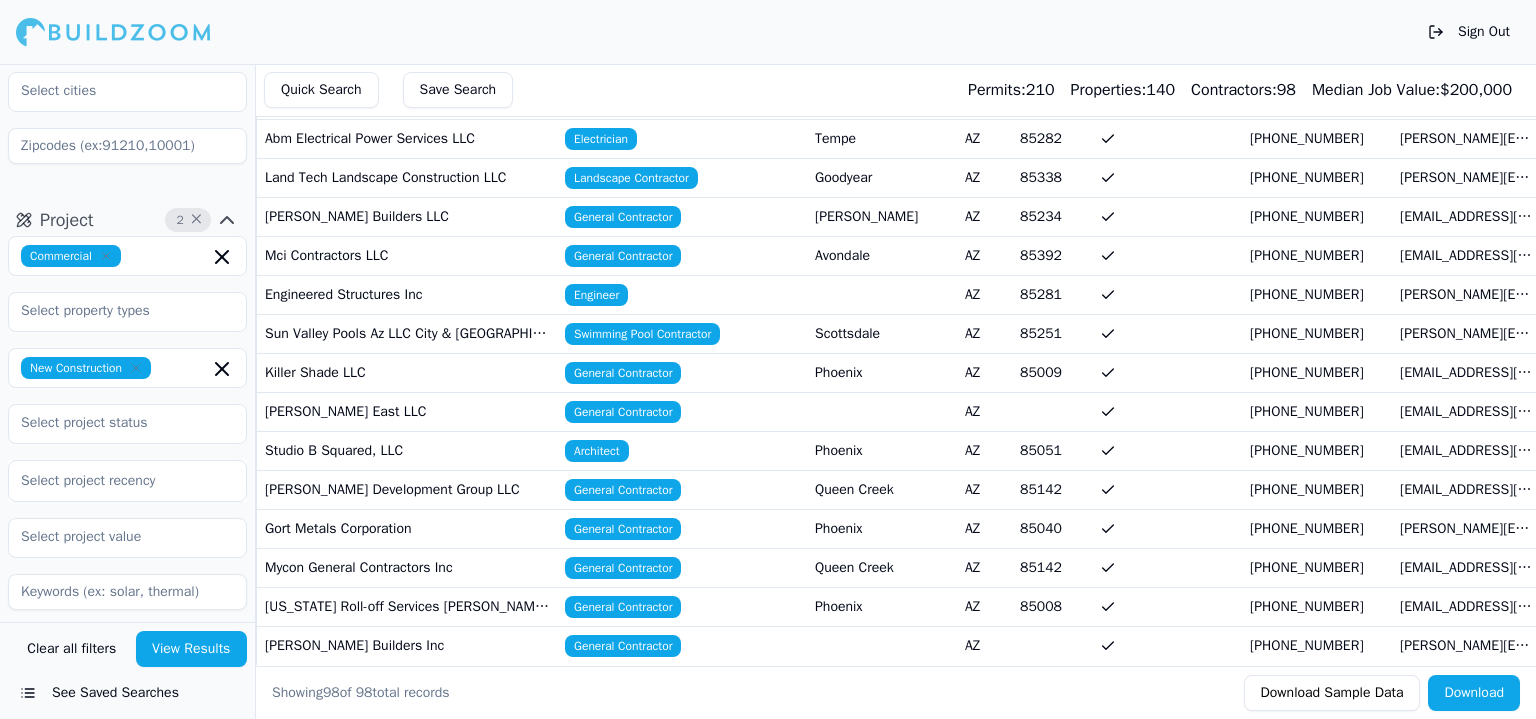 scroll, scrollTop: 3356, scrollLeft: 0, axis: vertical 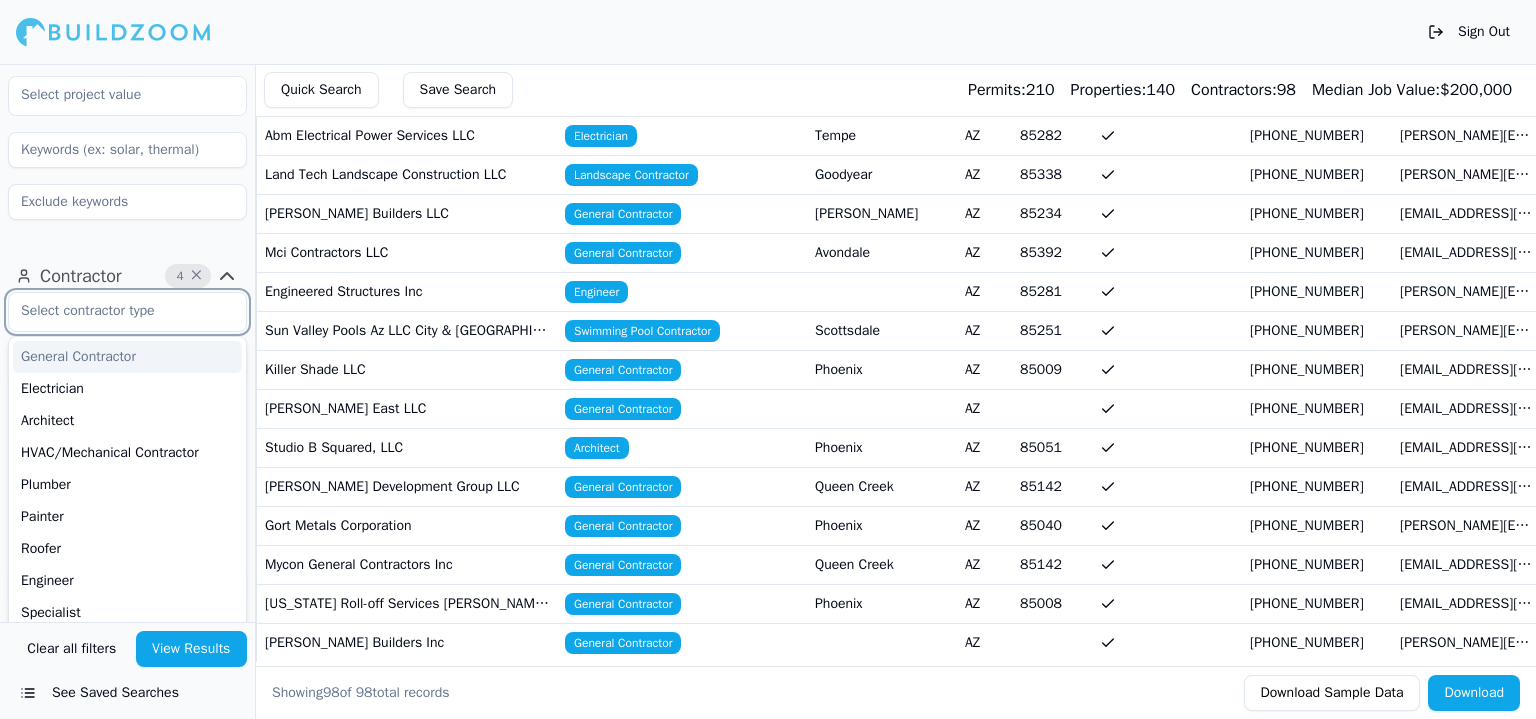 click at bounding box center (115, 311) 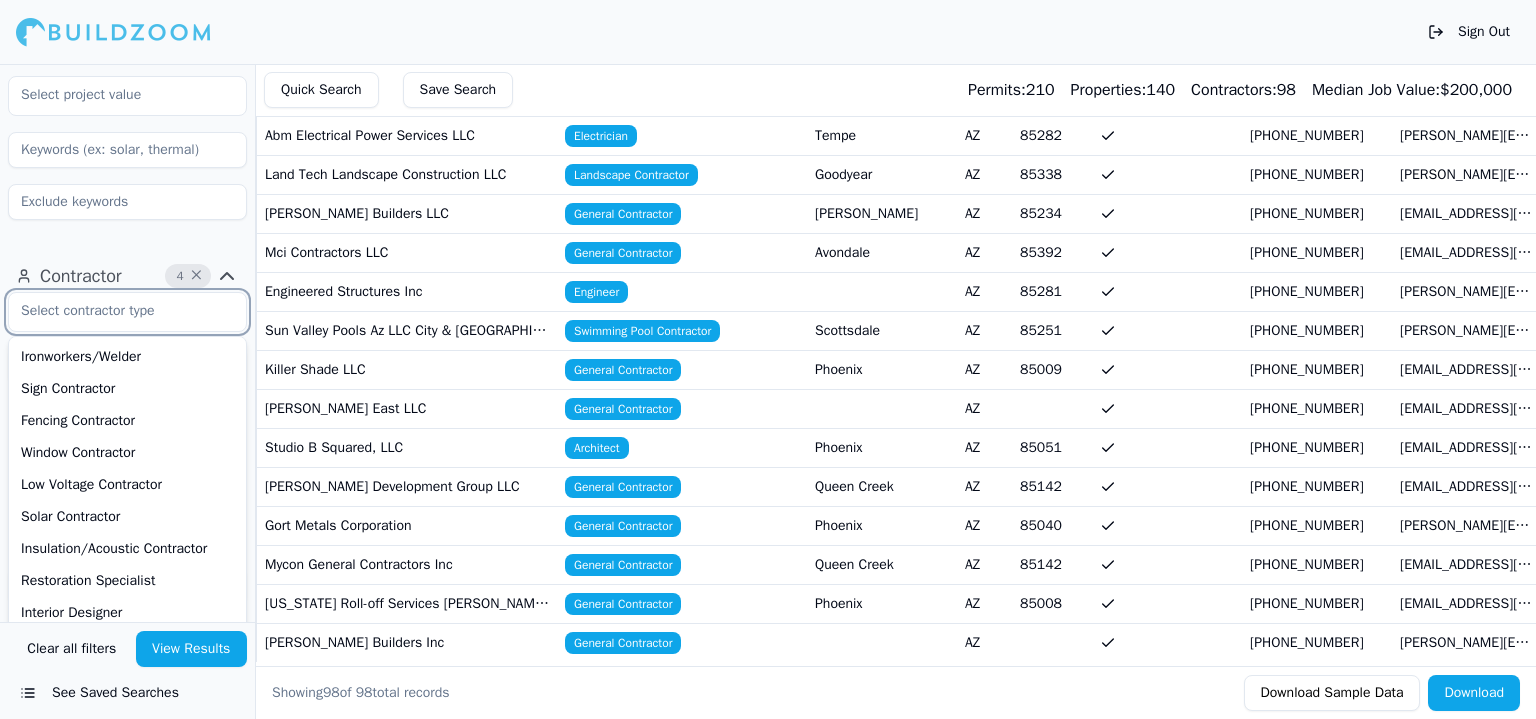 scroll, scrollTop: 663, scrollLeft: 0, axis: vertical 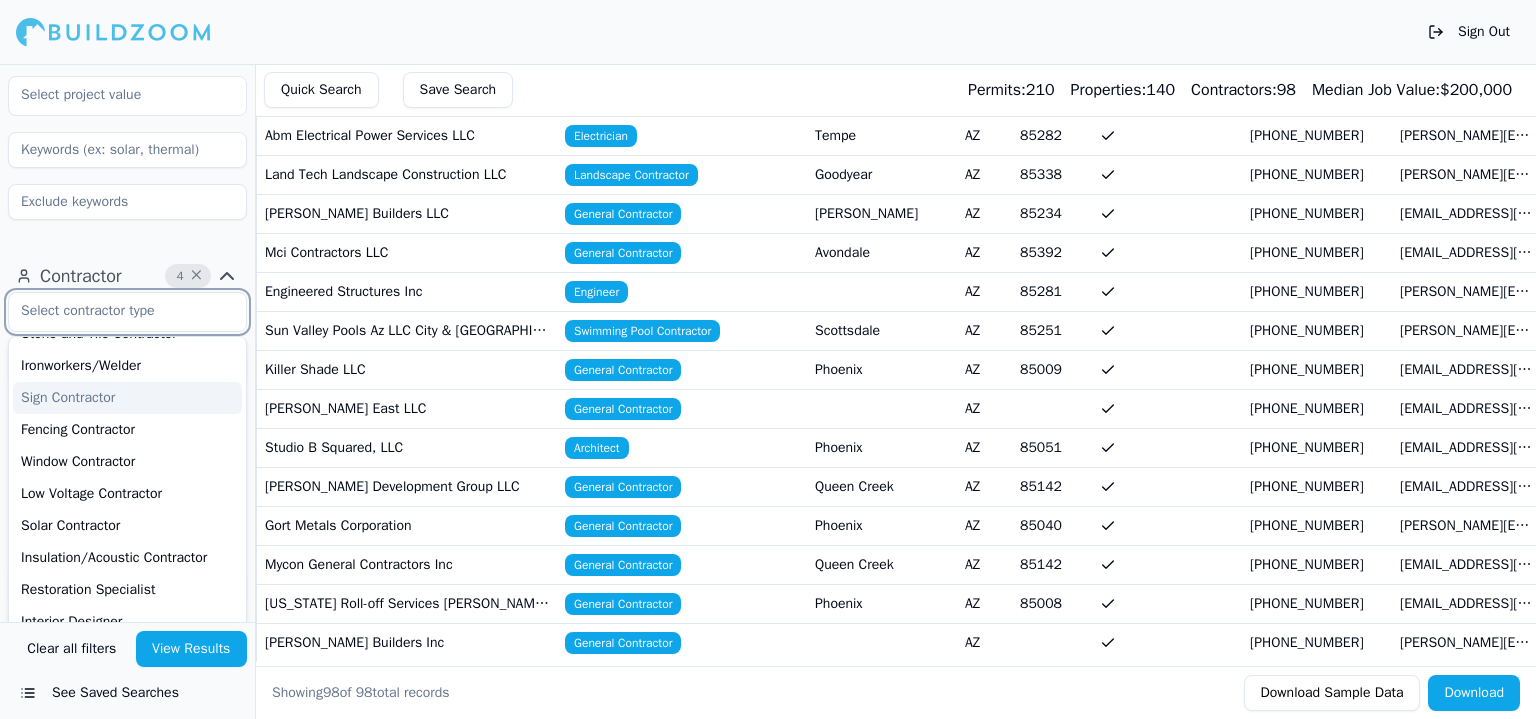 click on "Sign Contractor" at bounding box center [127, 398] 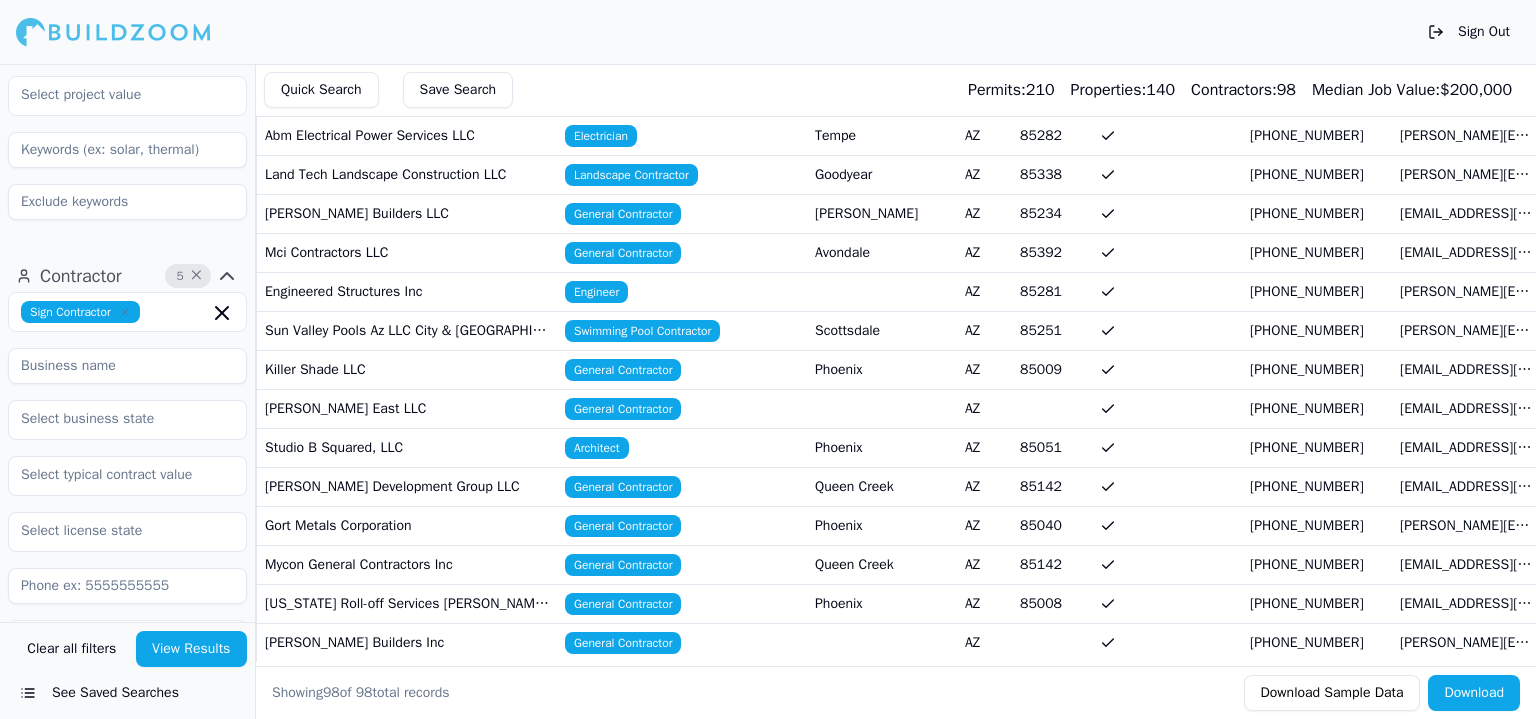 click on "View Results" at bounding box center (192, 649) 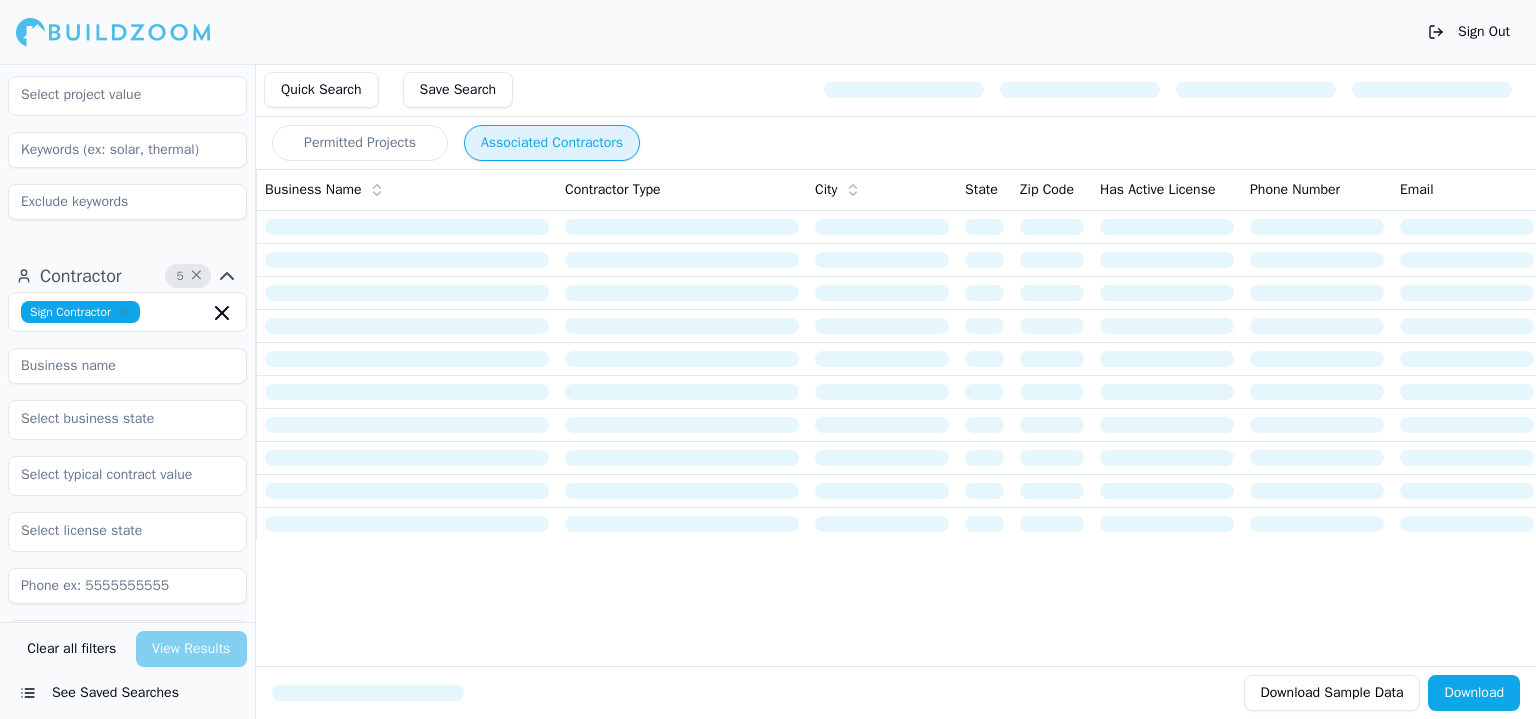 scroll, scrollTop: 0, scrollLeft: 0, axis: both 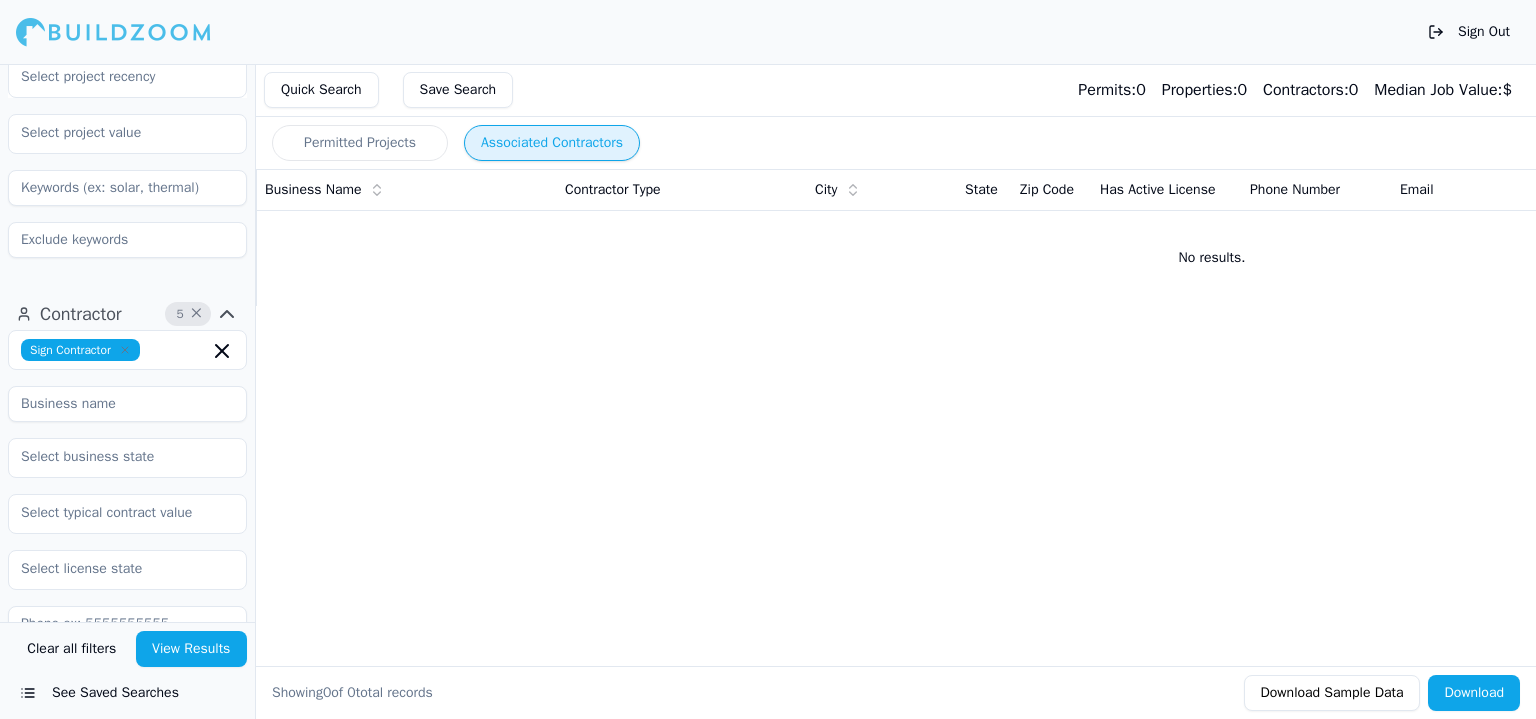 click at bounding box center (127, 404) 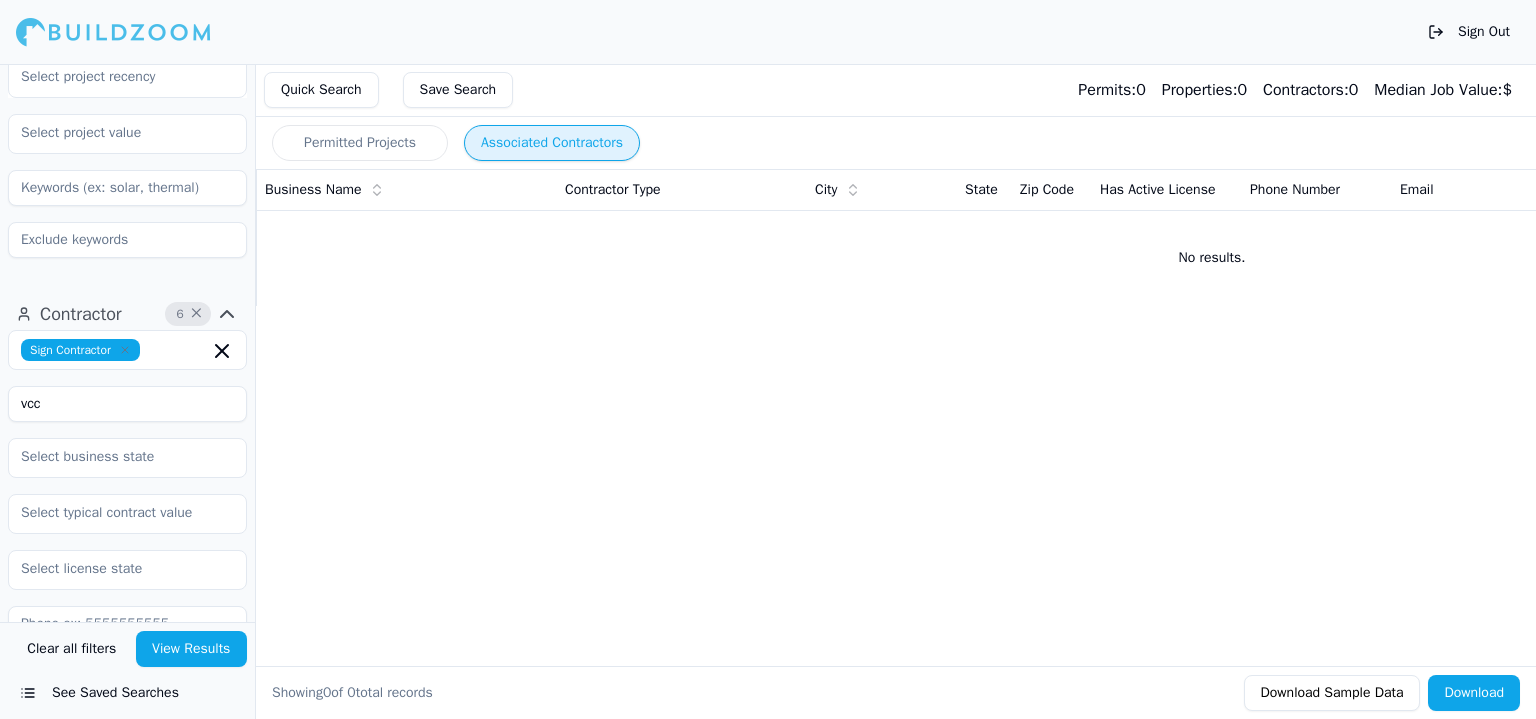 click 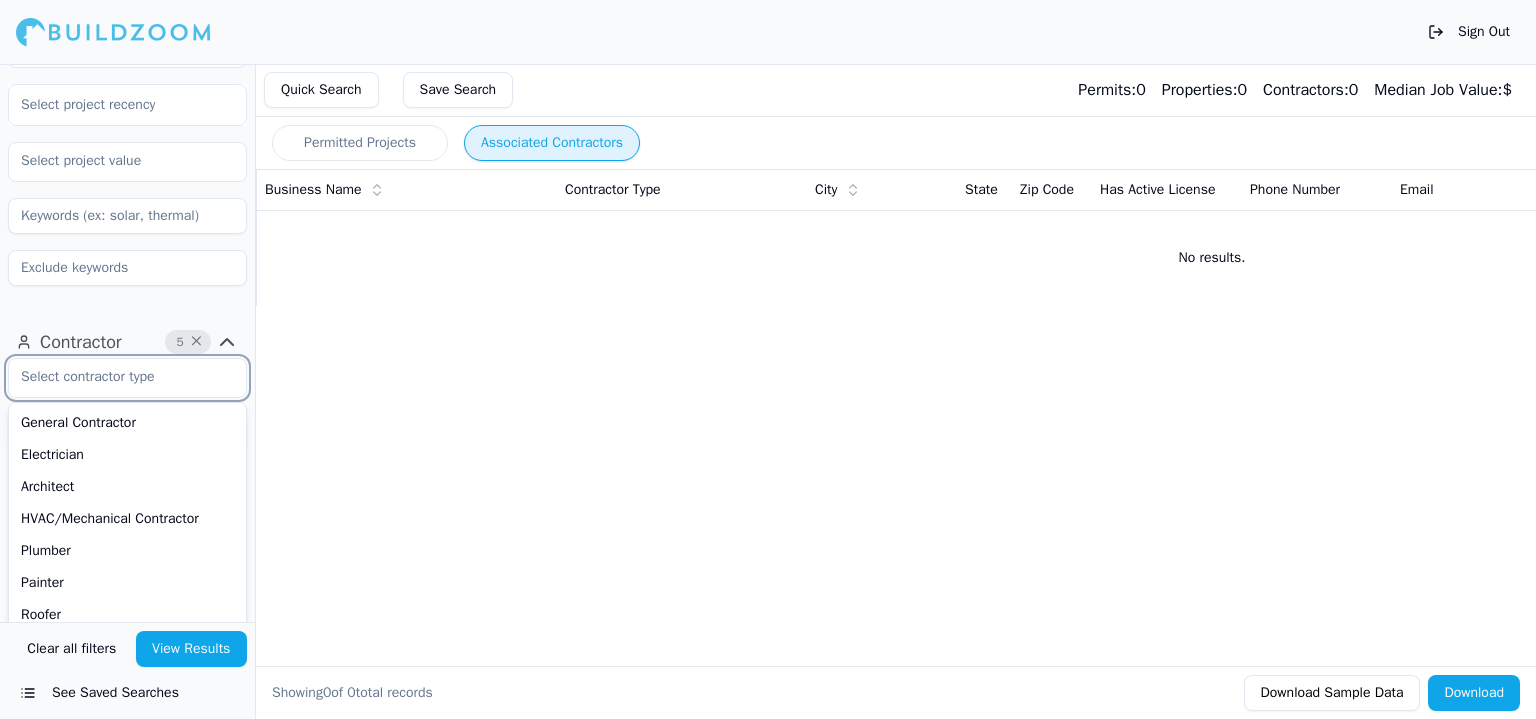 scroll, scrollTop: 568, scrollLeft: 0, axis: vertical 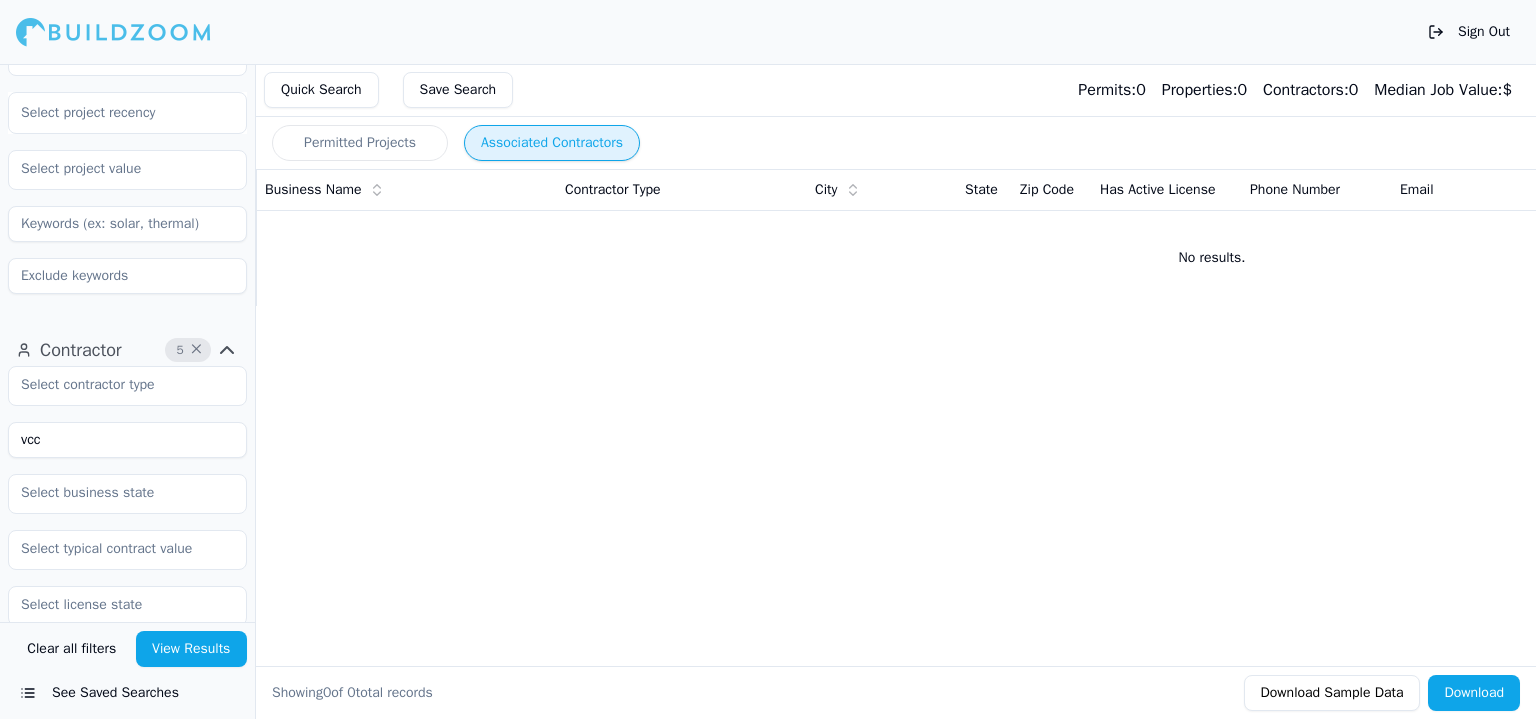 click on "Permitted Projects Associated Contractors Business Name Contractor Type City State Zip Code Has Active License Phone Number Email Most Recent Project Permit Records Median Job Value Permits in Set No results. Showing  0  of   0  total records Download Sample Data Download" at bounding box center [1024, 391] 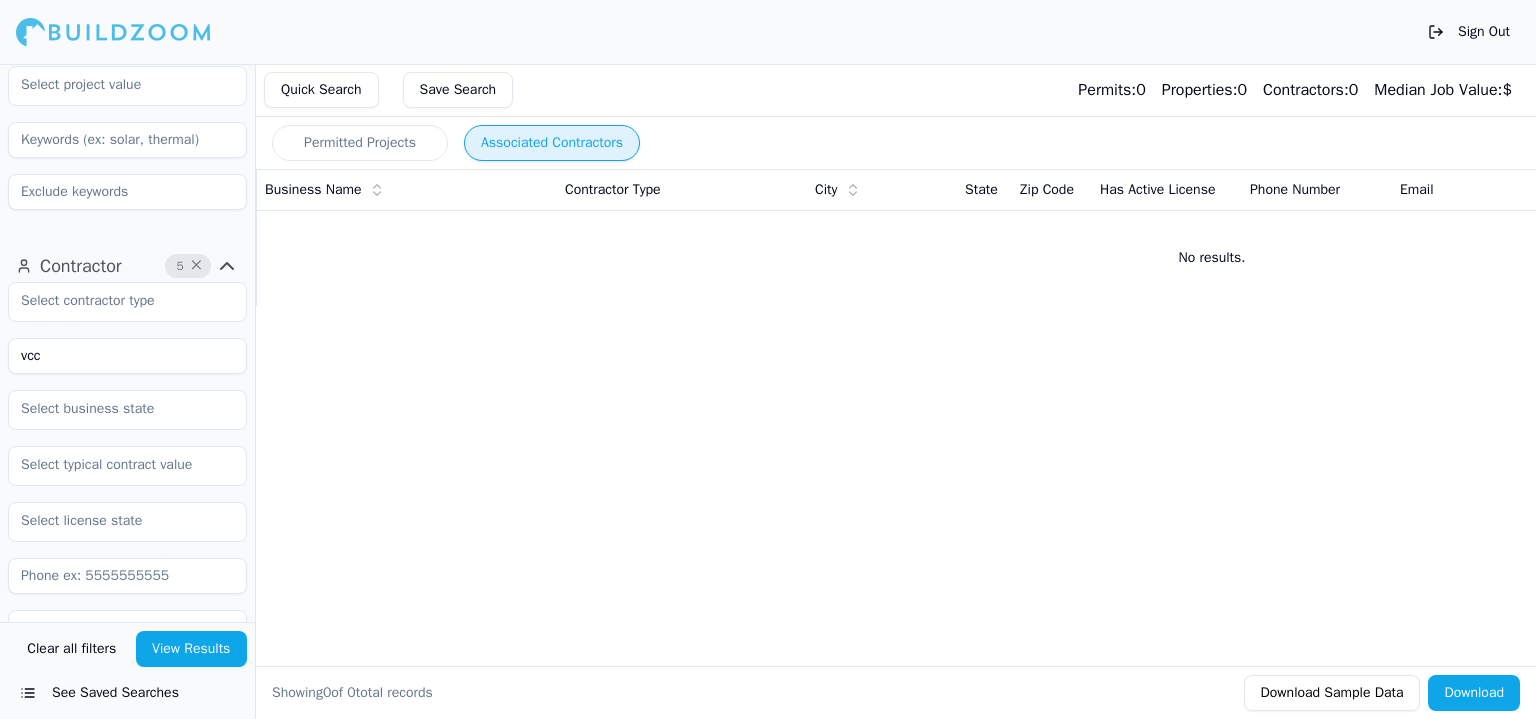 scroll, scrollTop: 656, scrollLeft: 0, axis: vertical 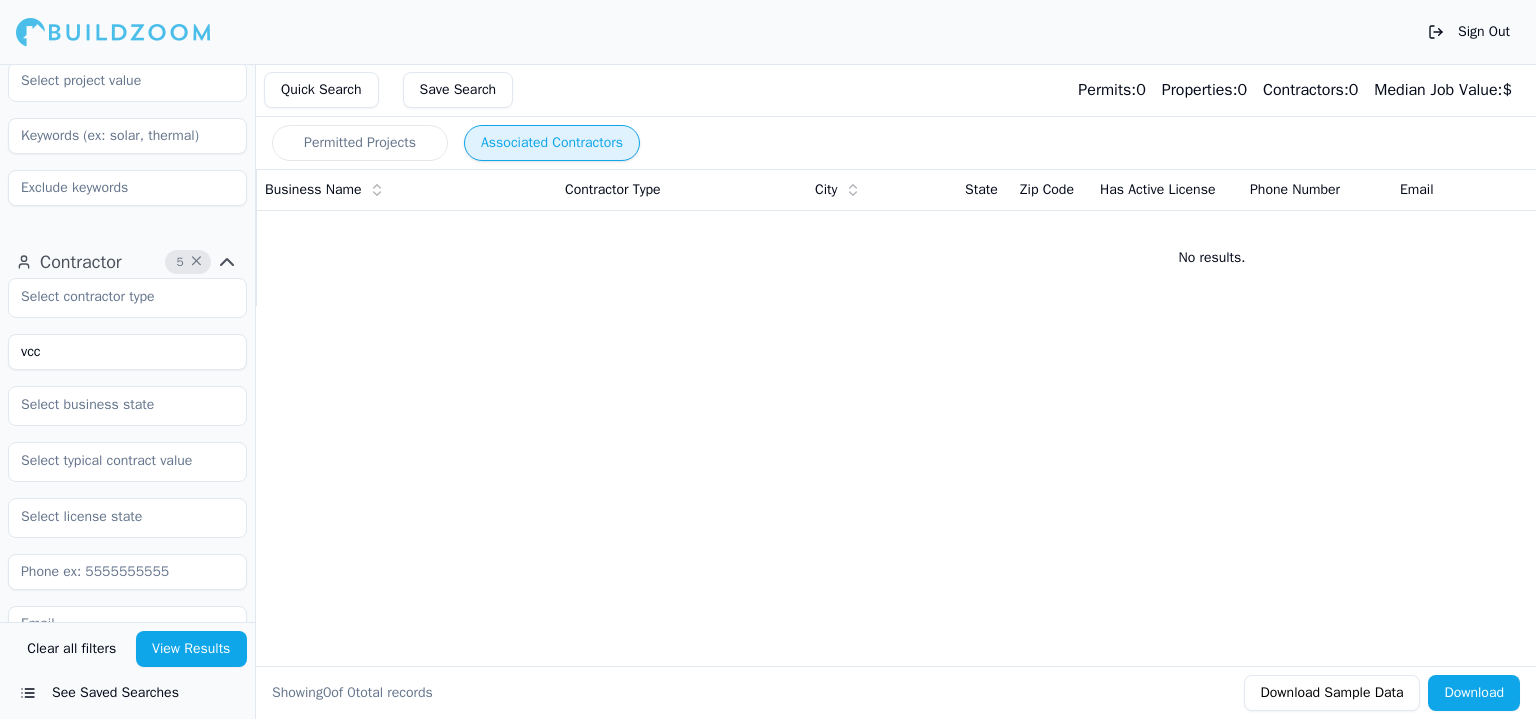 click on "View Results" at bounding box center (192, 649) 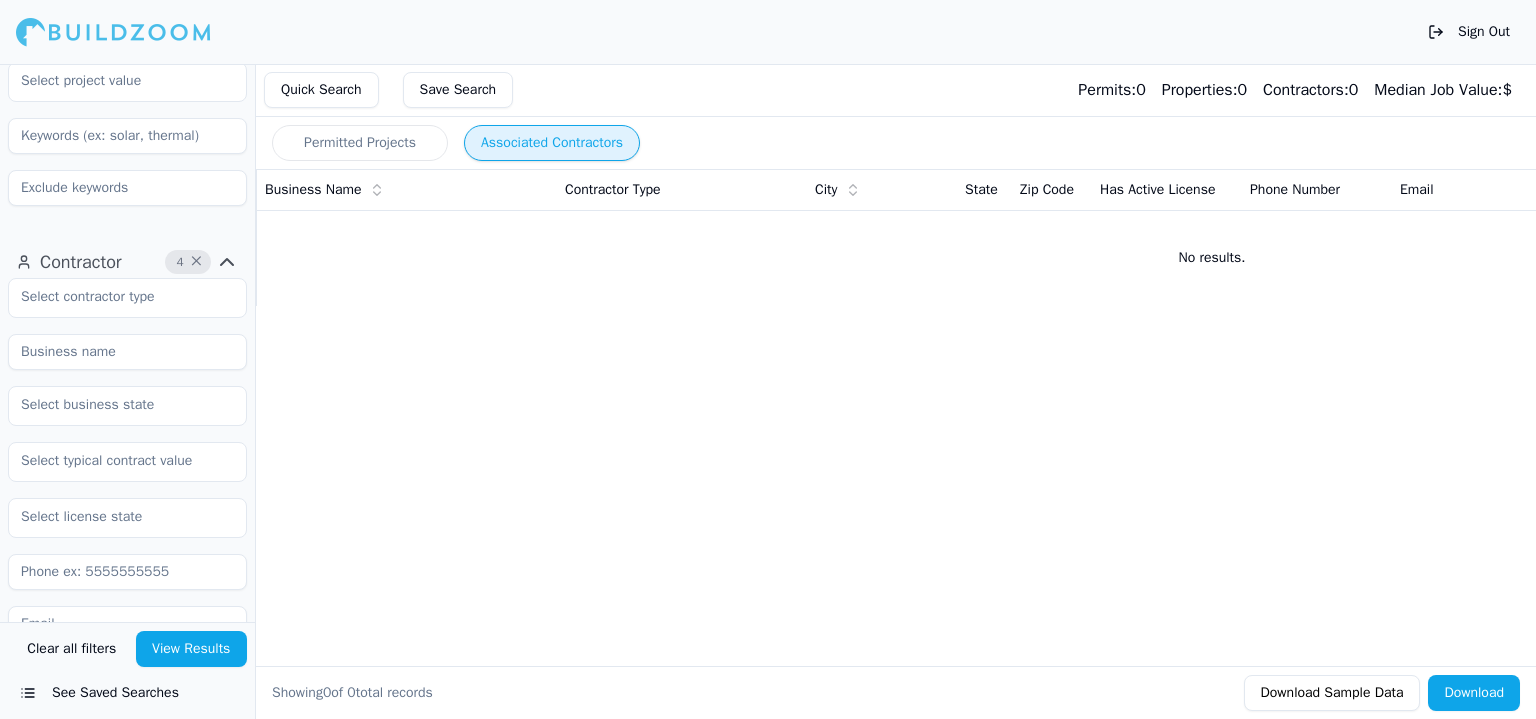 type 